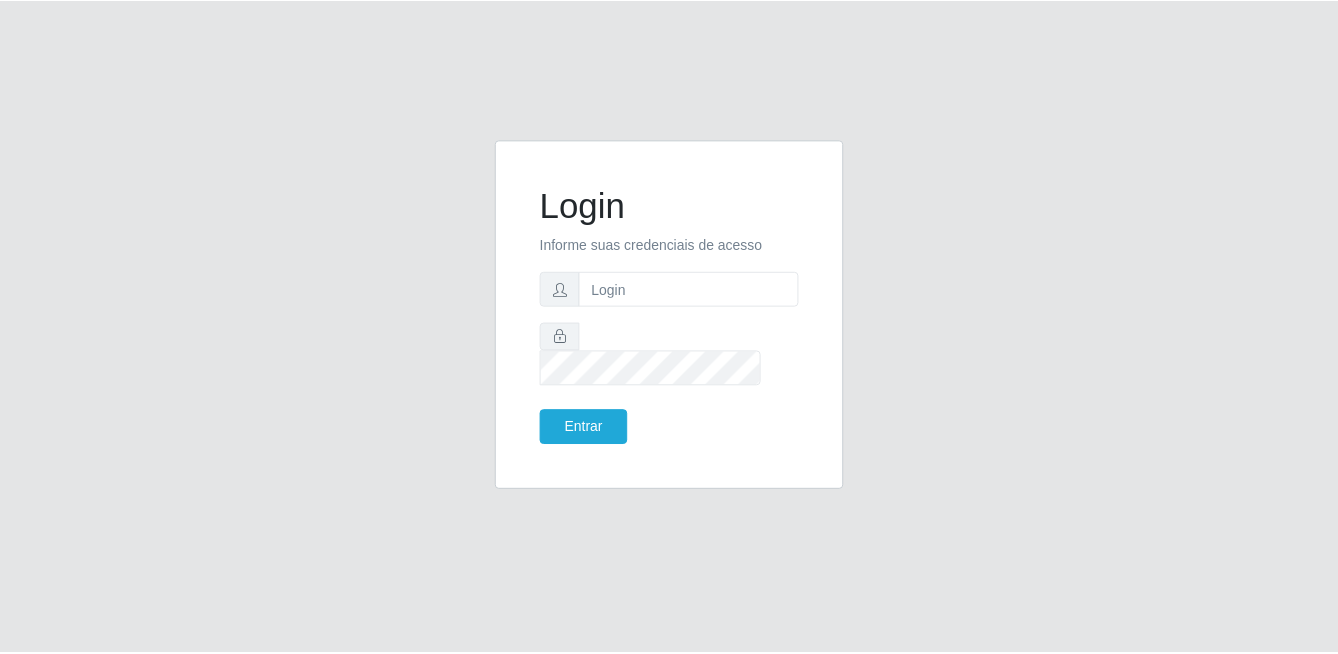 scroll, scrollTop: 0, scrollLeft: 0, axis: both 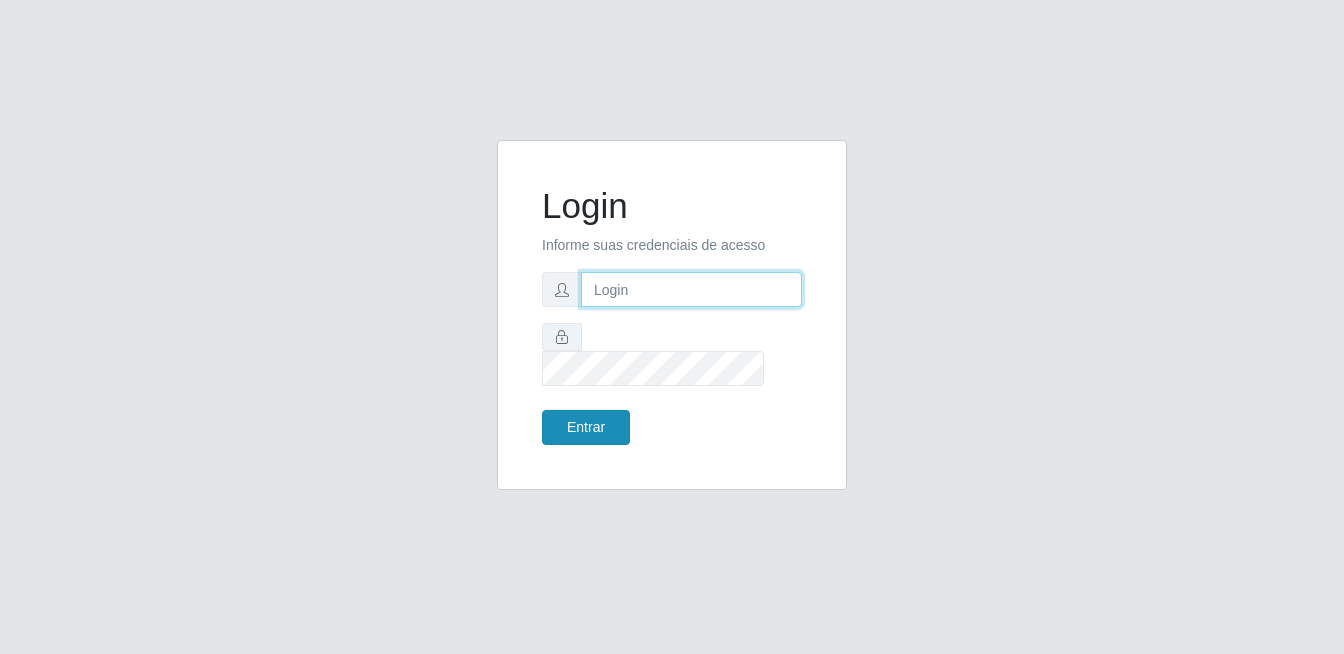 type on "[EMAIL]" 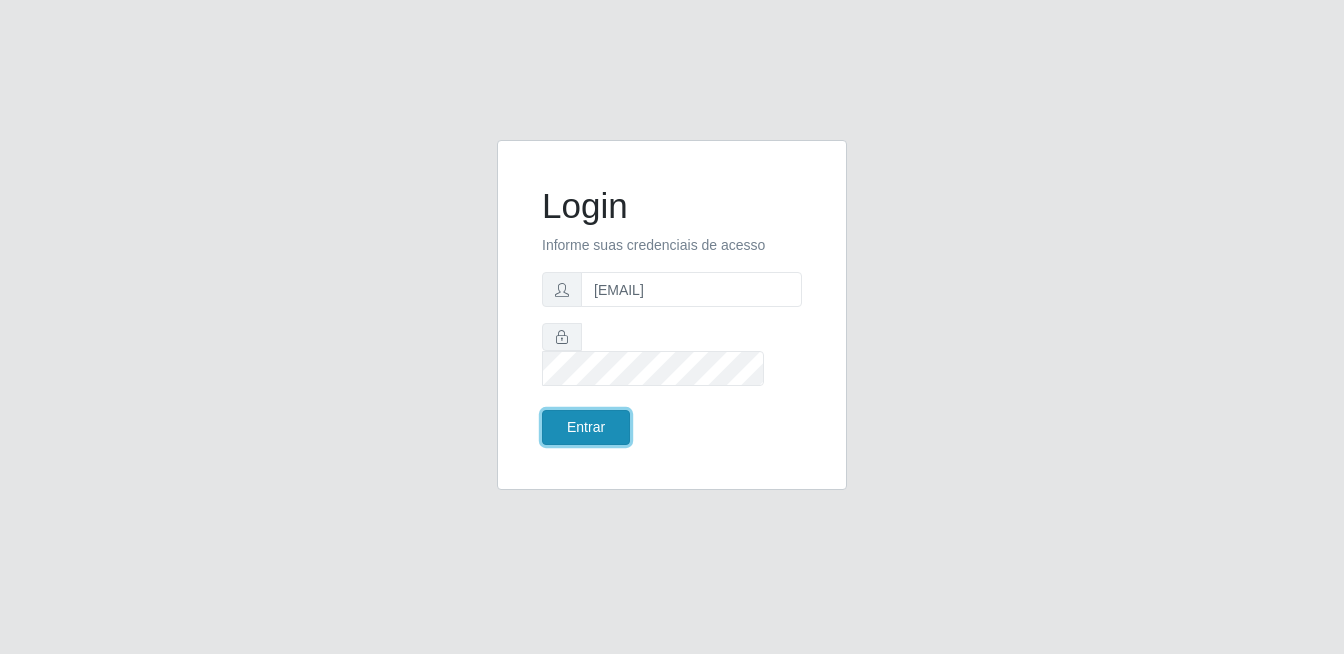 click on "Entrar" at bounding box center (586, 427) 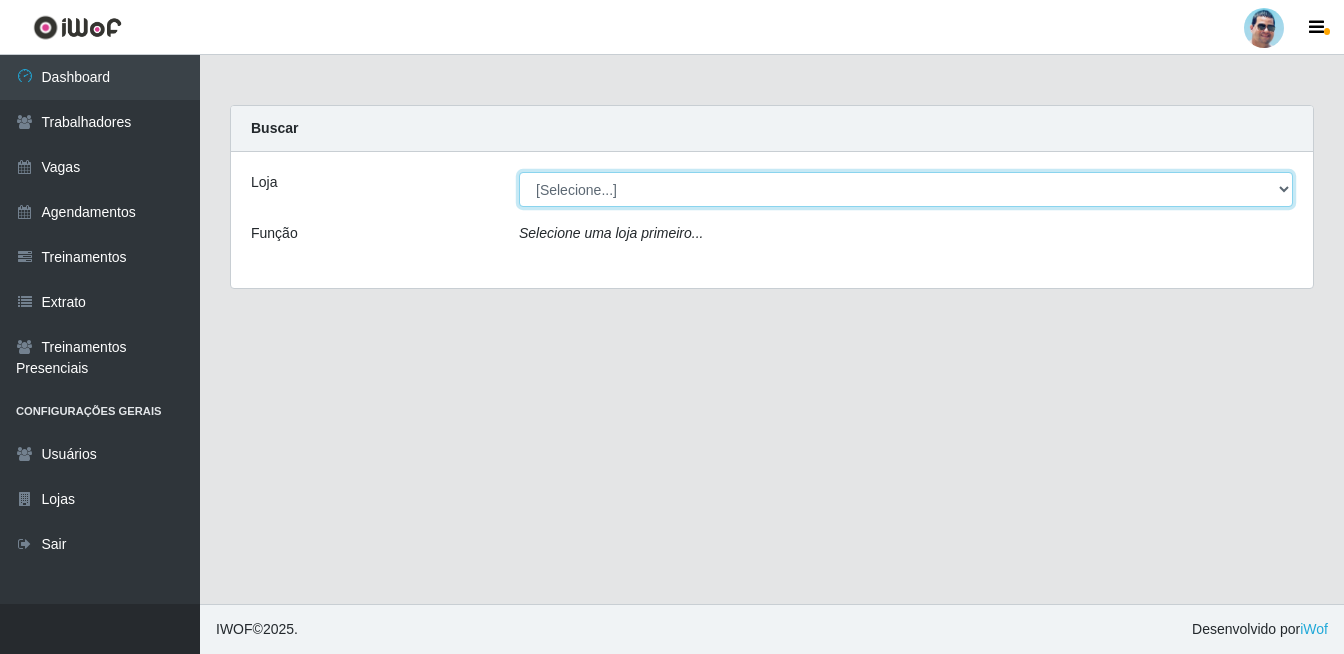 click on "[Selecione...] Mercadinho Extrabom" at bounding box center [906, 189] 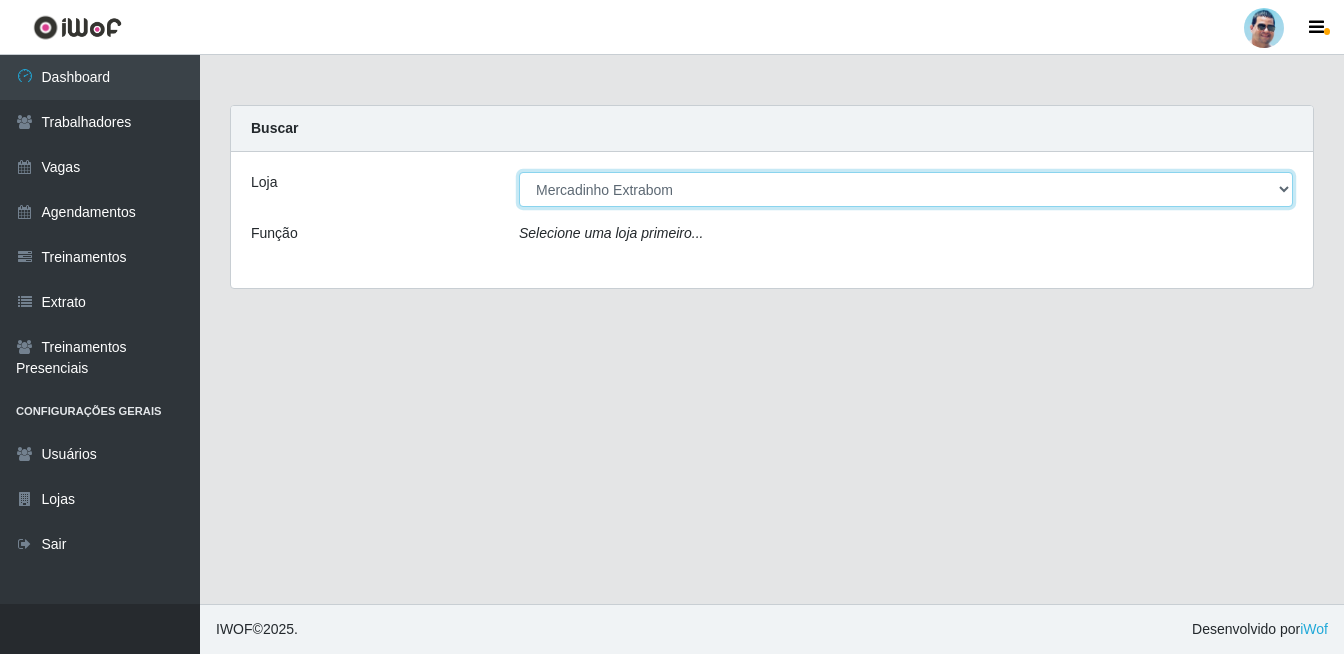 click on "[Selecione...] Mercadinho Extrabom" at bounding box center [906, 189] 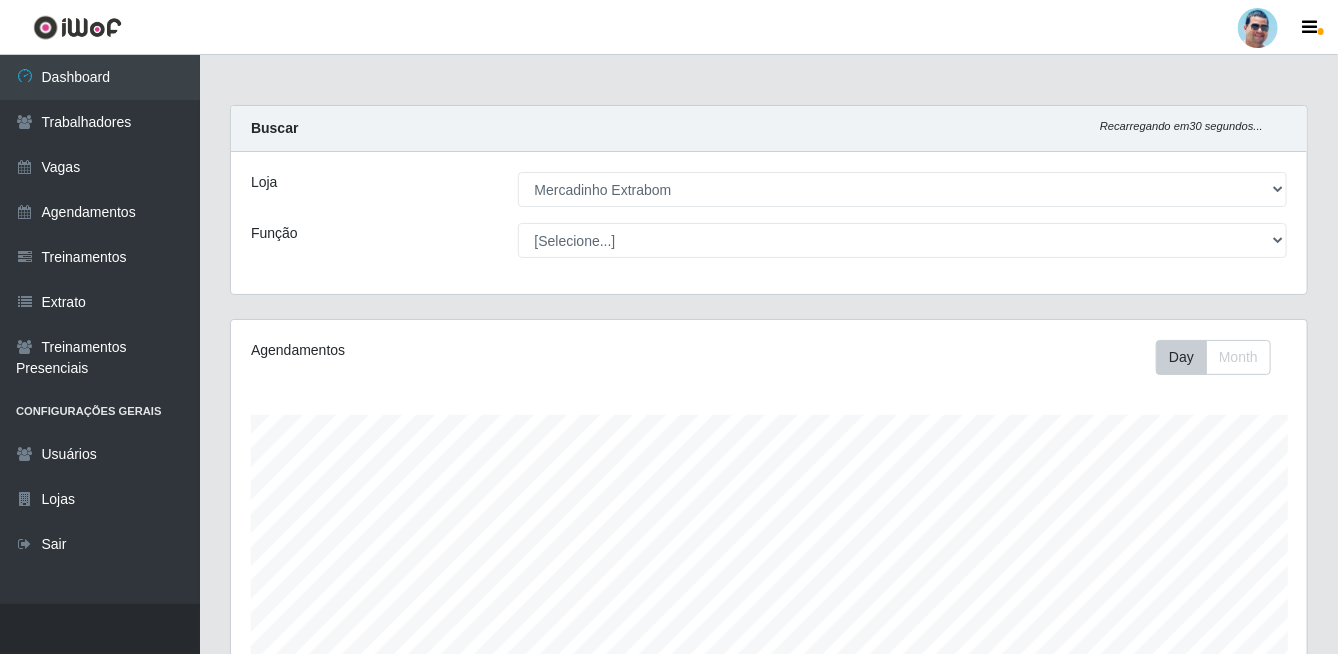 click on "Agendamentos" at bounding box center [458, 357] 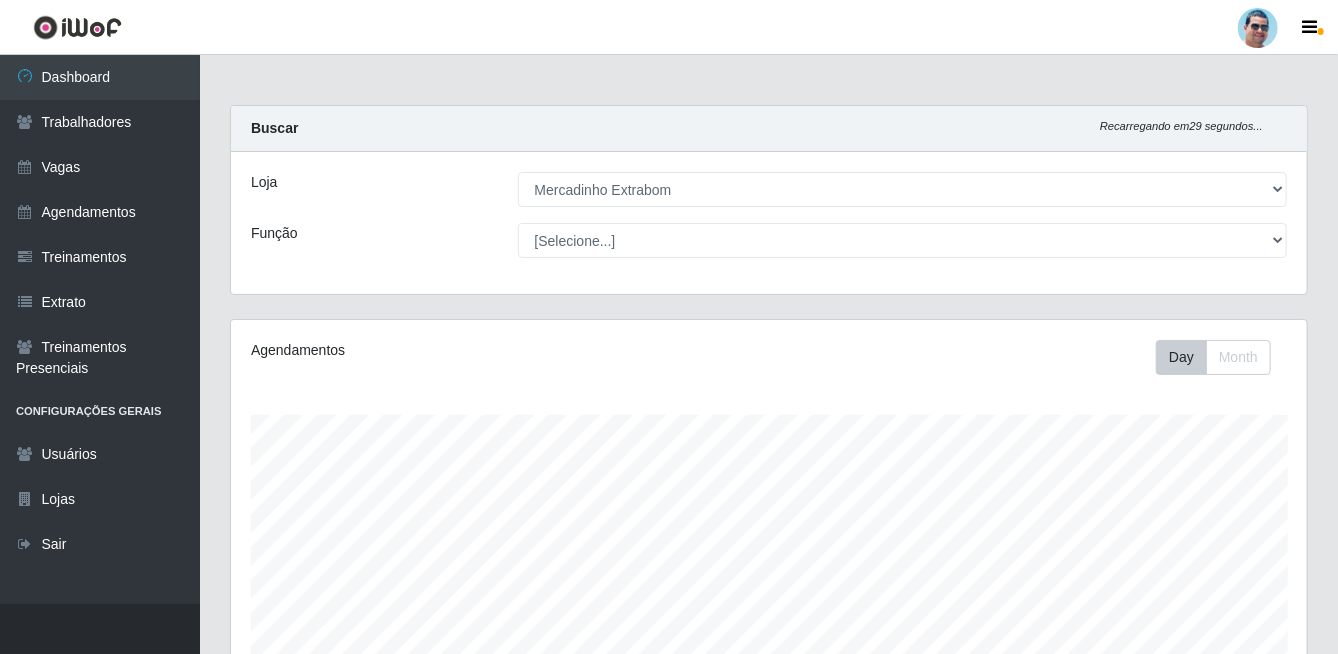scroll, scrollTop: 999585, scrollLeft: 998923, axis: both 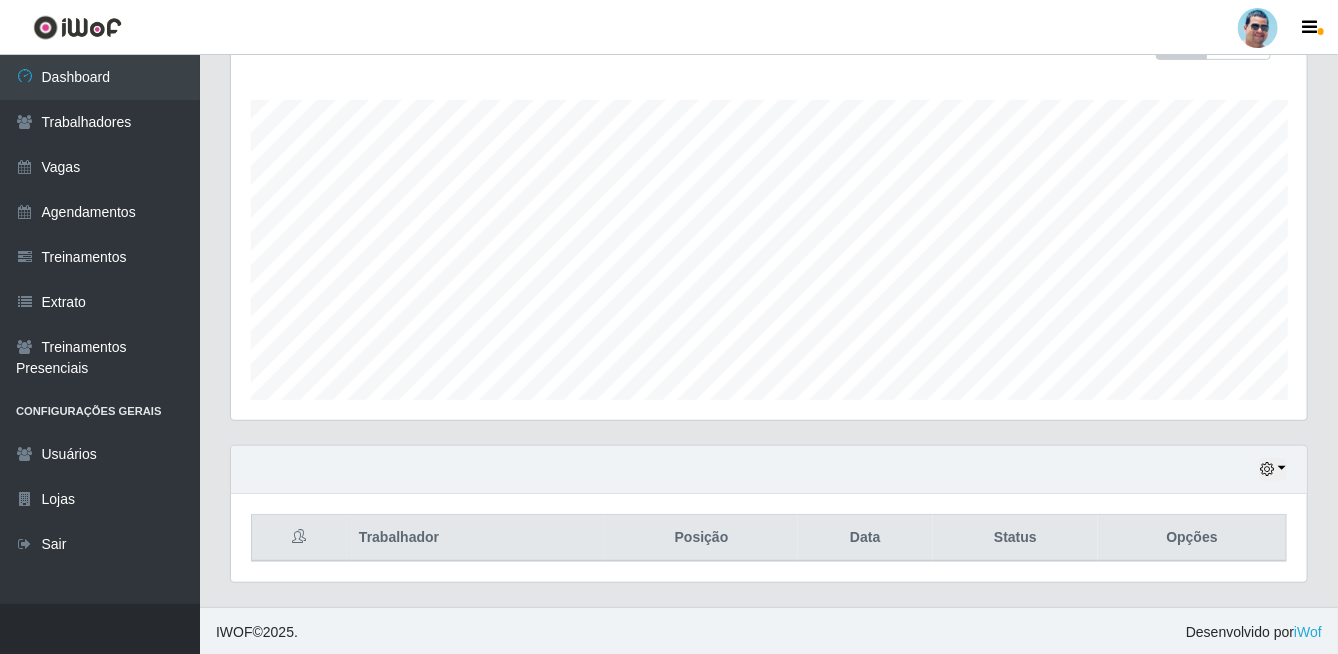 click on "Hoje 1 dia 3 dias 1 Semana Não encerrados" at bounding box center [769, 470] 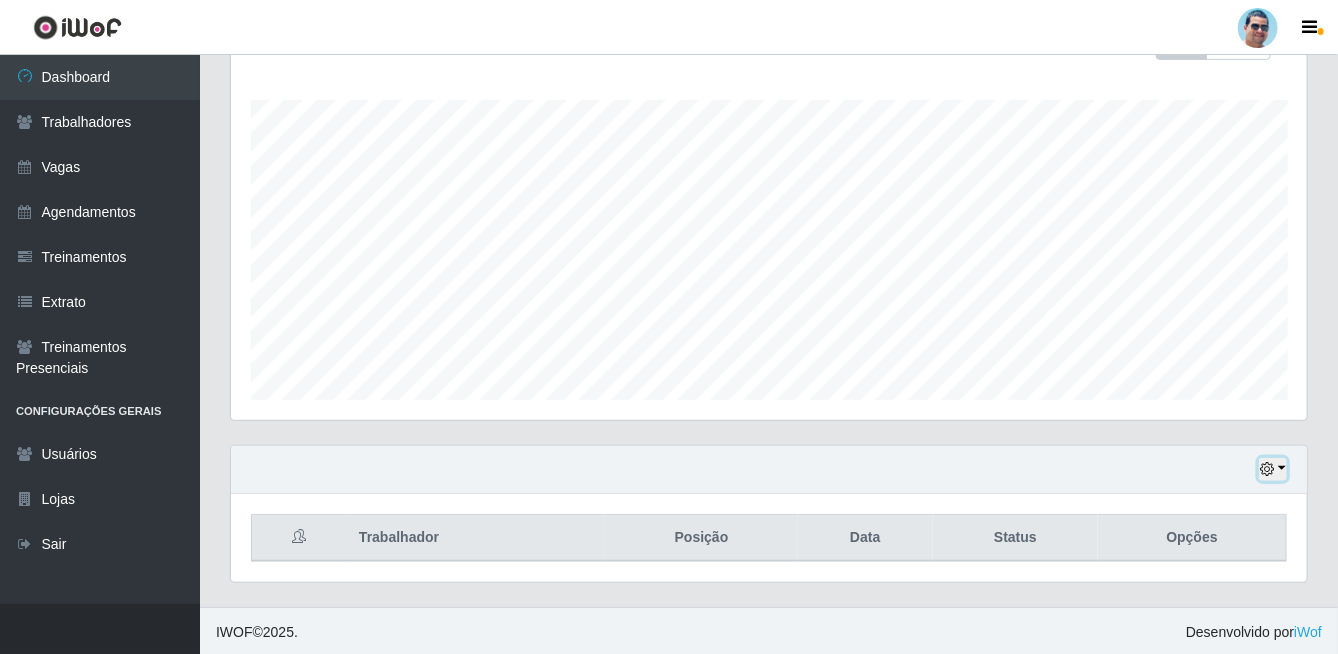 click at bounding box center [1267, 469] 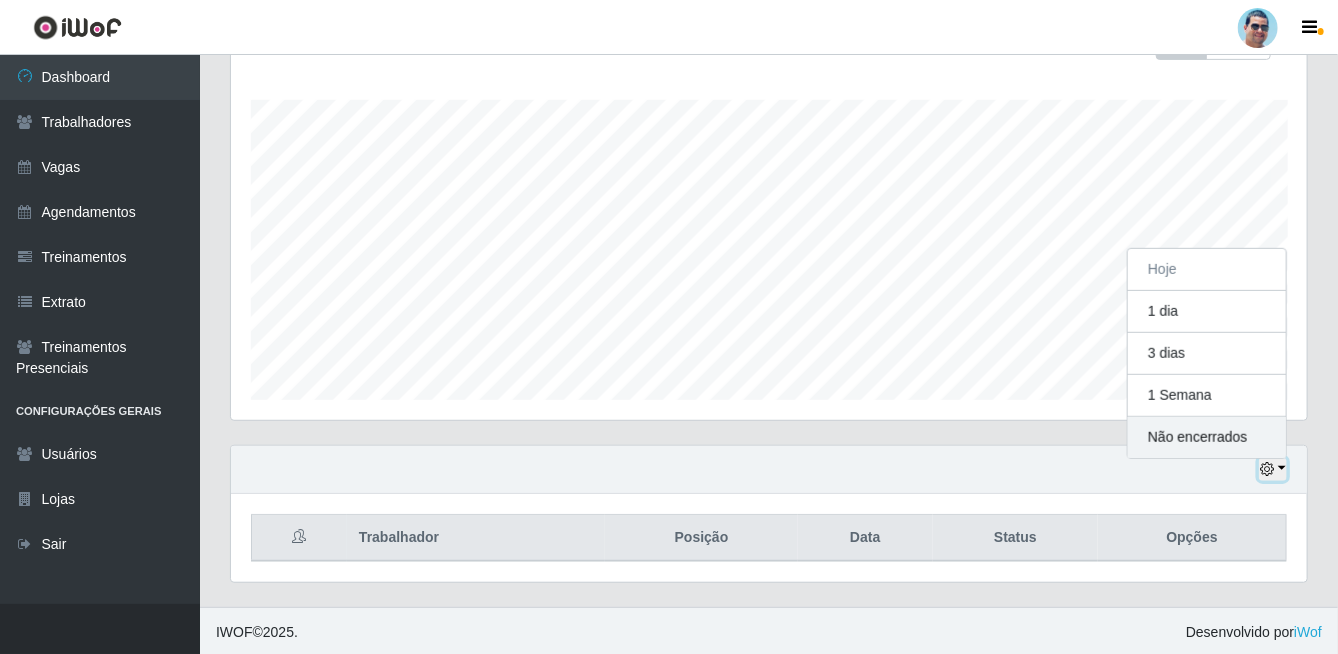 scroll, scrollTop: 415, scrollLeft: 1076, axis: both 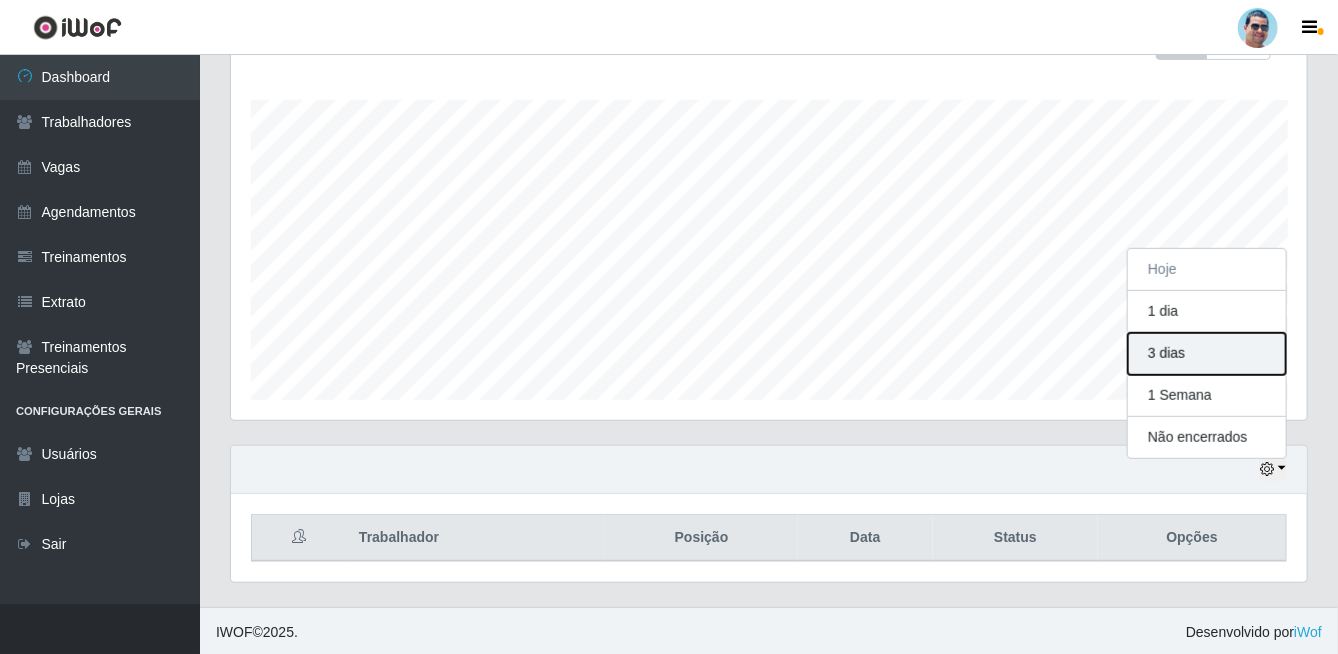 click on "3 dias" at bounding box center (1207, 354) 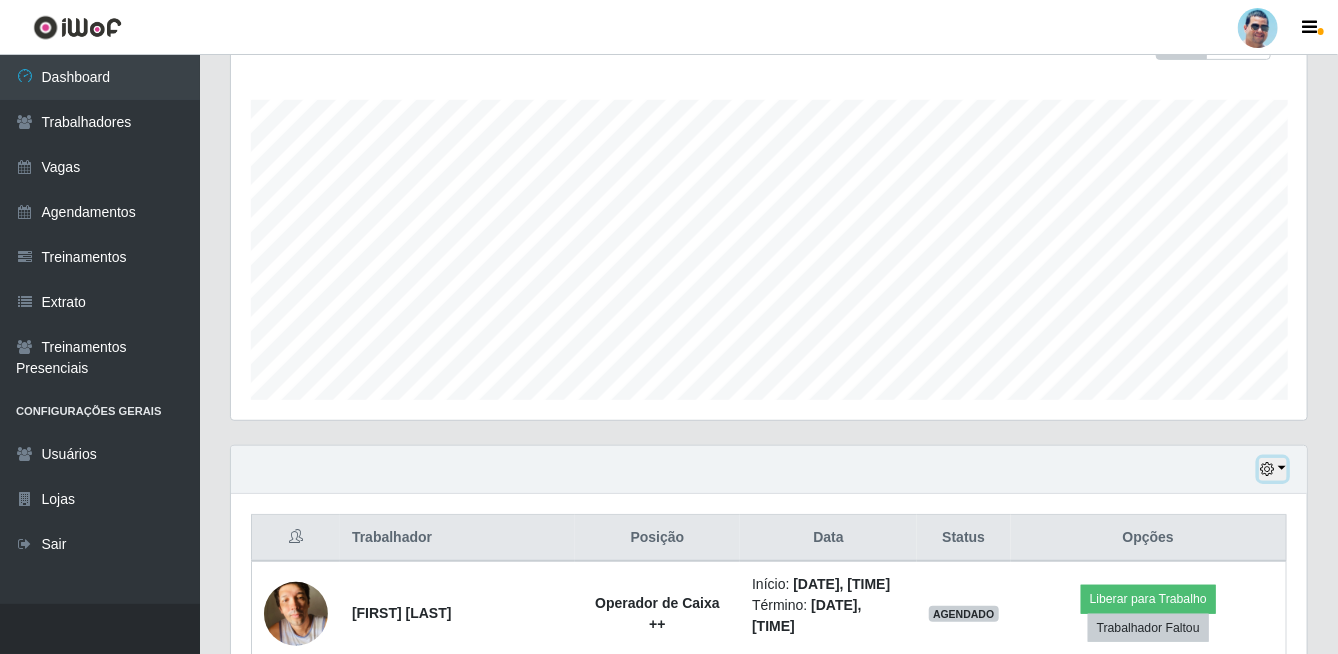 click at bounding box center (1273, 469) 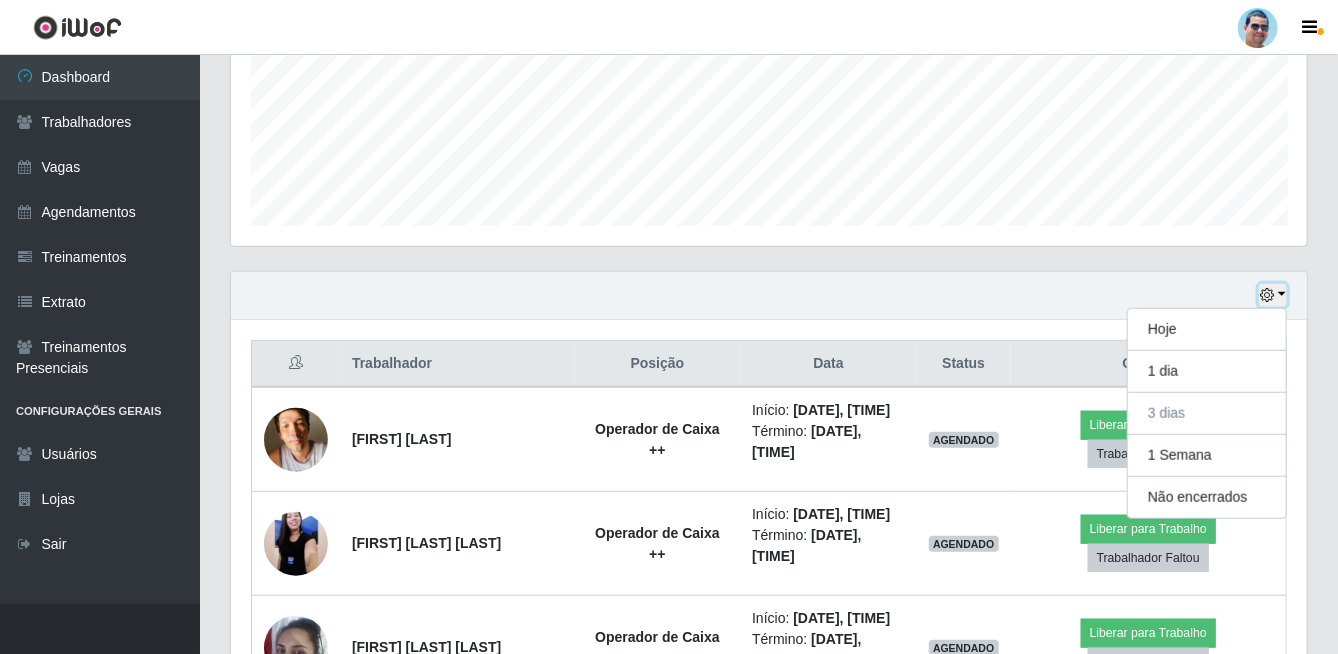 scroll, scrollTop: 215, scrollLeft: 0, axis: vertical 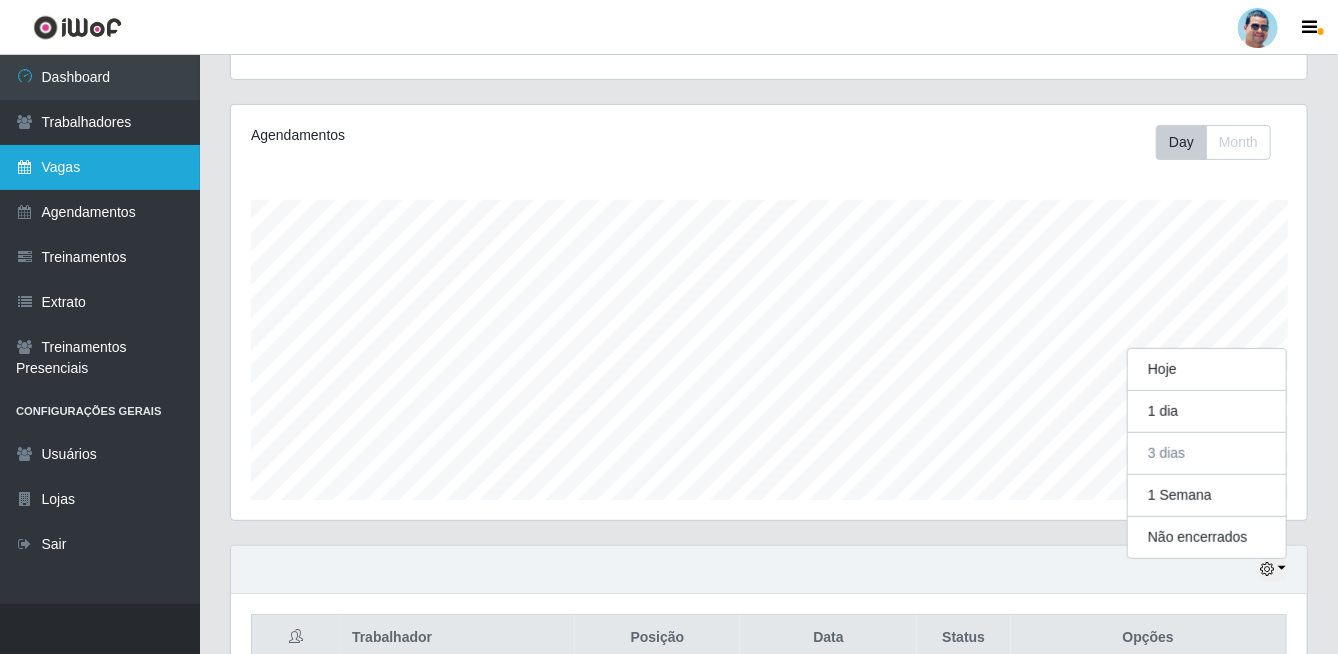 click on "Vagas" at bounding box center (100, 167) 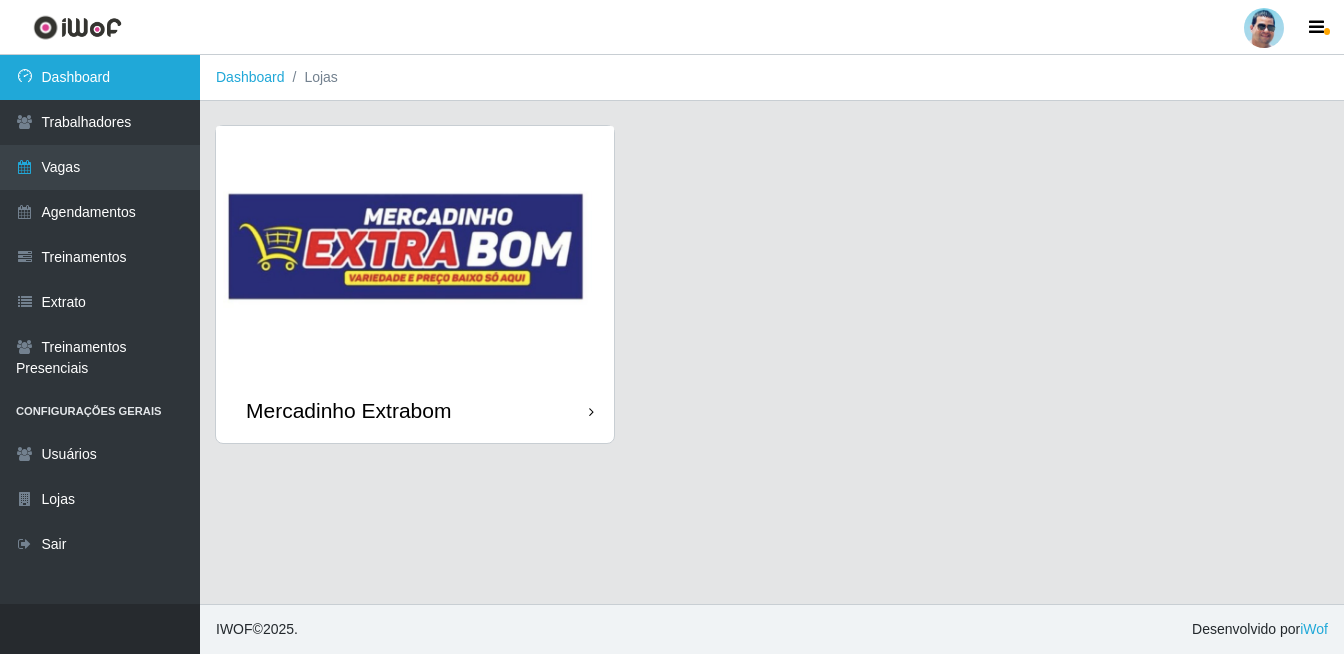 click on "Dashboard" at bounding box center [100, 77] 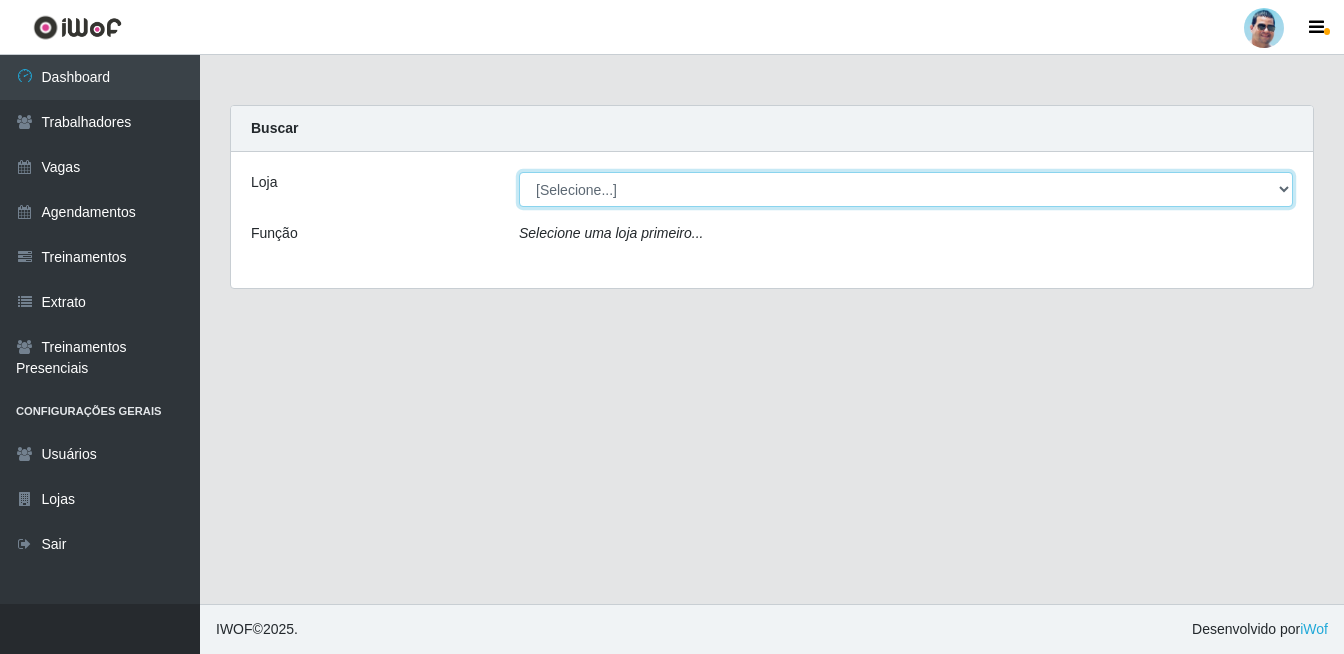 click on "[Selecione...] Mercadinho Extrabom" at bounding box center (906, 189) 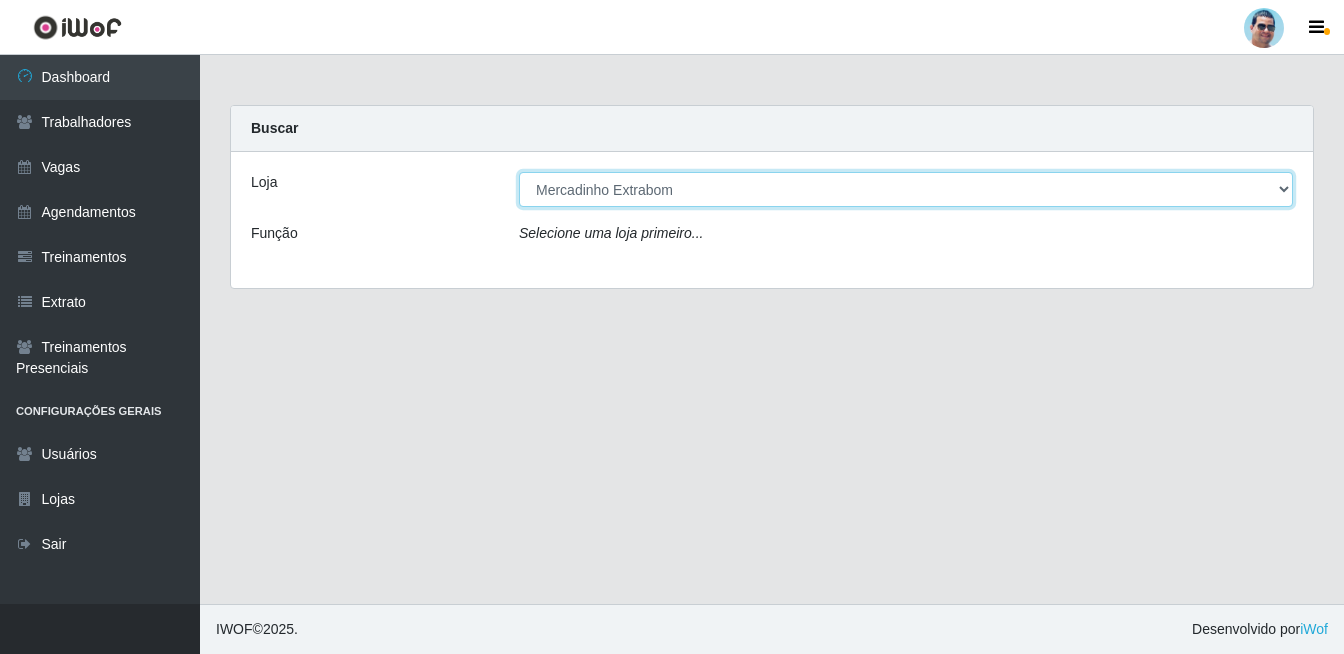 click on "[Selecione...] Mercadinho Extrabom" at bounding box center [906, 189] 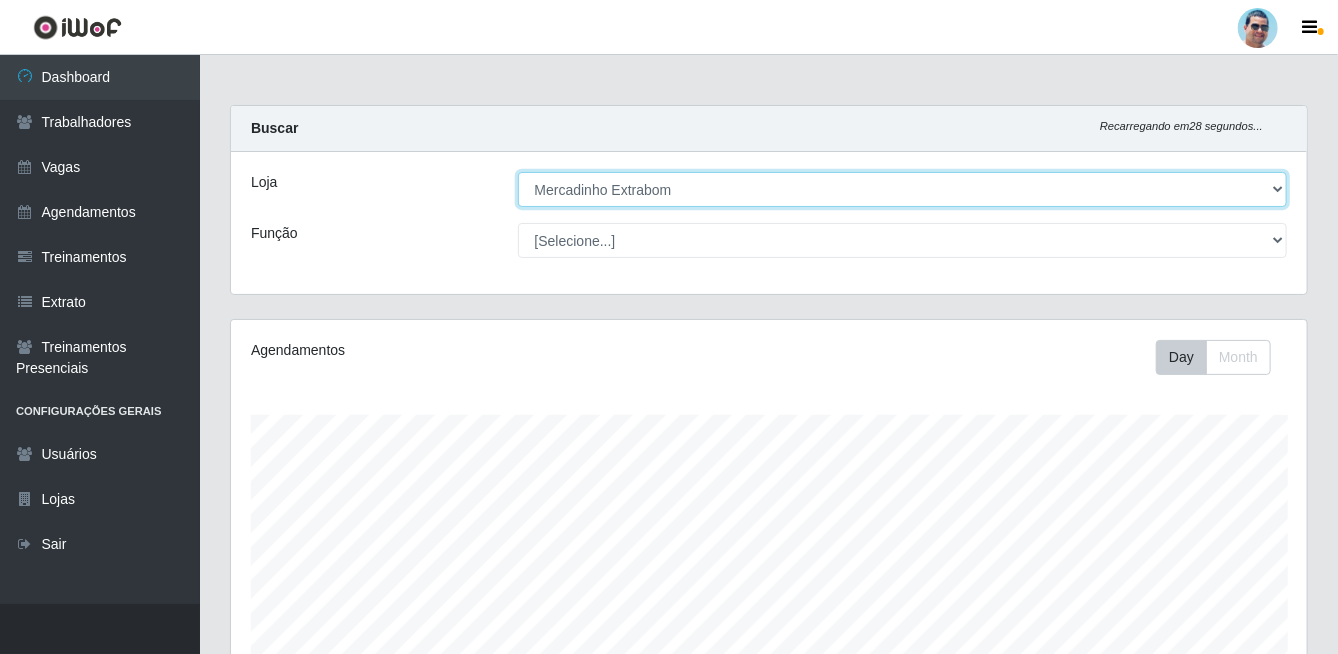 scroll, scrollTop: 294, scrollLeft: 0, axis: vertical 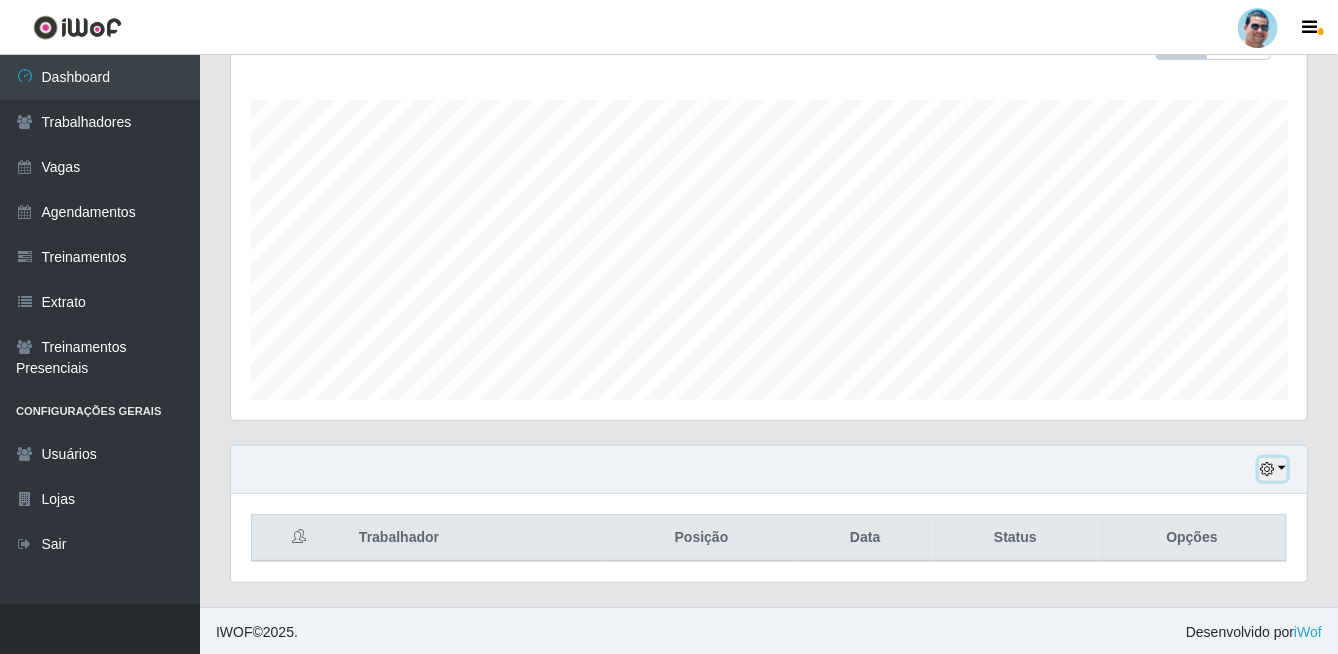 click at bounding box center (1273, 469) 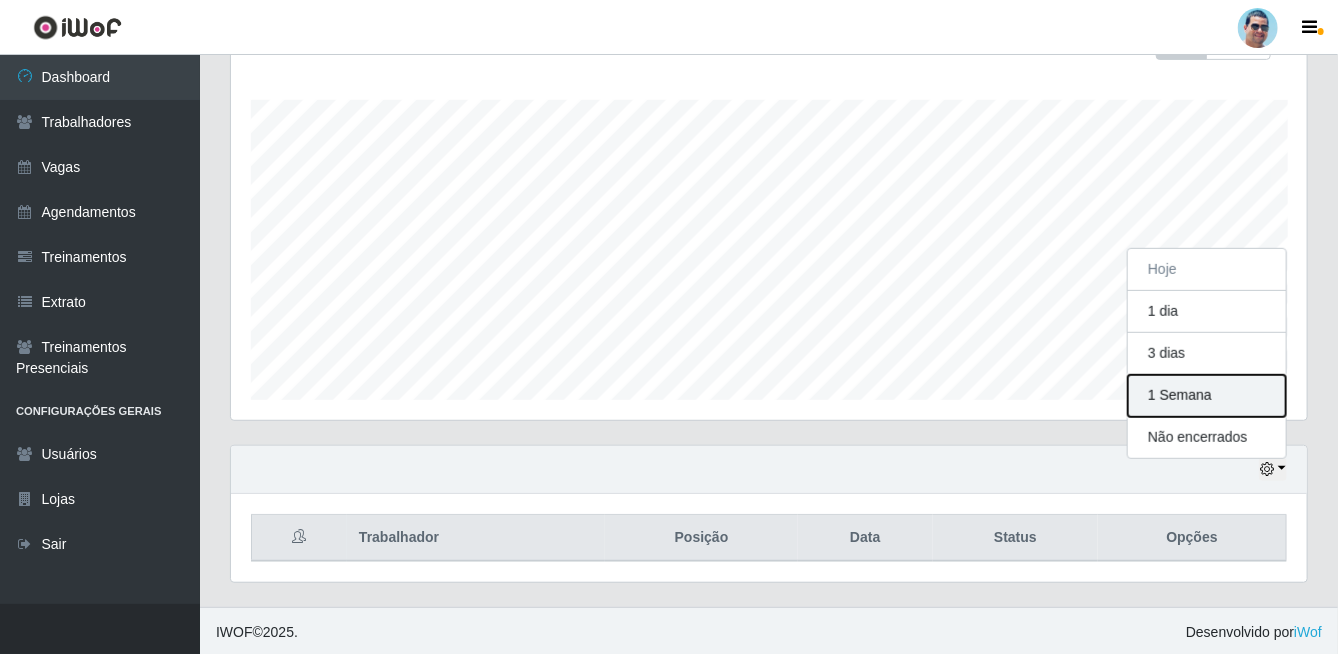 click on "1 Semana" at bounding box center (1207, 396) 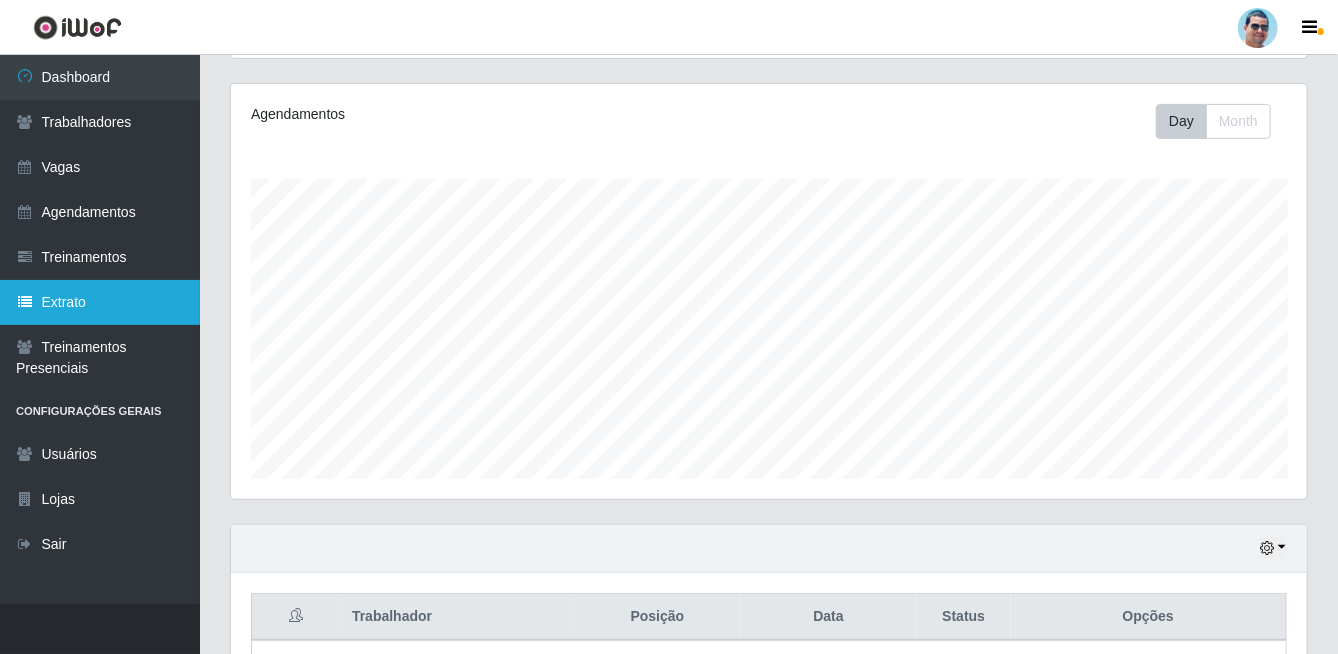 scroll, scrollTop: 115, scrollLeft: 0, axis: vertical 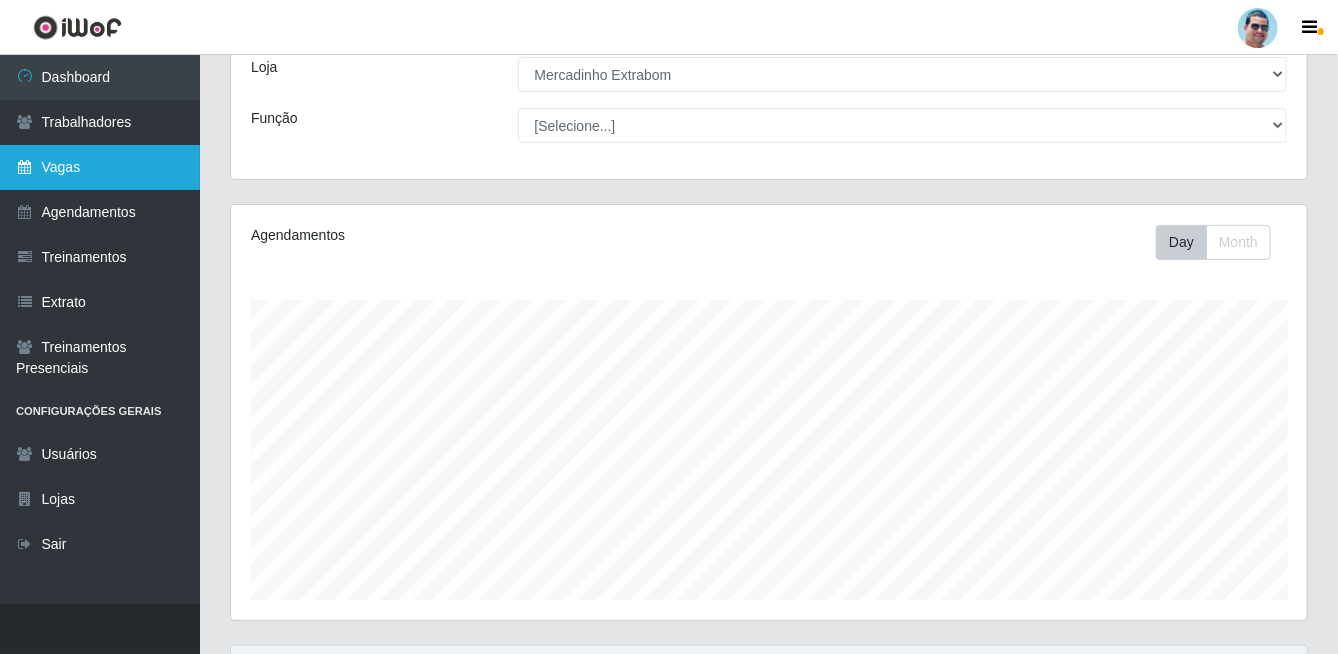 click on "Vagas" at bounding box center [100, 167] 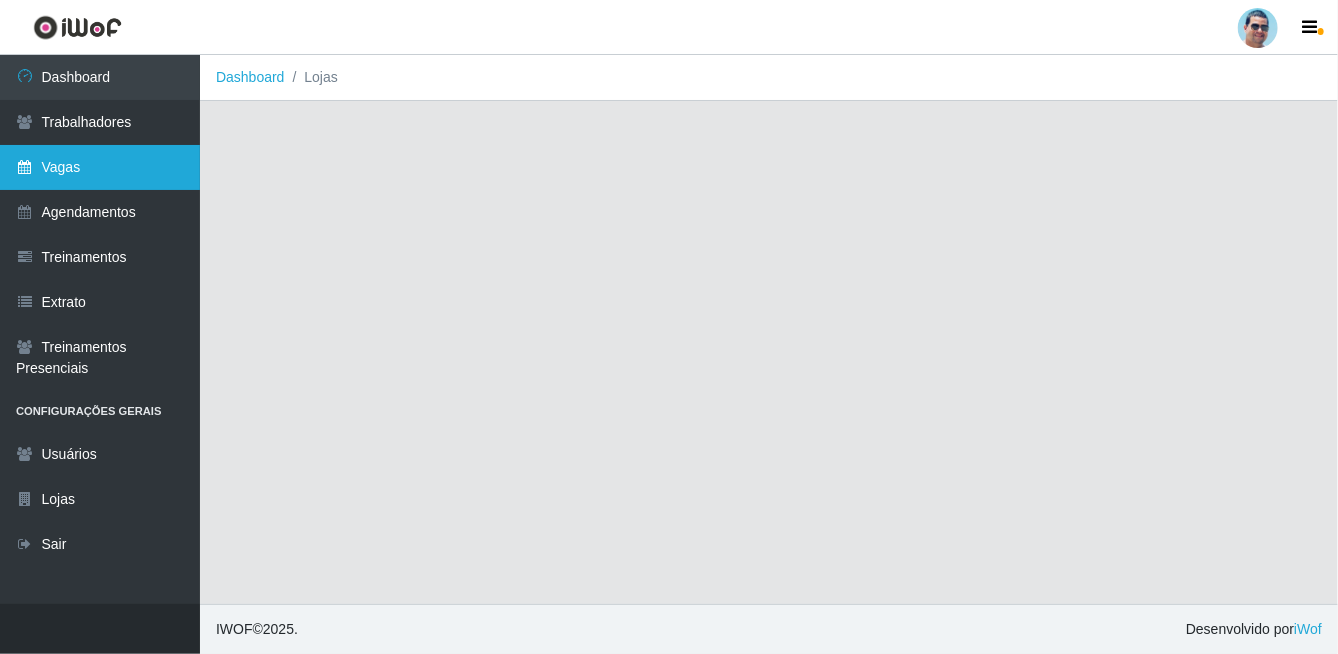 scroll, scrollTop: 0, scrollLeft: 0, axis: both 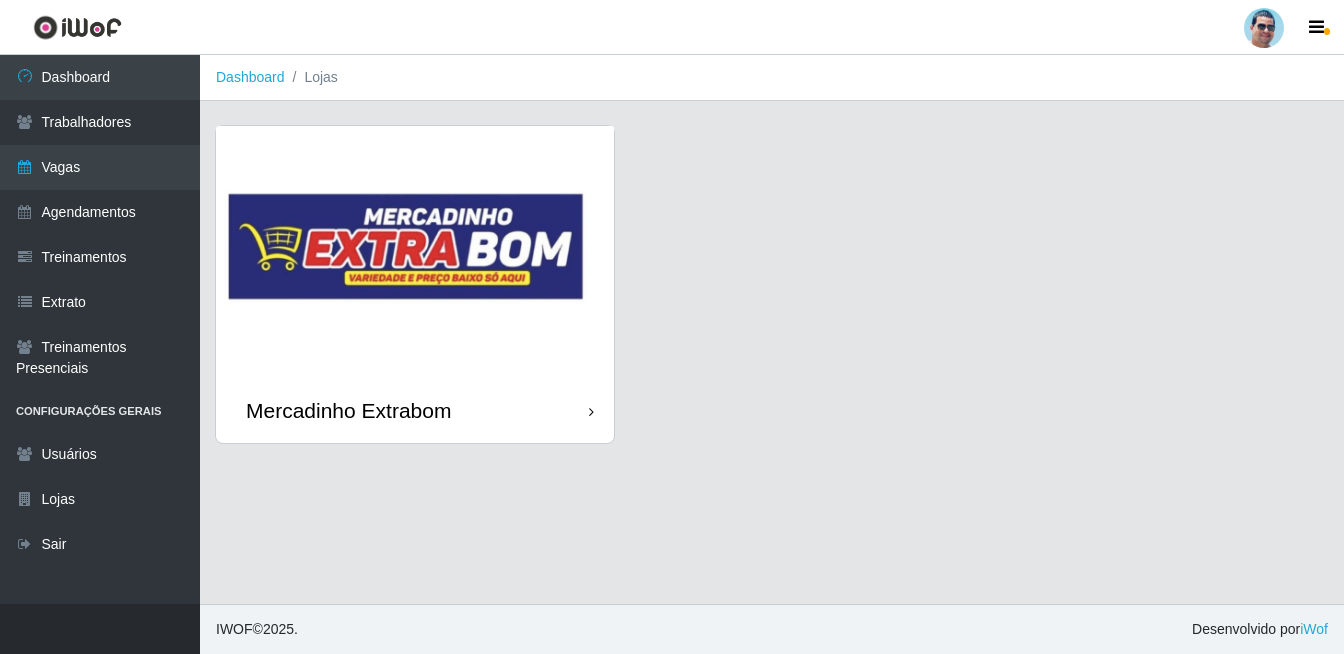 click at bounding box center (415, 252) 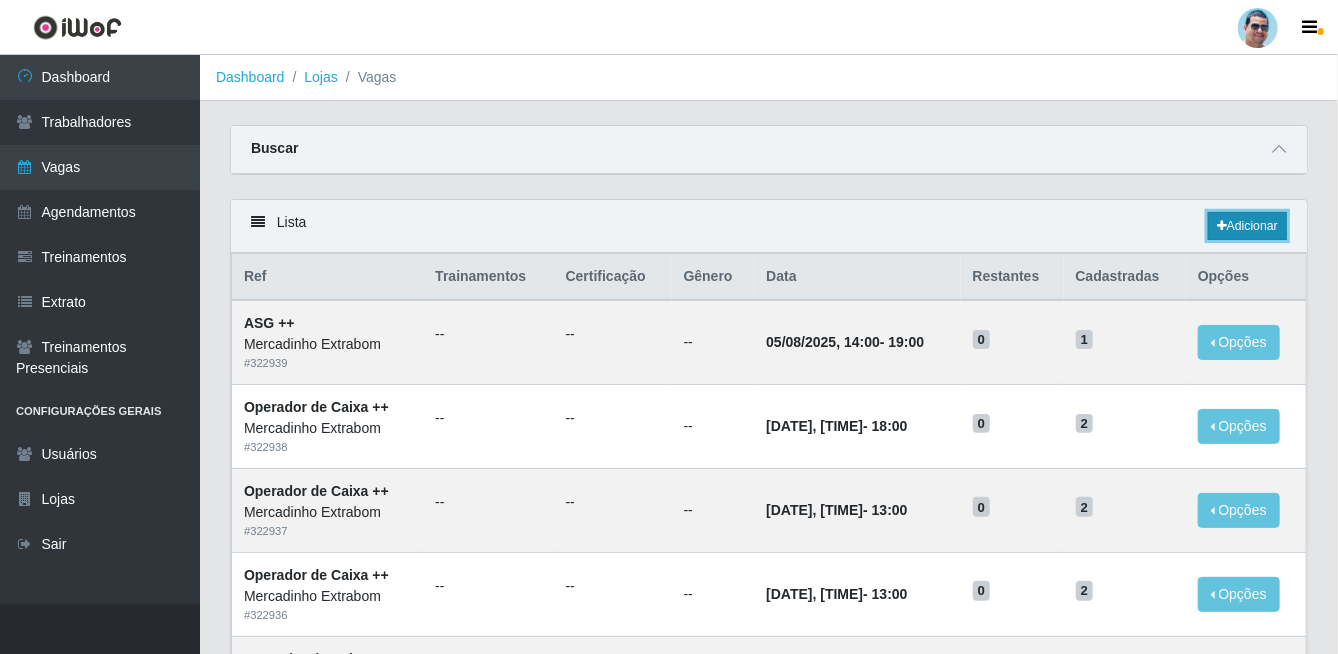 click on "Adicionar" at bounding box center [1247, 226] 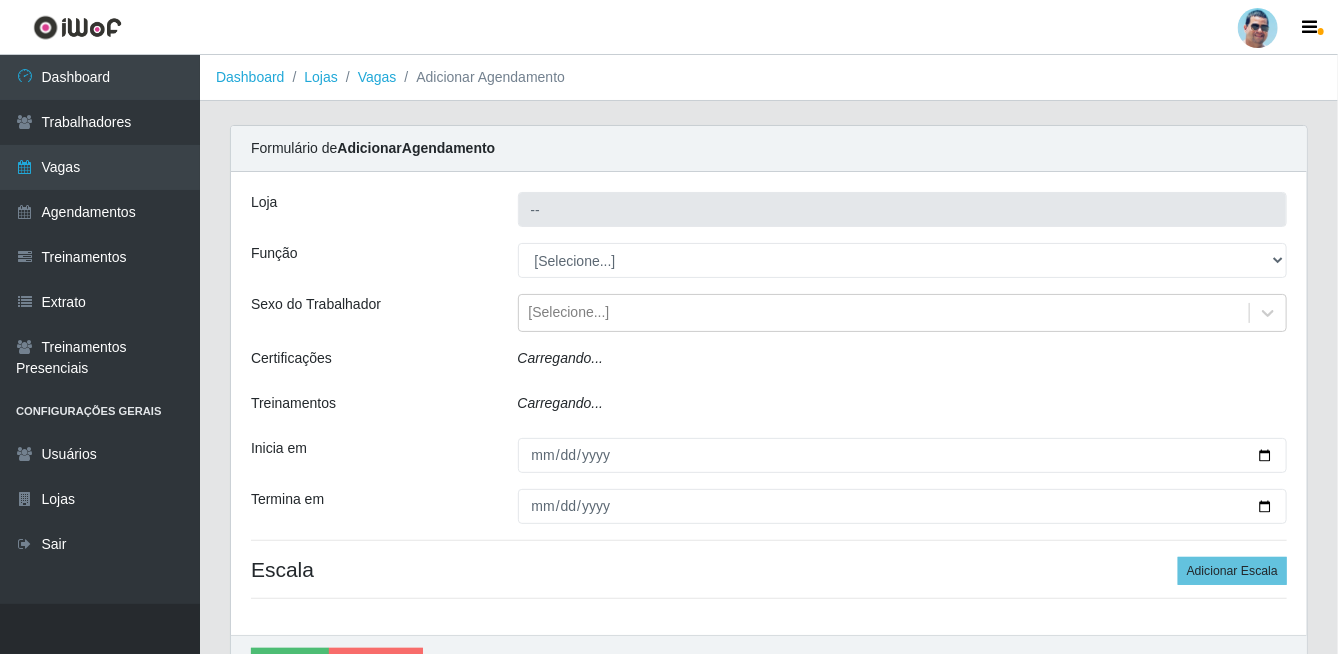 type on "Mercadinho Extrabom" 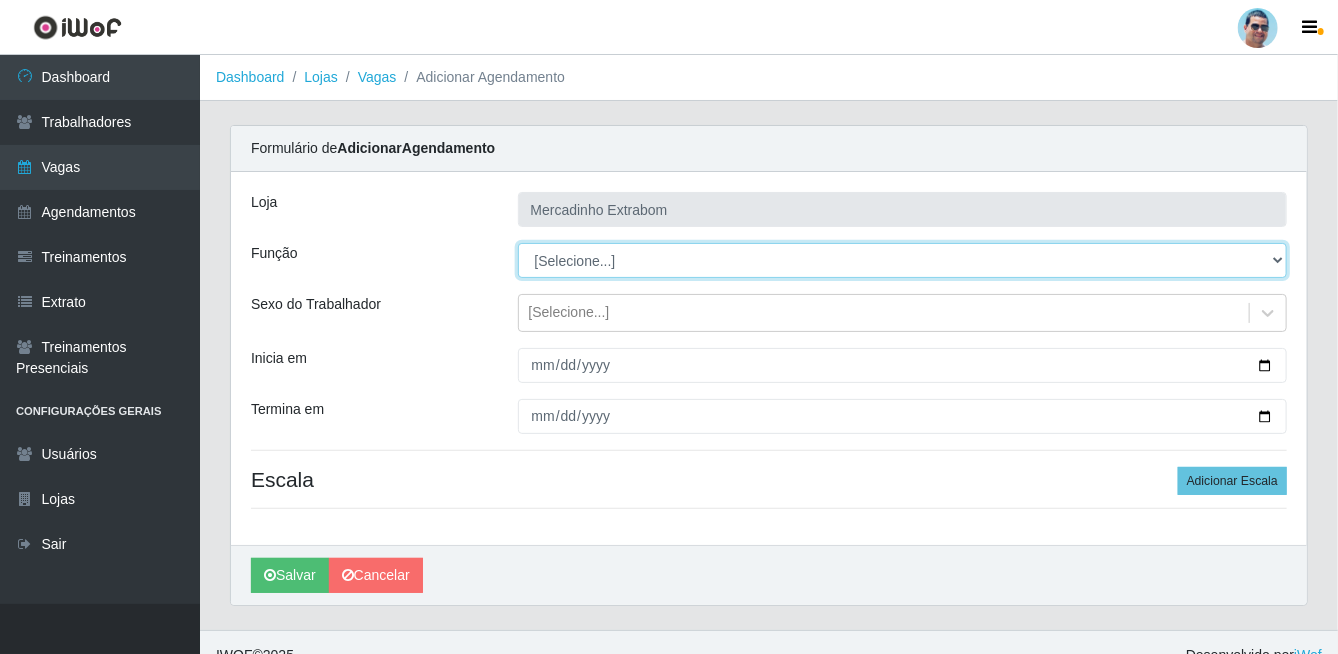 click on "[Selecione...] ASG ASG + ASG ++ Balconista Balconista + Balconista ++ Carregador e Descarregador de Caminhão Carregador e Descarregador de Caminhão + Carregador e Descarregador de Caminhão ++ Embalador Embalador + Embalador ++ Operador de Caixa Operador de Caixa + Operador de Caixa ++ Repositor Repositor + Repositor ++" at bounding box center (903, 260) 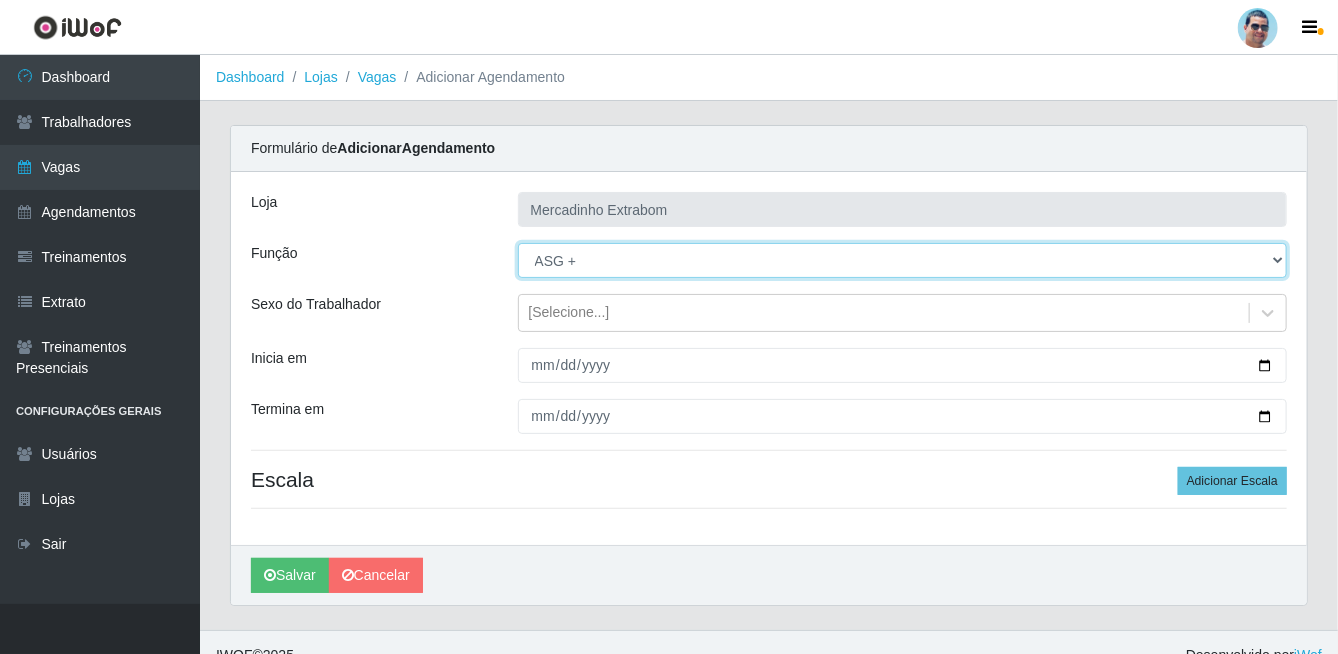 click on "[Selecione...] ASG ASG + ASG ++ Balconista Balconista + Balconista ++ Carregador e Descarregador de Caminhão Carregador e Descarregador de Caminhão + Carregador e Descarregador de Caminhão ++ Embalador Embalador + Embalador ++ Operador de Caixa Operador de Caixa + Operador de Caixa ++ Repositor Repositor + Repositor ++" at bounding box center [903, 260] 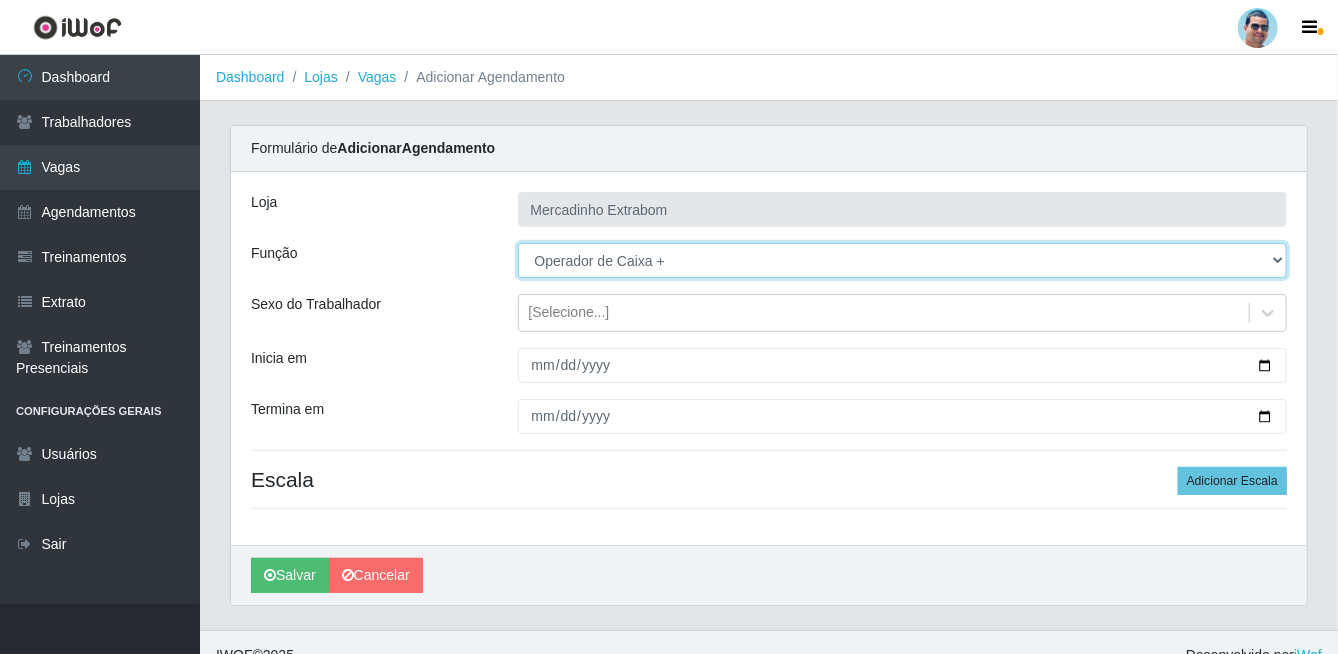 click on "[Selecione...] ASG ASG + ASG ++ Balconista Balconista + Balconista ++ Carregador e Descarregador de Caminhão Carregador e Descarregador de Caminhão + Carregador e Descarregador de Caminhão ++ Embalador Embalador + Embalador ++ Operador de Caixa Operador de Caixa + Operador de Caixa ++ Repositor Repositor + Repositor ++" at bounding box center (903, 260) 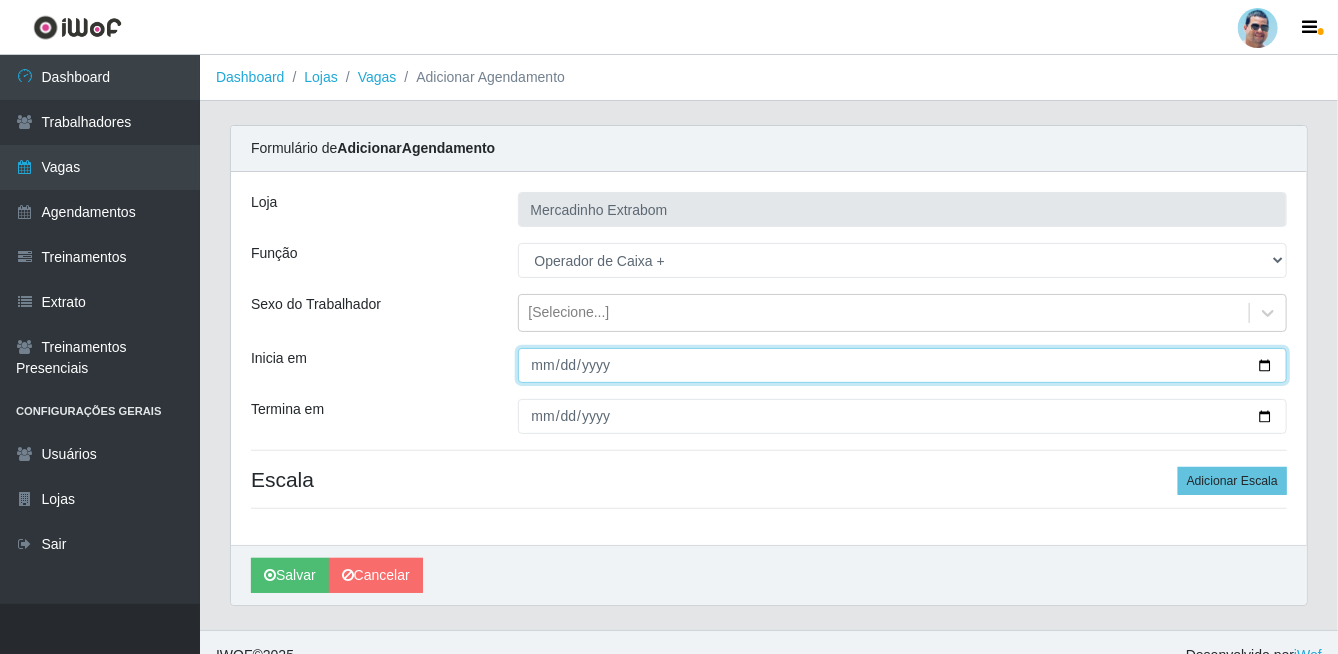click on "Inicia em" at bounding box center [903, 365] 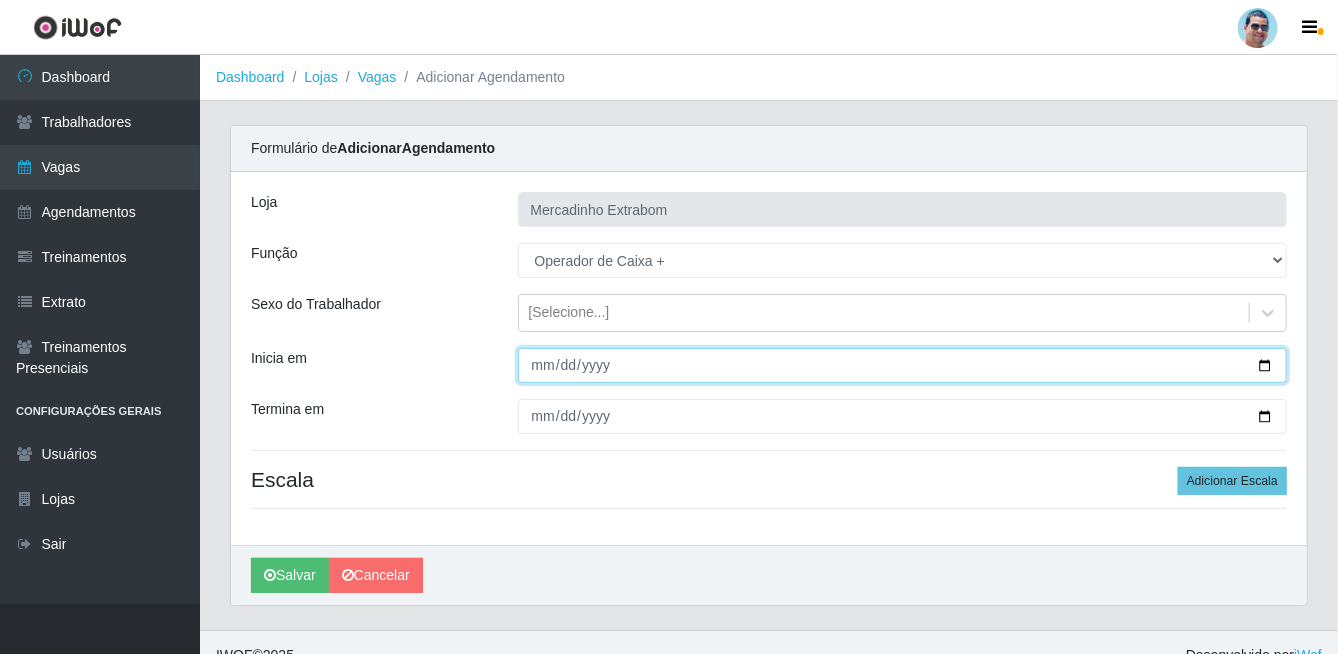 type on "[DATE]" 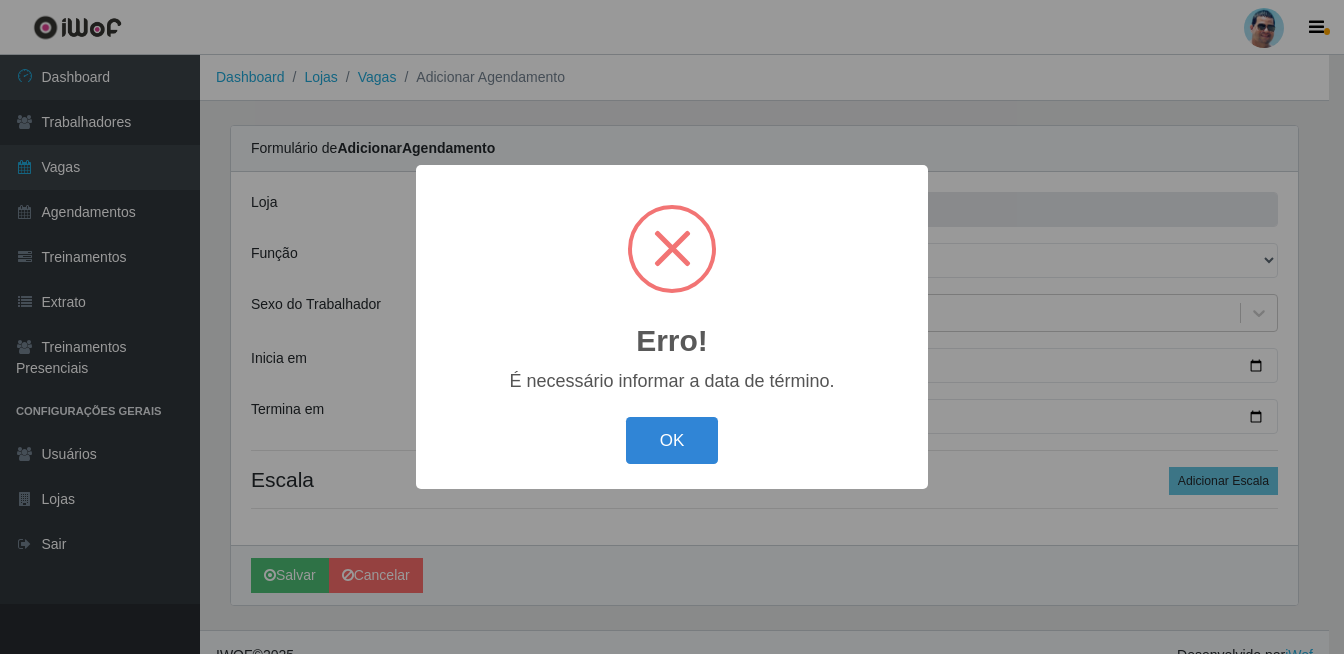 type 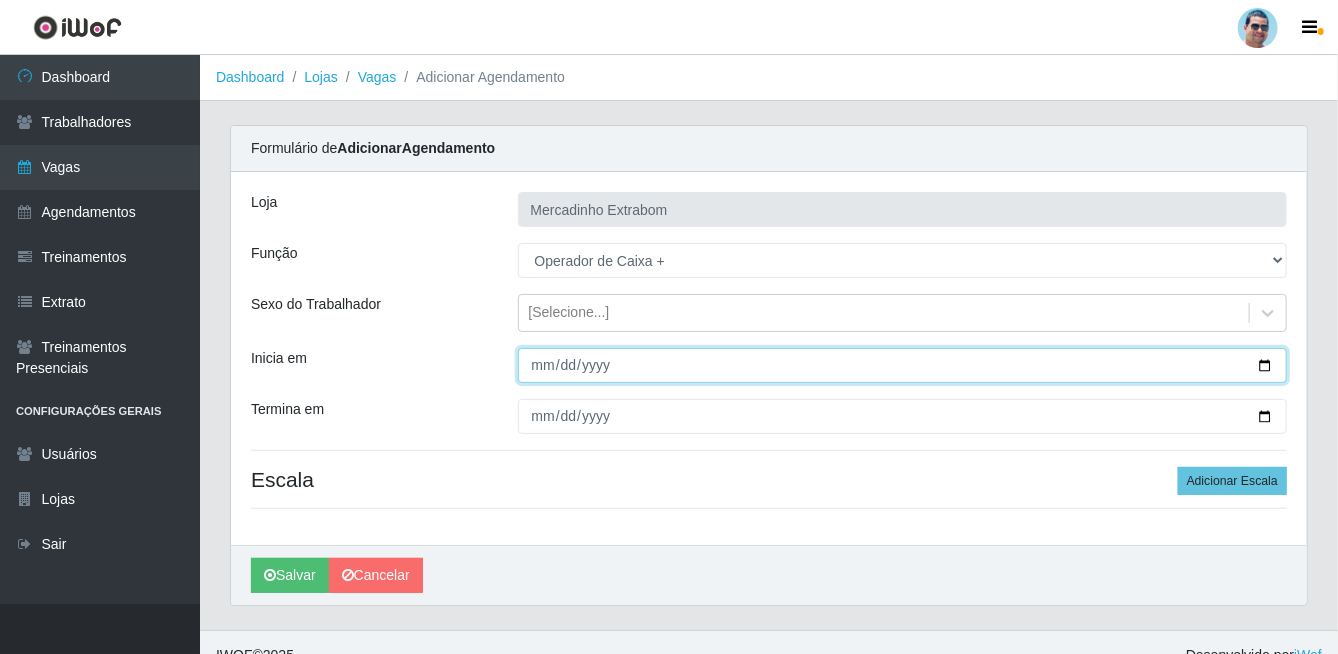 click on "Salvar" at bounding box center (290, 575) 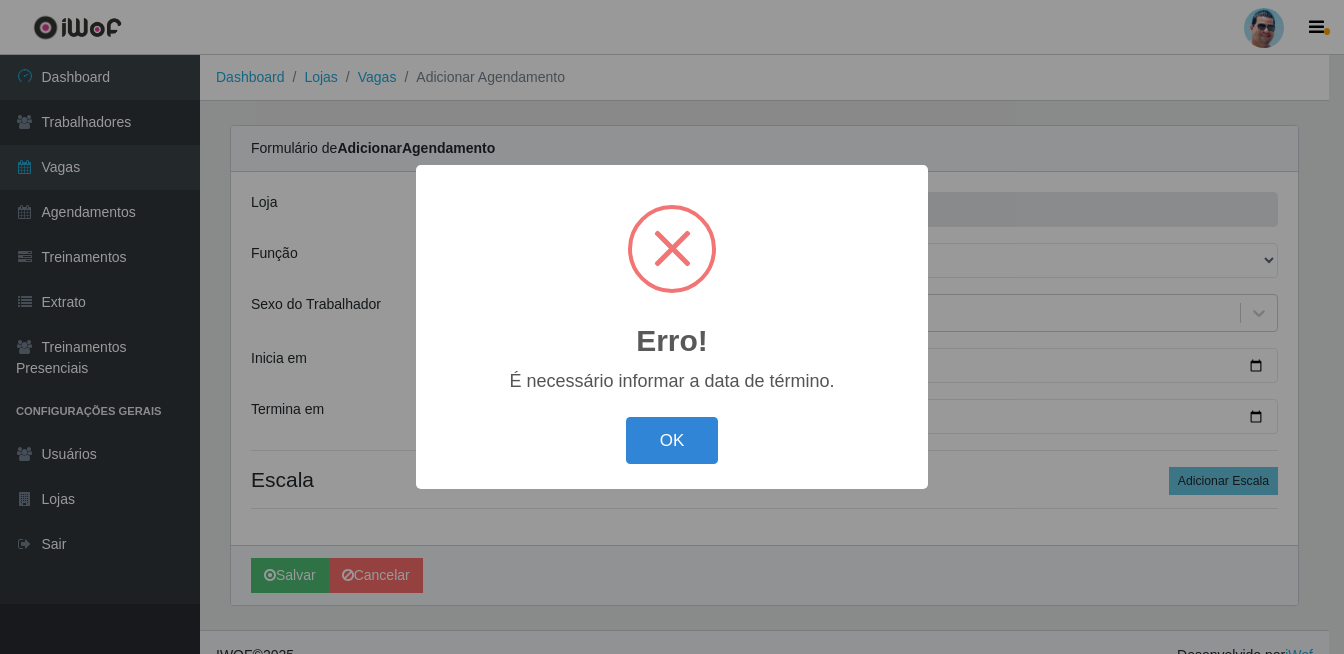 type 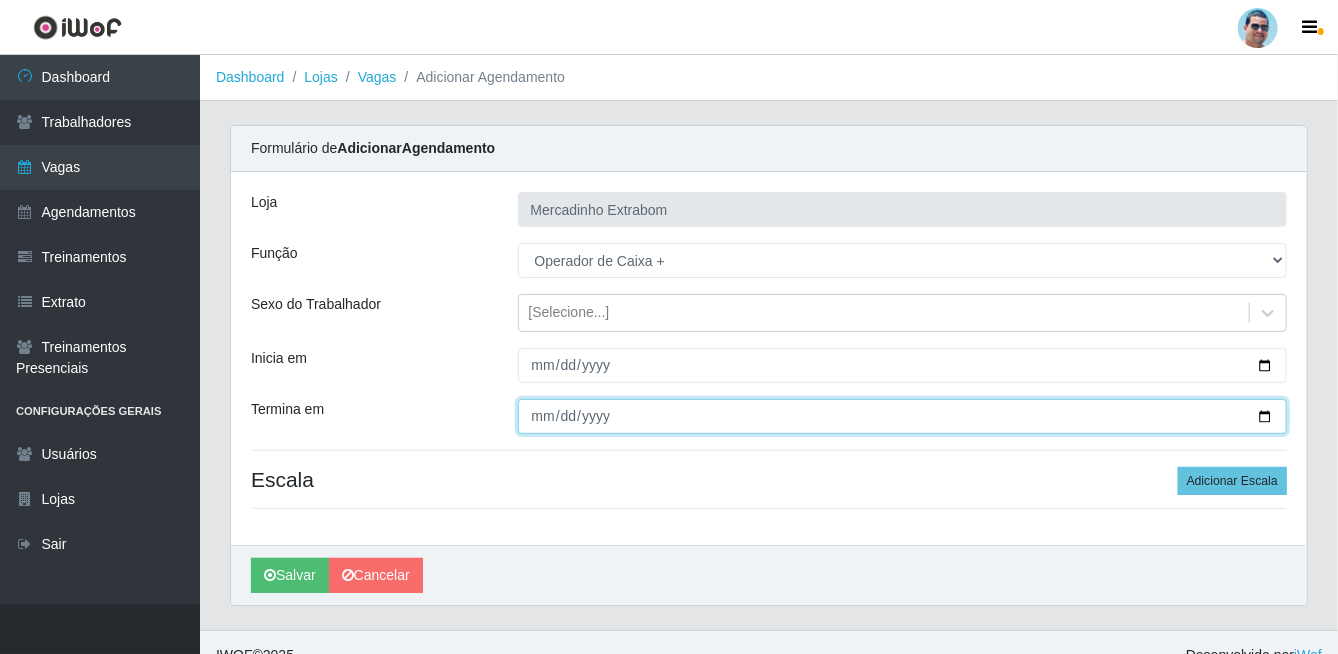click on "Termina em" at bounding box center (903, 416) 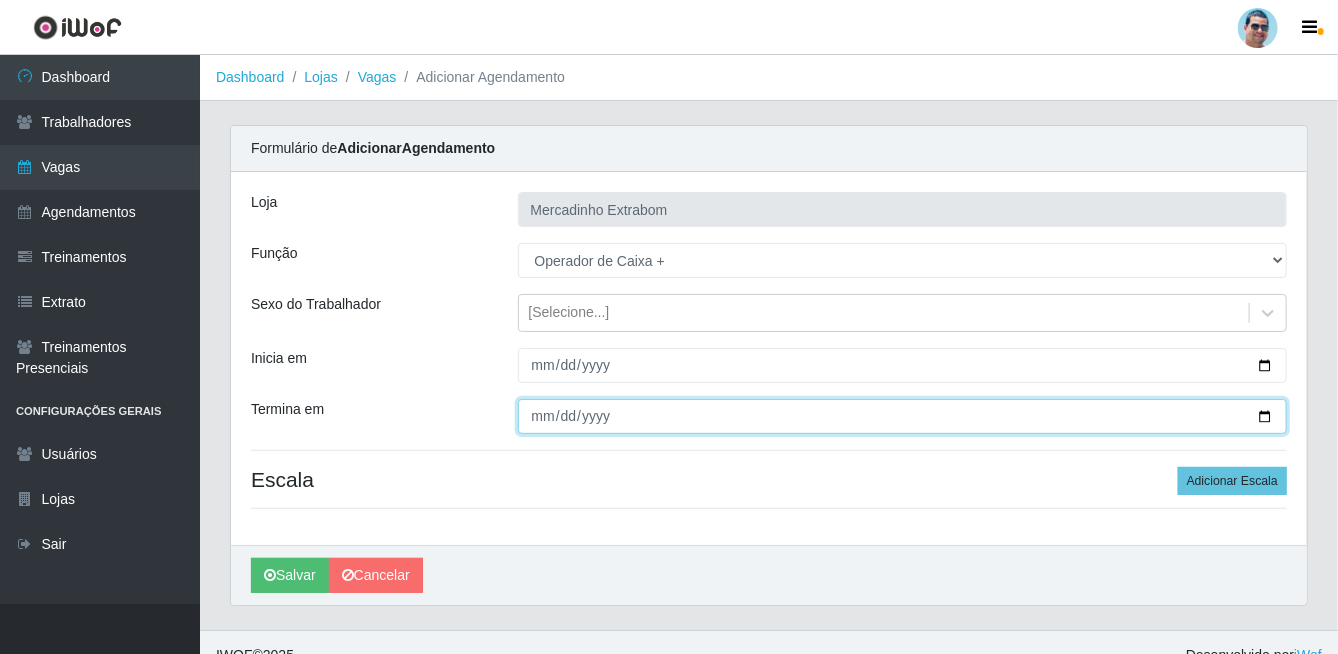 type on "[DATE]" 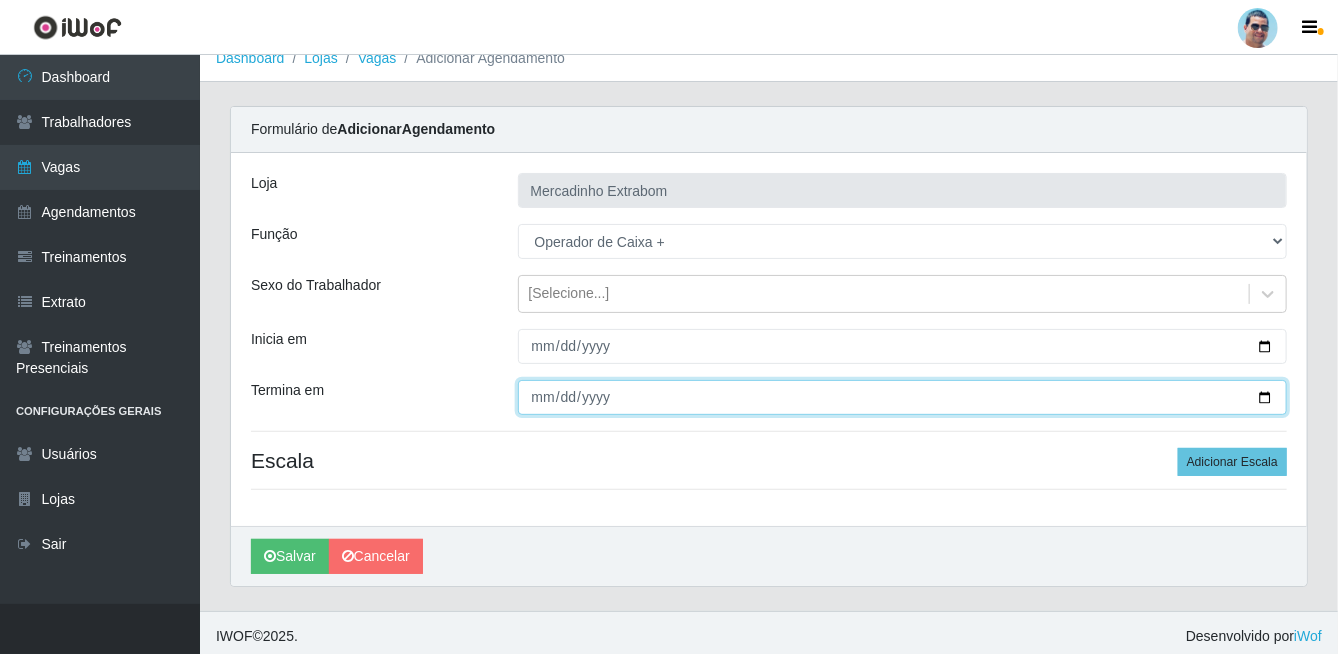 scroll, scrollTop: 24, scrollLeft: 0, axis: vertical 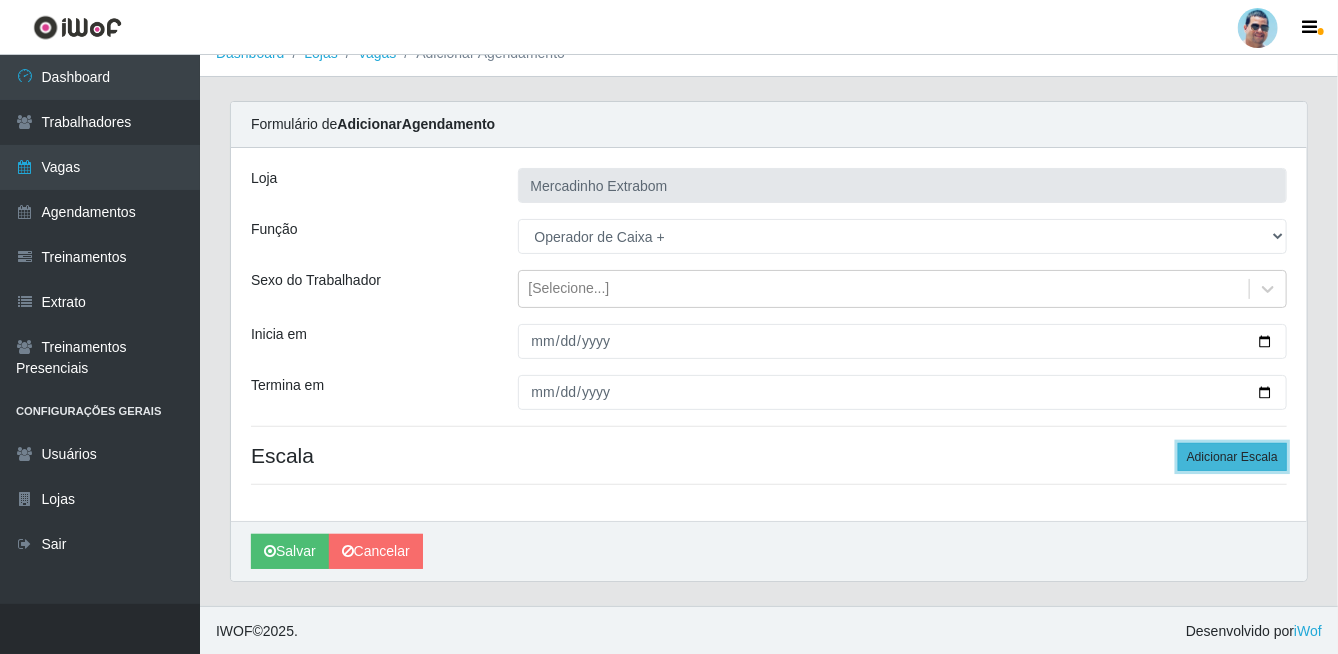drag, startPoint x: 1252, startPoint y: 460, endPoint x: 1214, endPoint y: 454, distance: 38.470768 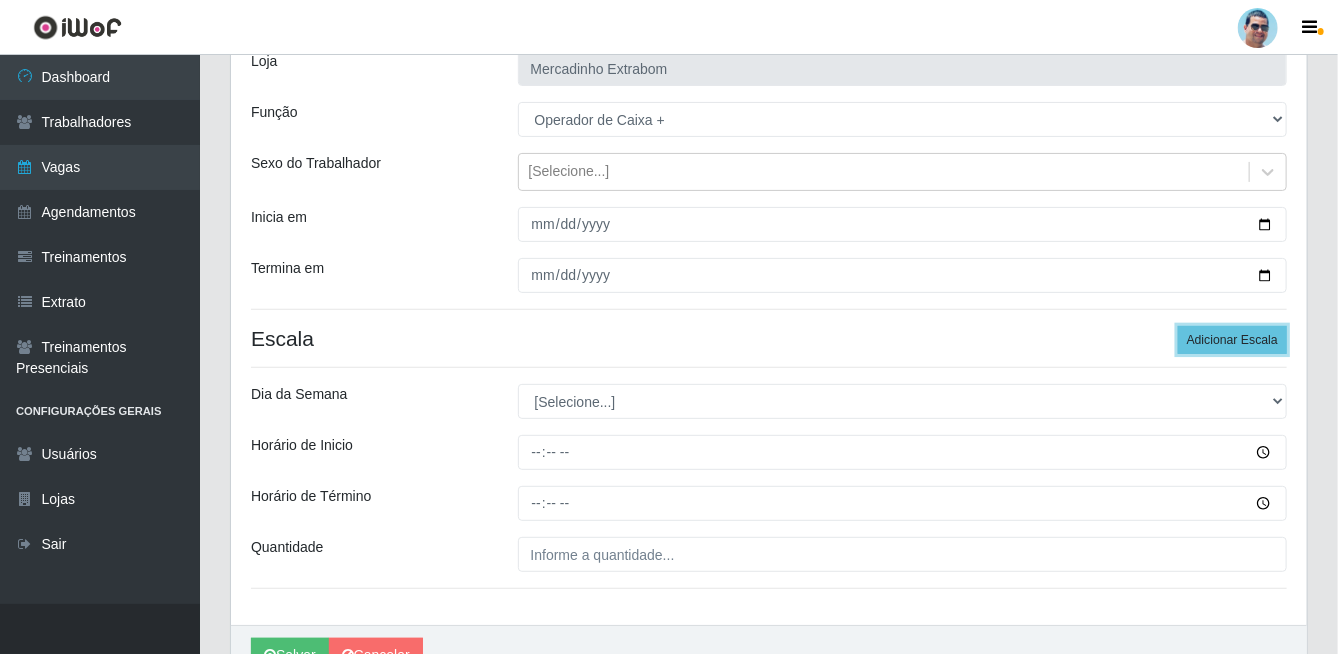scroll, scrollTop: 224, scrollLeft: 0, axis: vertical 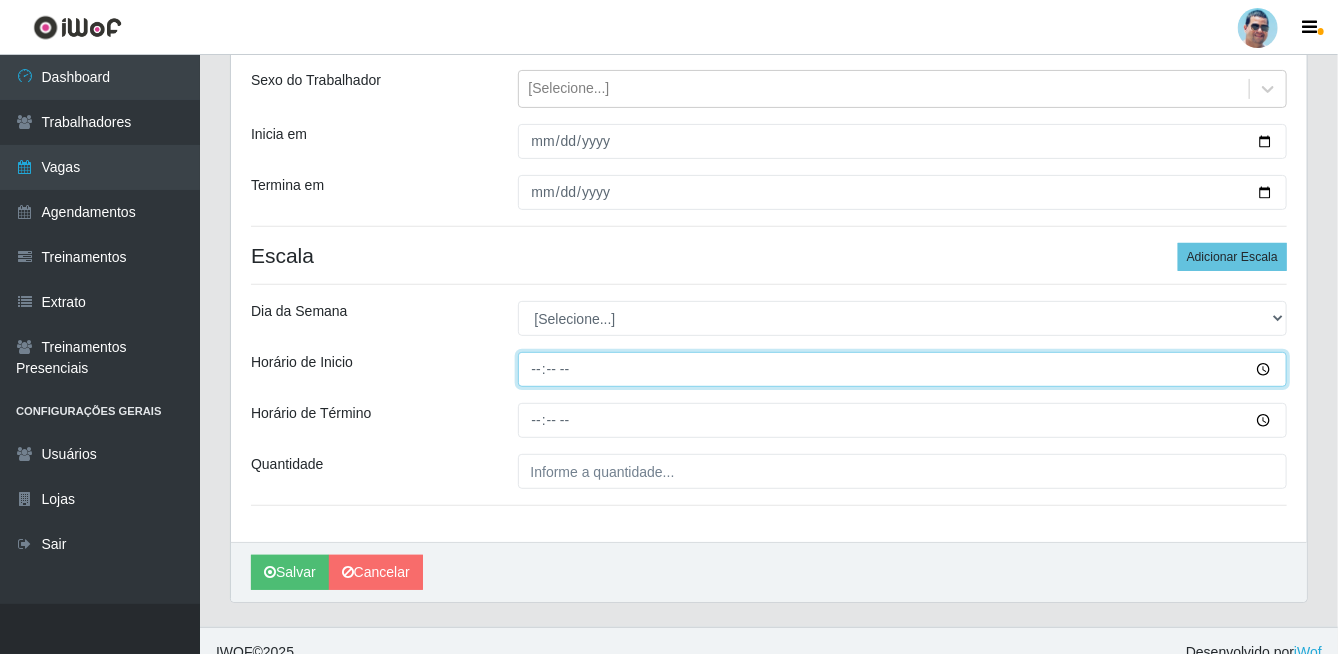 drag, startPoint x: 670, startPoint y: 374, endPoint x: 641, endPoint y: 339, distance: 45.453274 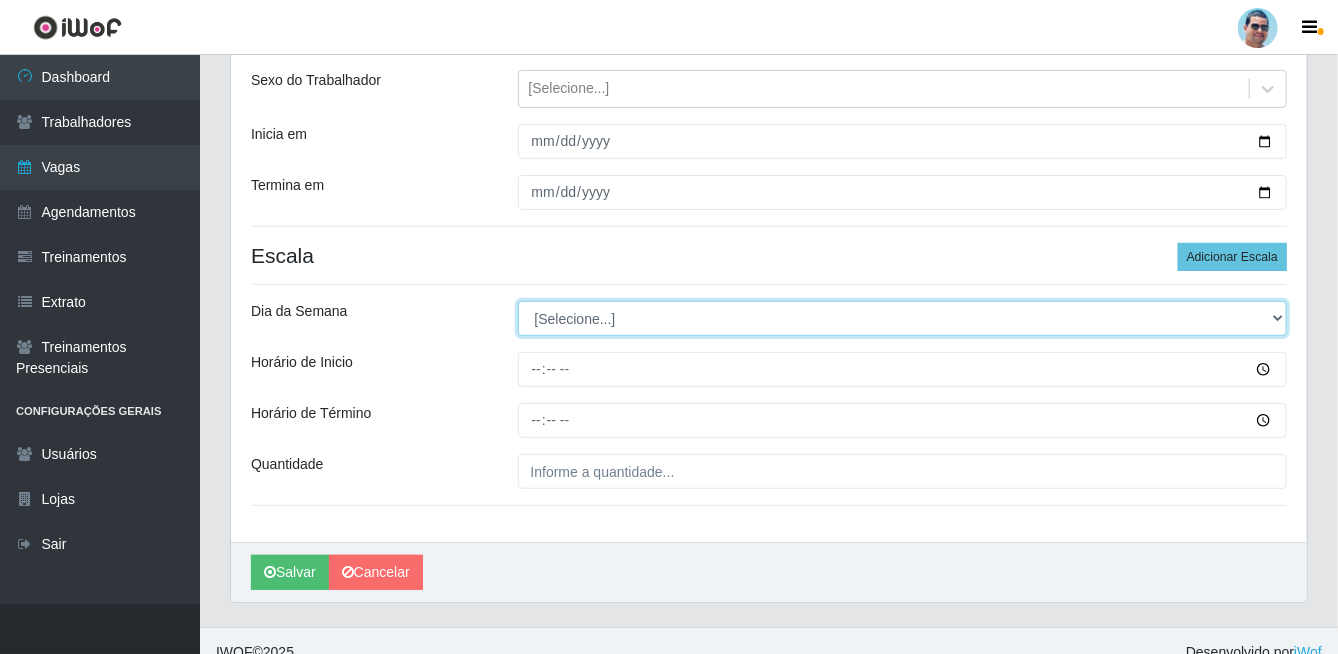 click on "[Selecione...] Segunda Terça Quarta Quinta Sexta Sábado Domingo" at bounding box center [903, 318] 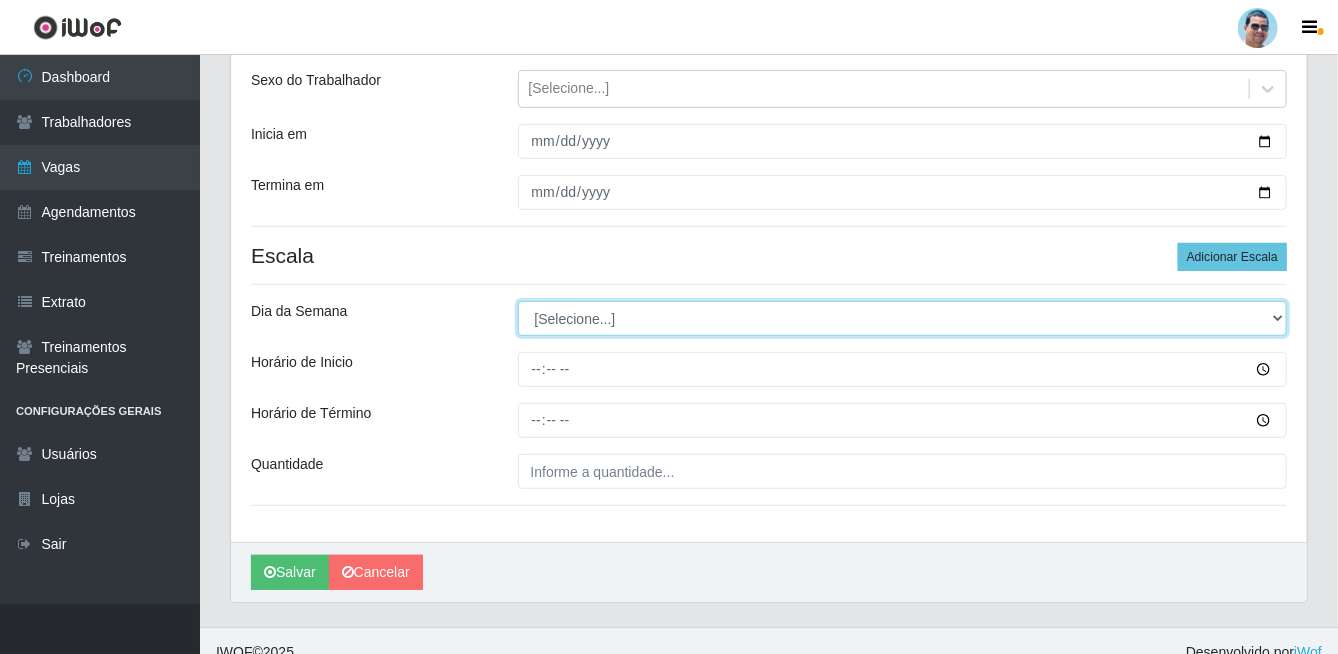 select on "1" 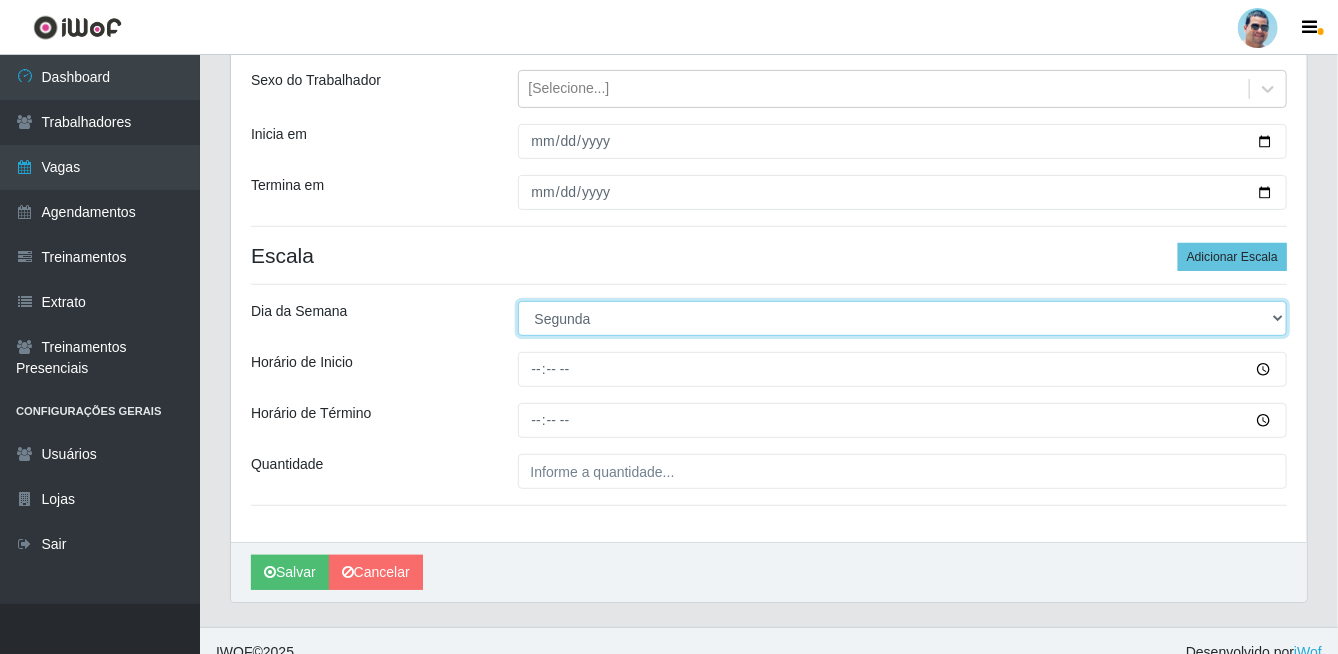 click on "[Selecione...] Segunda Terça Quarta Quinta Sexta Sábado Domingo" at bounding box center (903, 318) 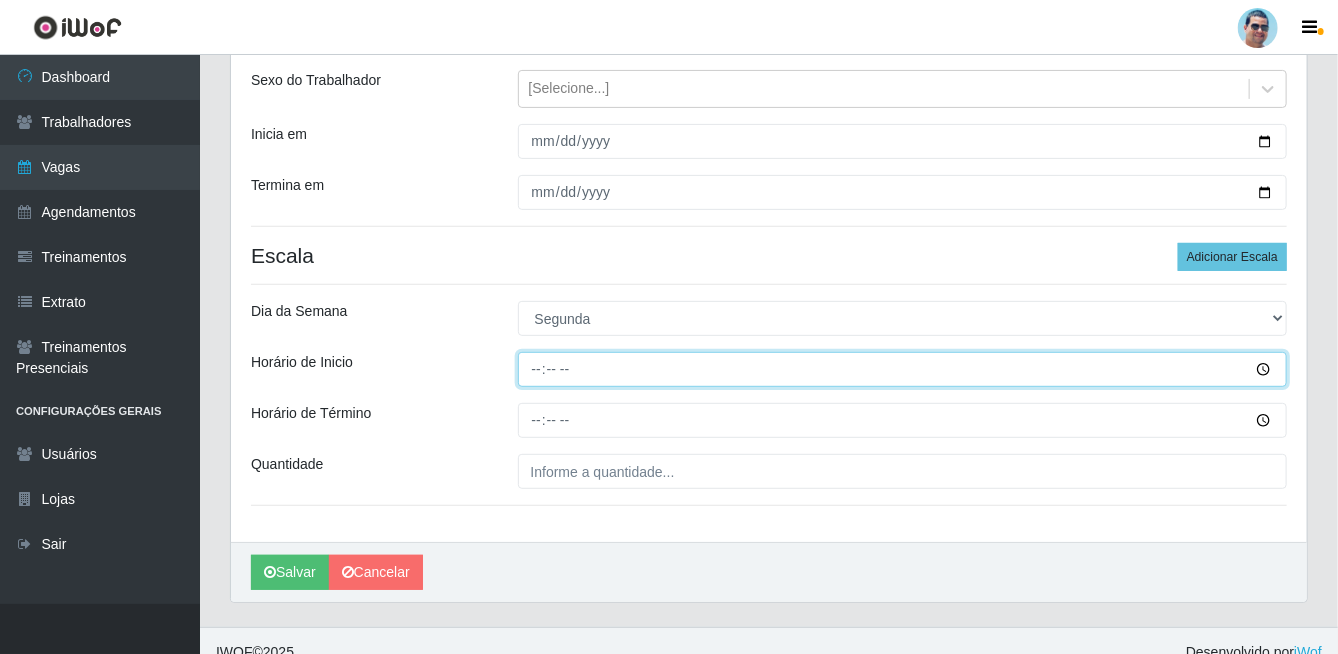 click on "Horário de Inicio" at bounding box center [903, 369] 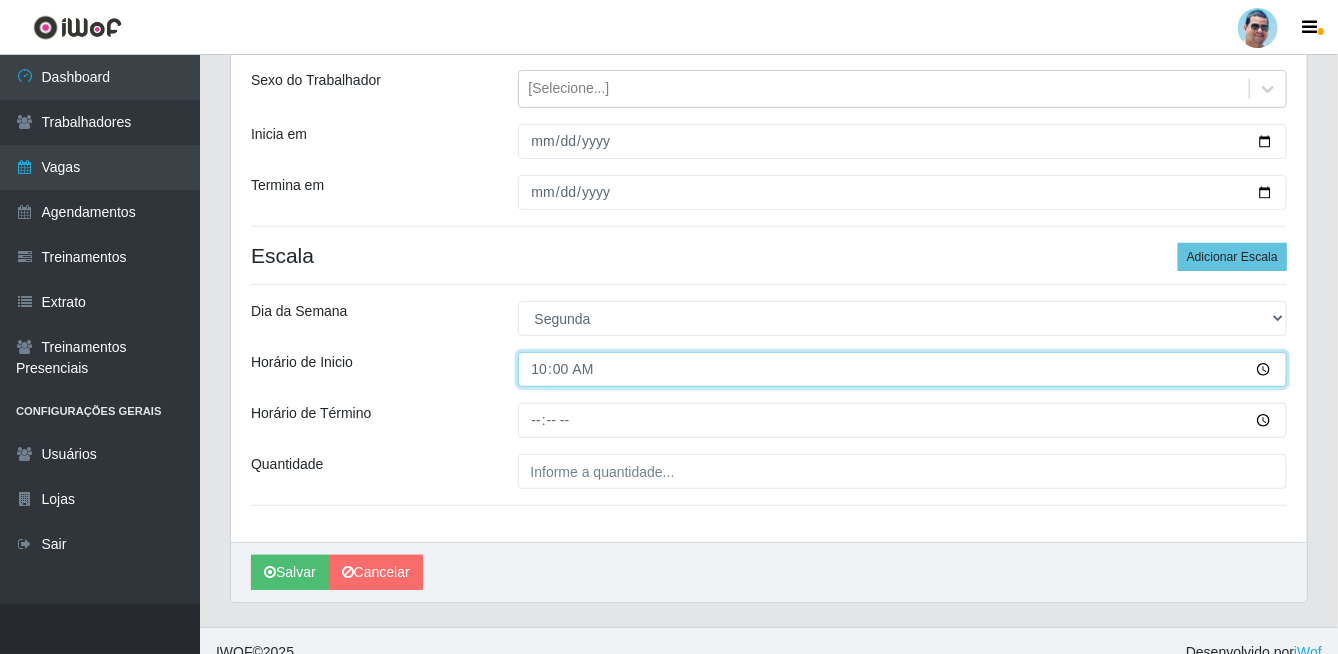 click on "10:00" at bounding box center (903, 369) 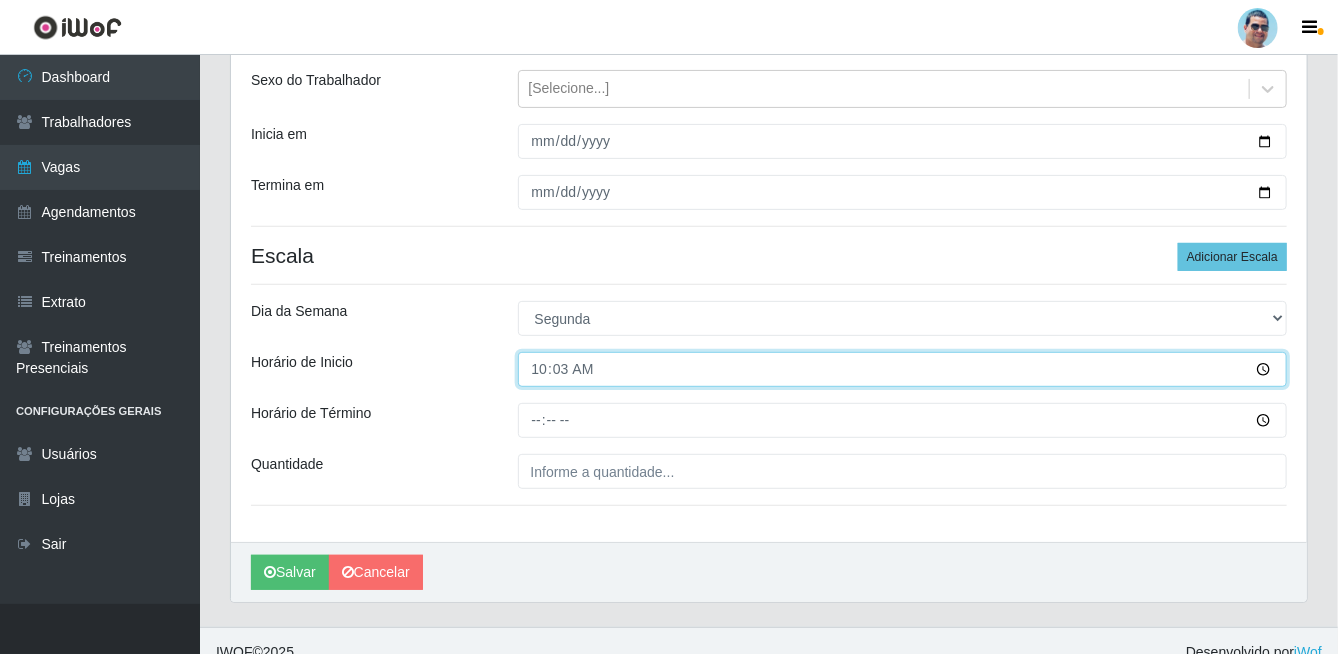 type on "10:30" 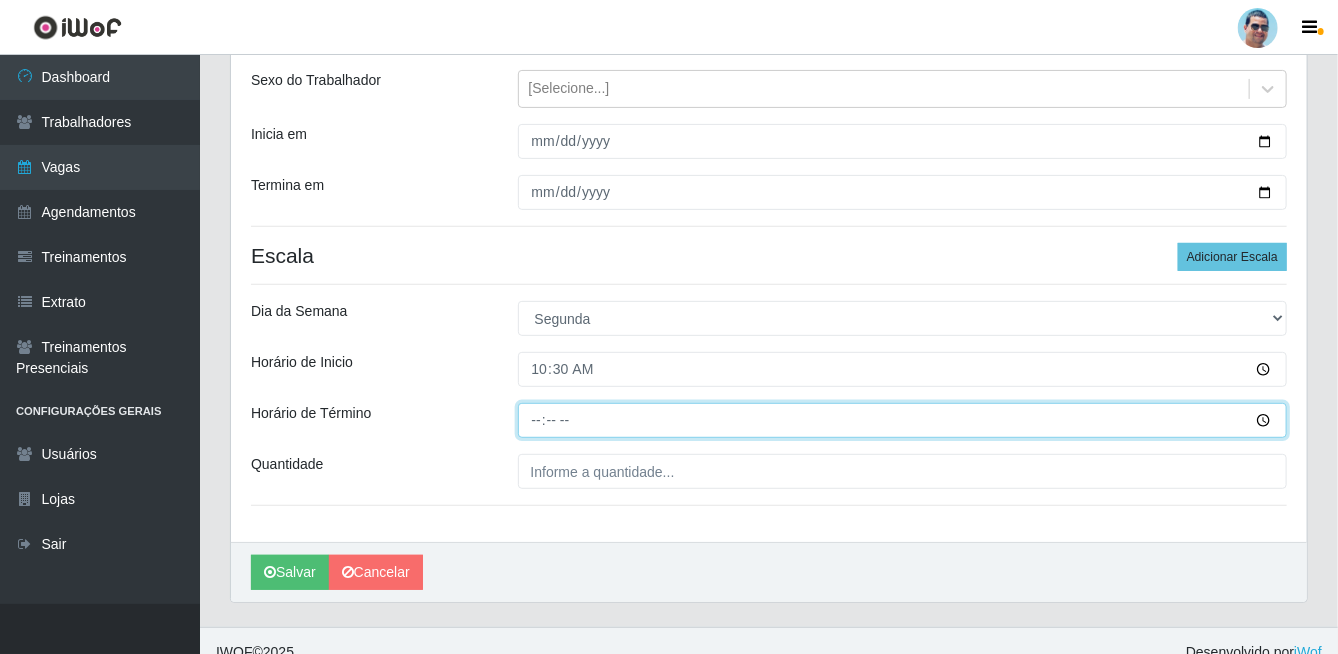 click on "Horário de Término" at bounding box center [903, 420] 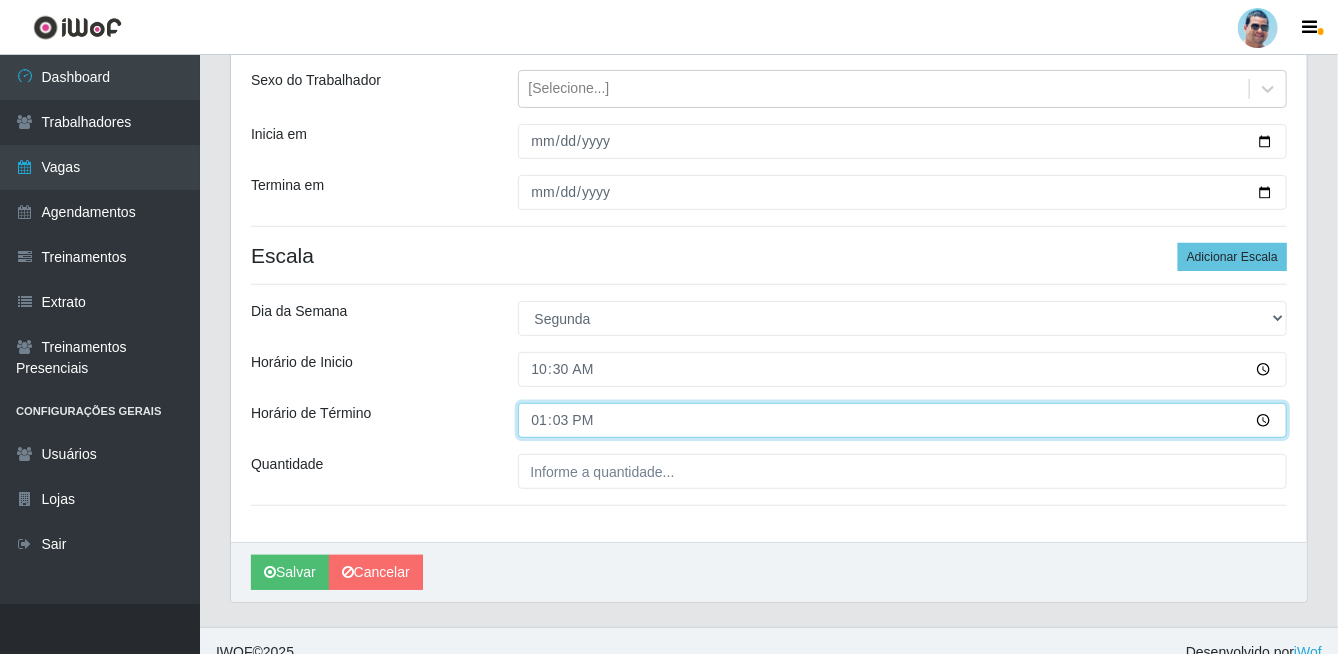 type on "13:30" 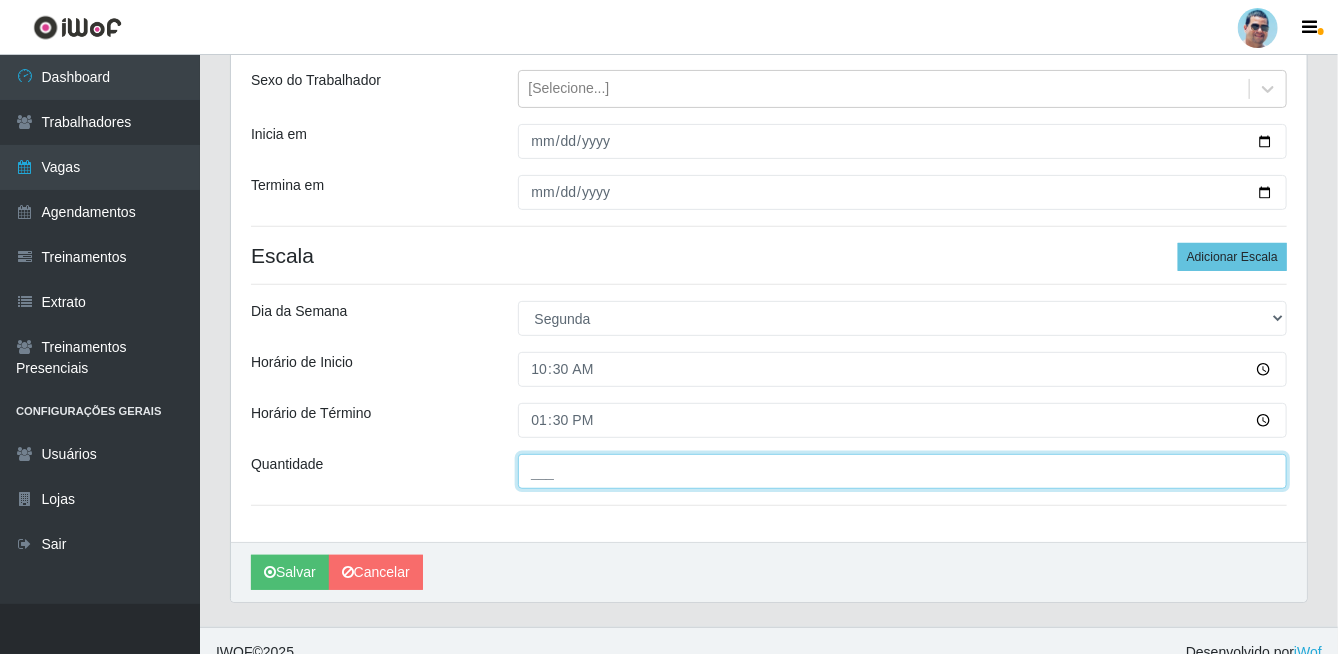 click on "___" at bounding box center [903, 471] 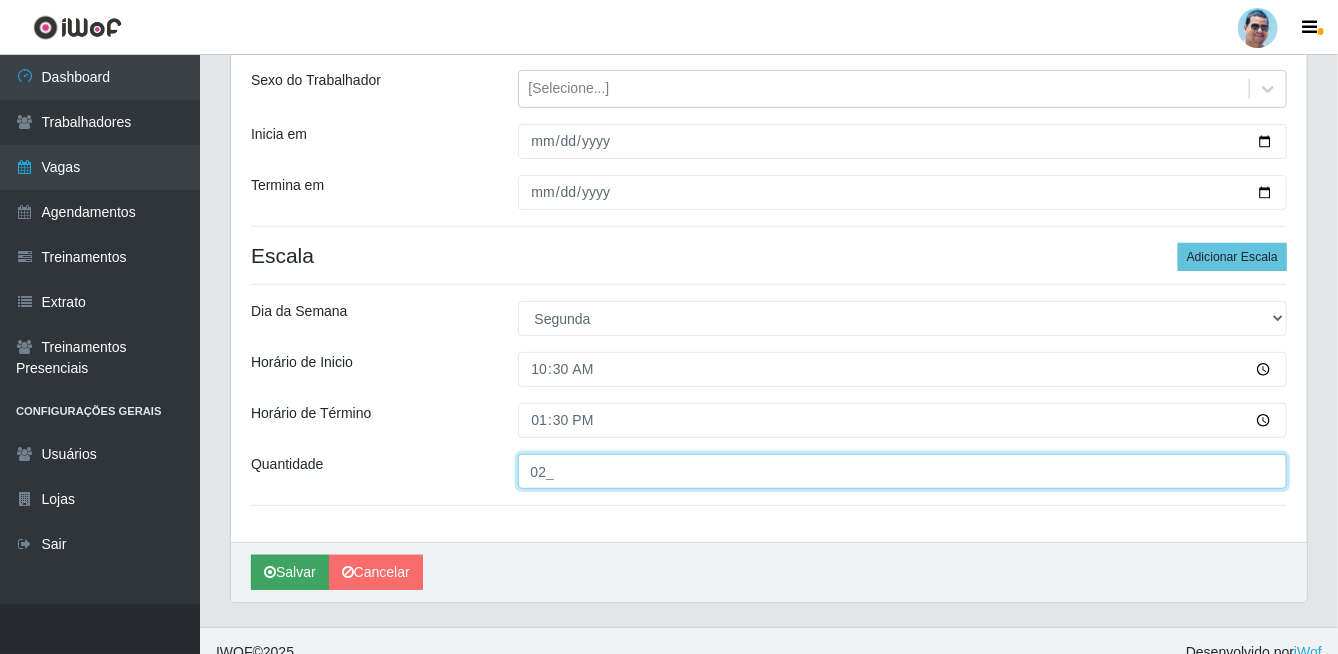 type on "02_" 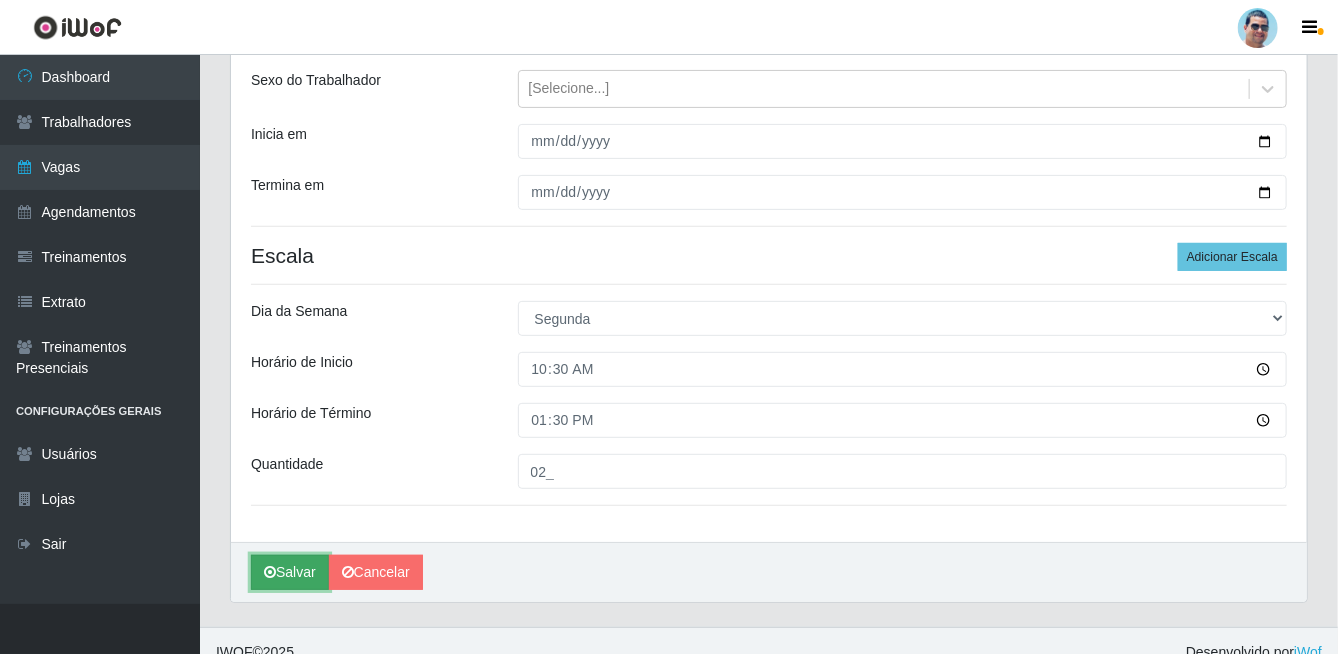 click on "Salvar" at bounding box center [290, 572] 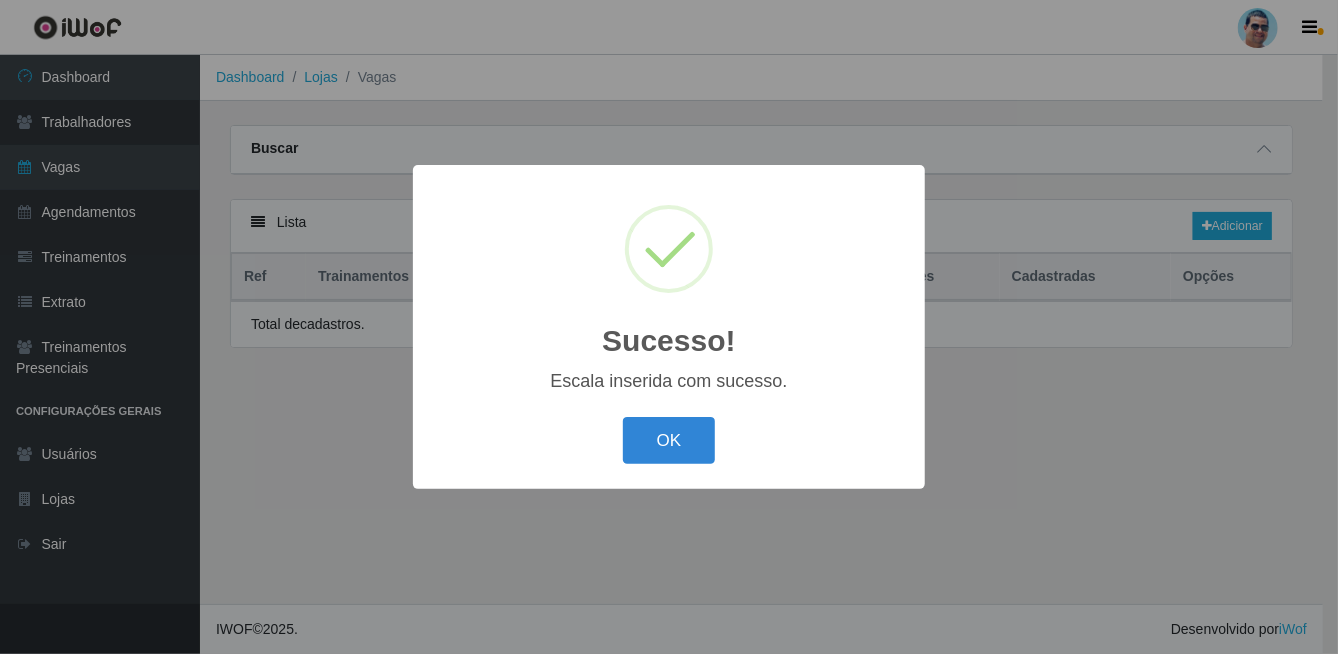 scroll, scrollTop: 0, scrollLeft: 0, axis: both 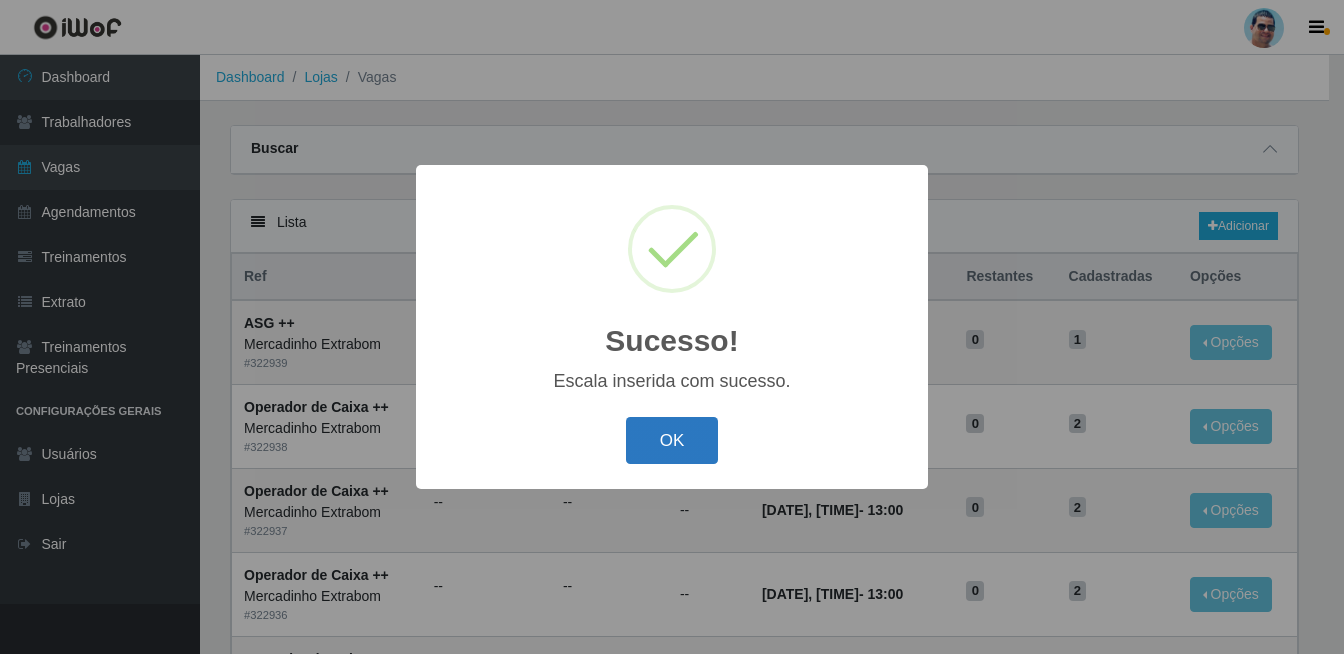 click on "OK" at bounding box center (672, 440) 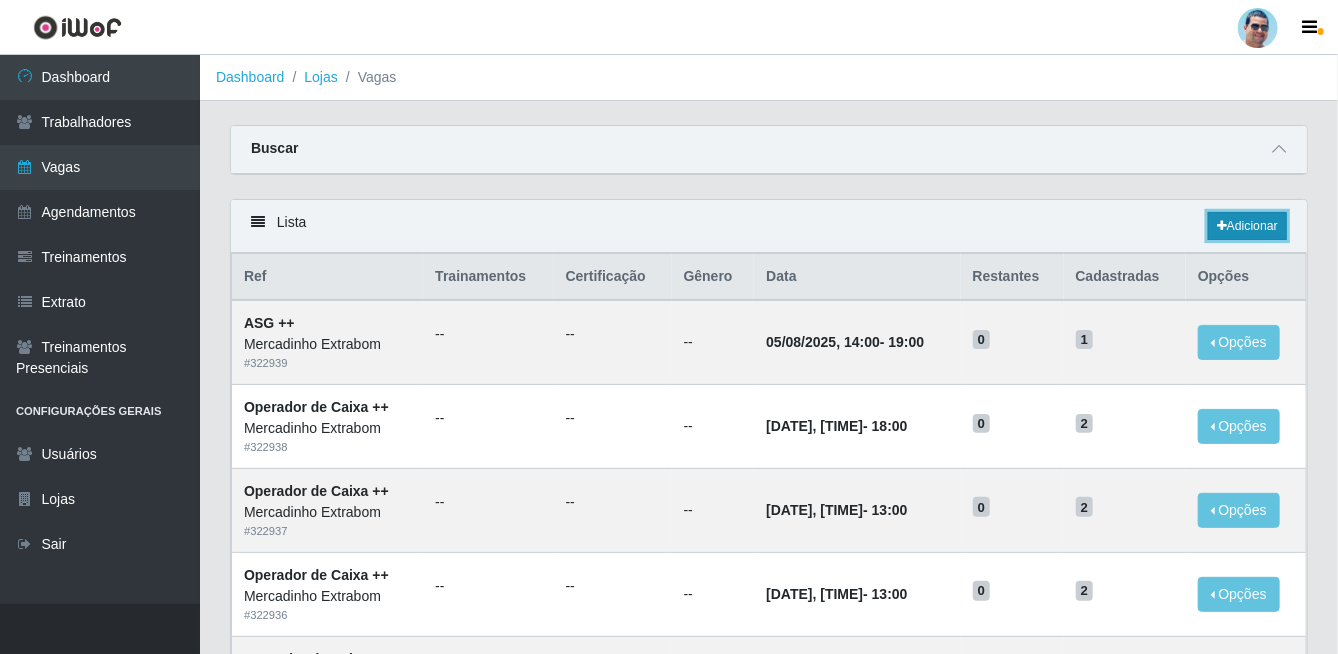 click on "Adicionar" at bounding box center (1247, 226) 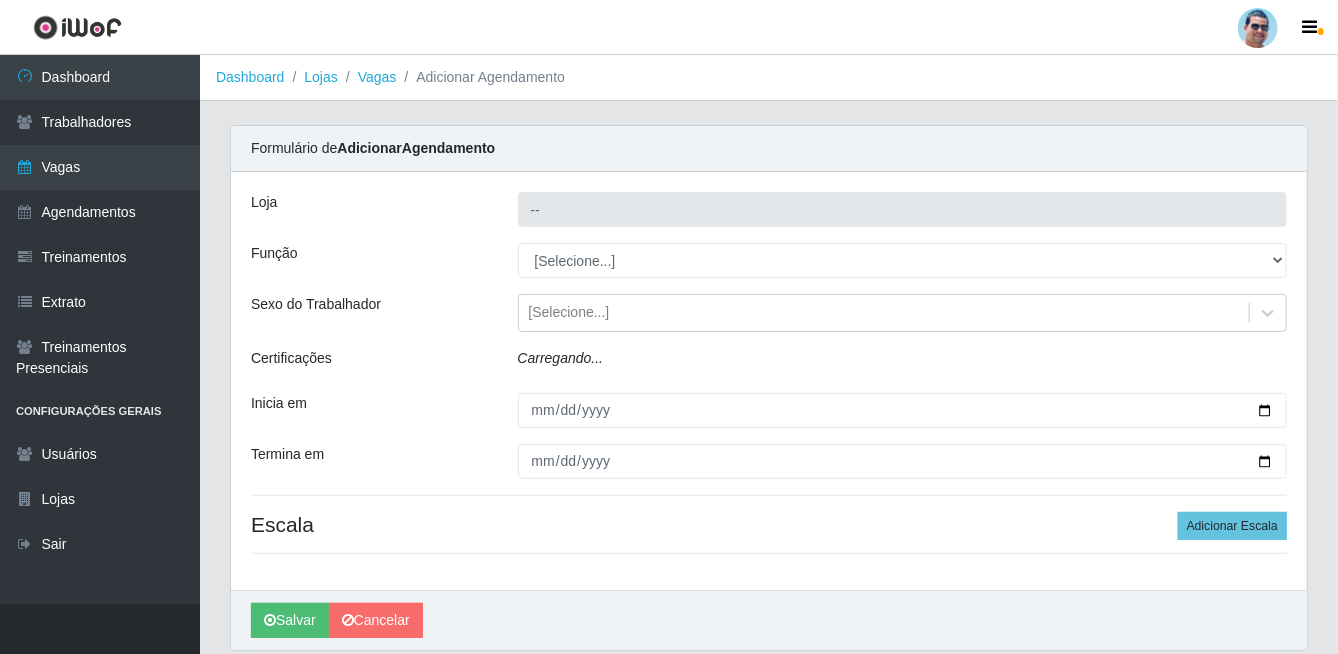 type on "Mercadinho Extrabom" 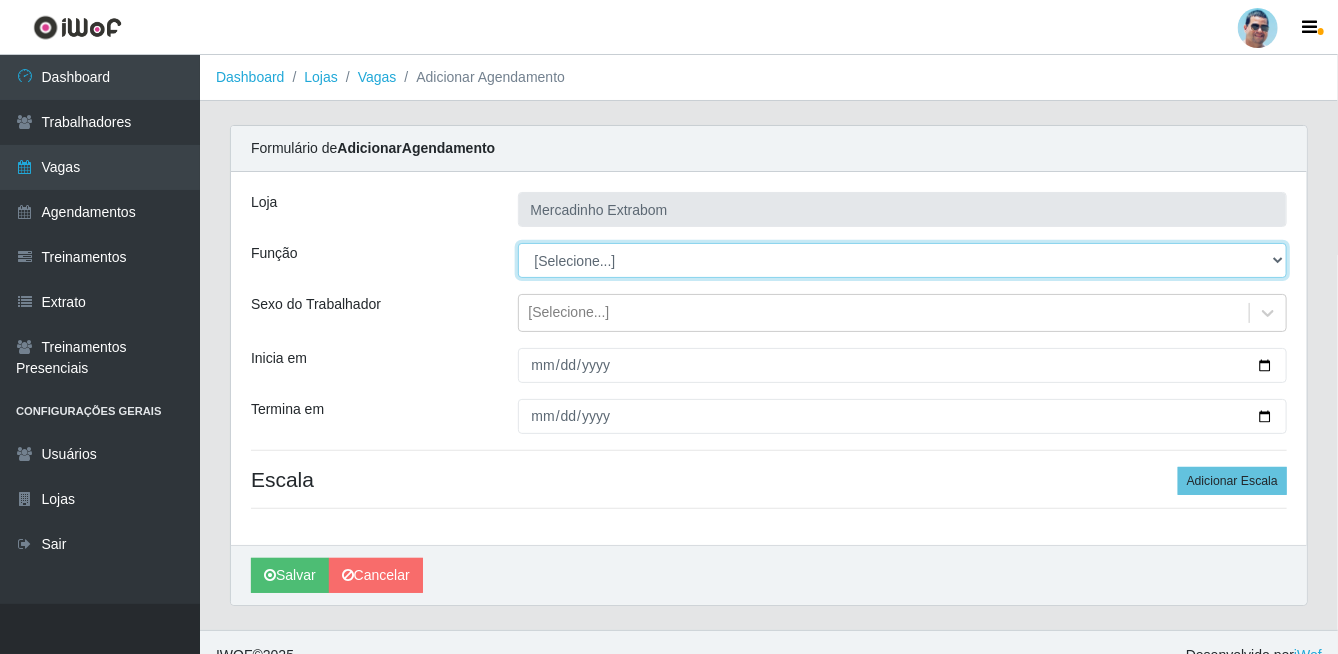 click on "[Selecione...] ASG ASG + ASG ++ Balconista Balconista + Balconista ++ Carregador e Descarregador de Caminhão Carregador e Descarregador de Caminhão + Carregador e Descarregador de Caminhão ++ Embalador Embalador + Embalador ++ Operador de Caixa Operador de Caixa + Operador de Caixa ++ Repositor Repositor + Repositor ++" at bounding box center (903, 260) 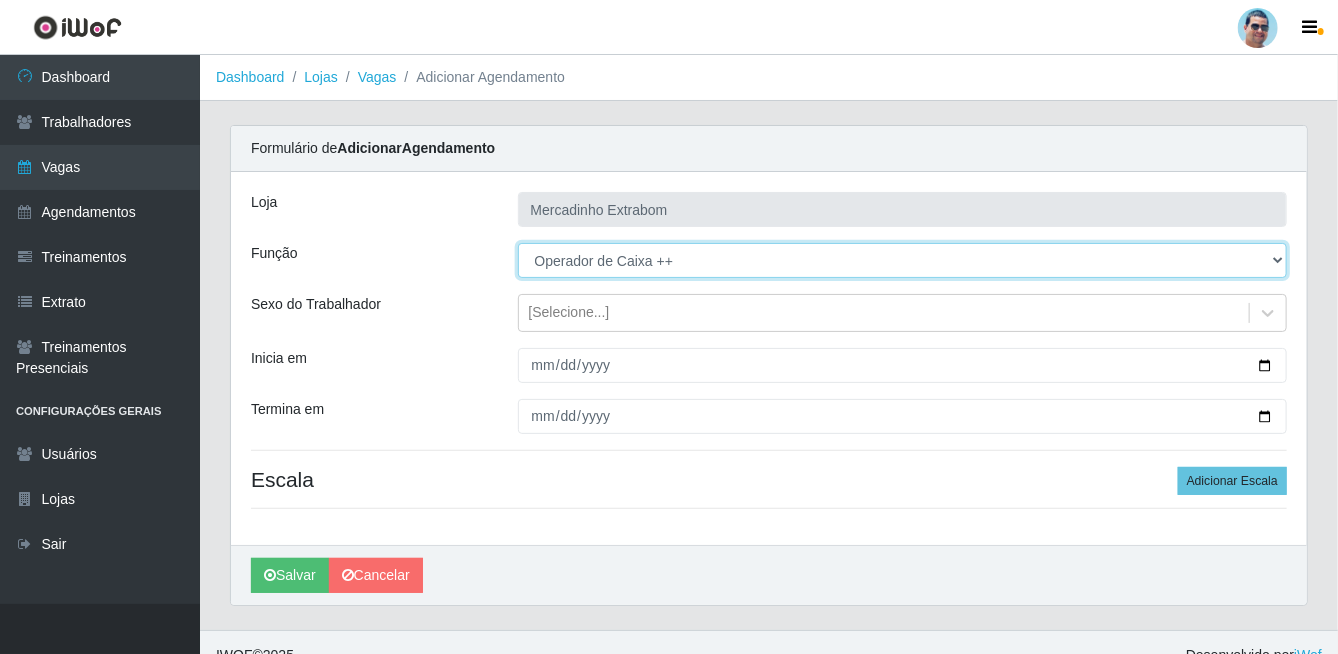 click on "[Selecione...] ASG ASG + ASG ++ Balconista Balconista + Balconista ++ Carregador e Descarregador de Caminhão Carregador e Descarregador de Caminhão + Carregador e Descarregador de Caminhão ++ Embalador Embalador + Embalador ++ Operador de Caixa Operador de Caixa + Operador de Caixa ++ Repositor Repositor + Repositor ++" at bounding box center [903, 260] 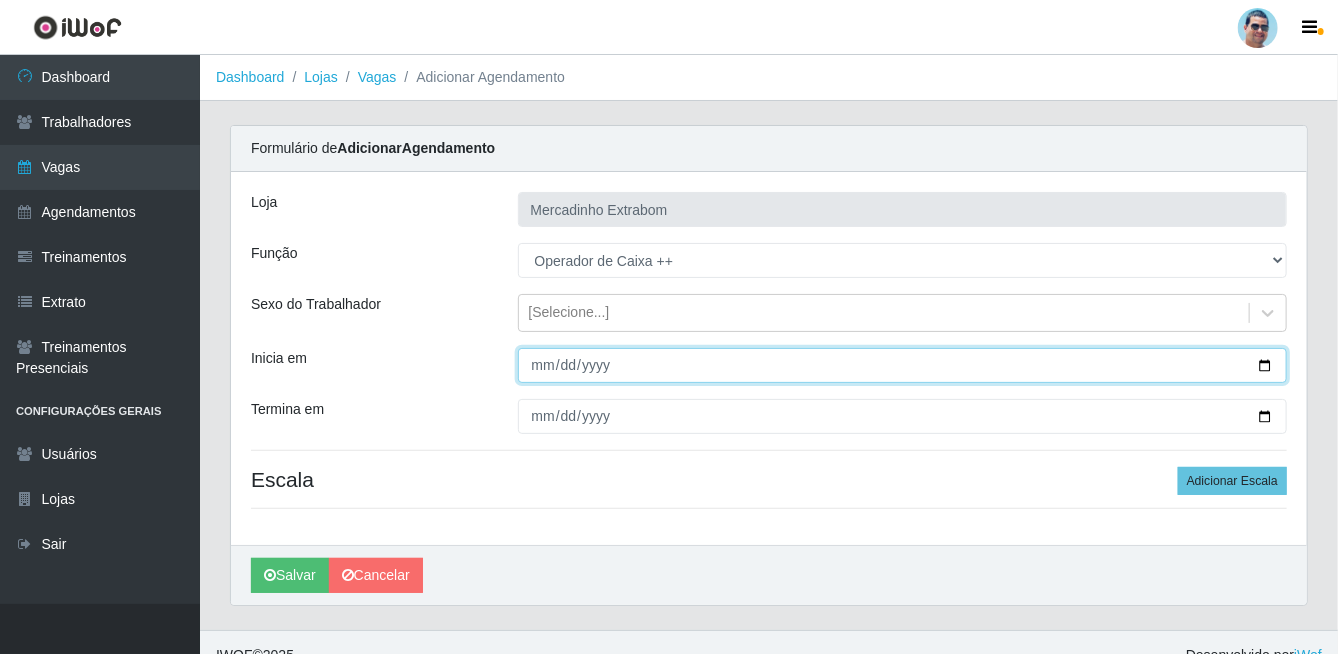 click on "Inicia em" at bounding box center (903, 365) 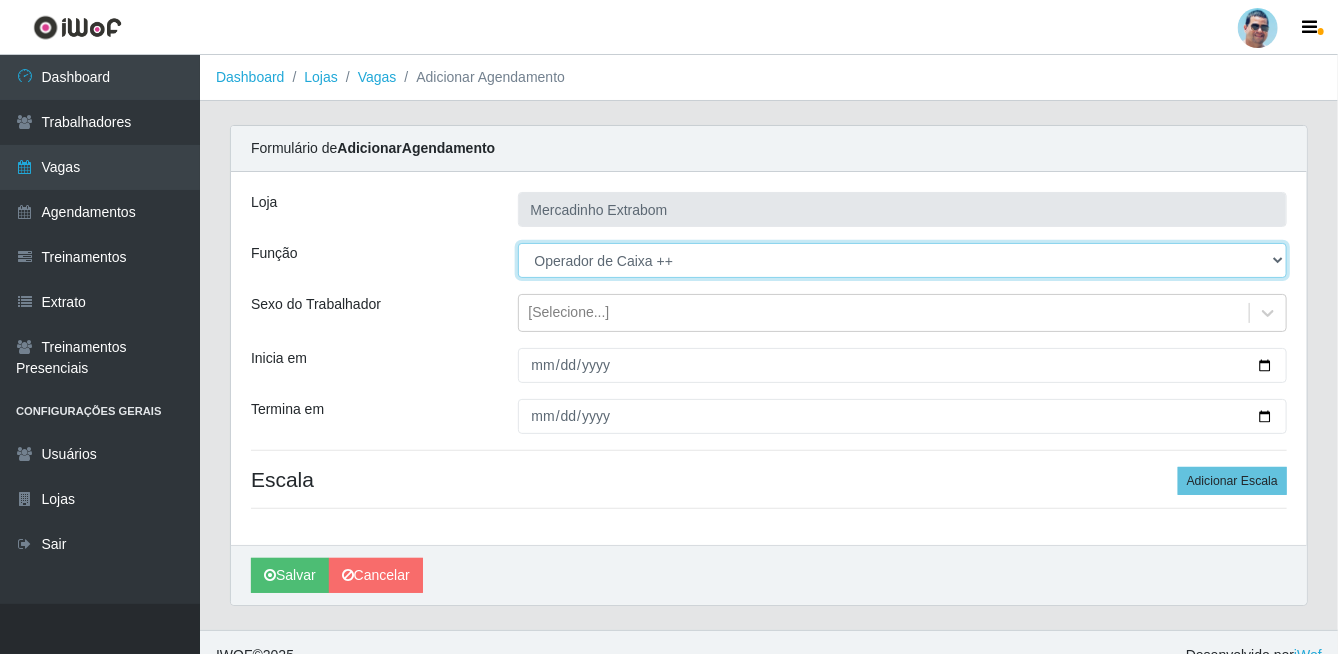 click on "[Selecione...] ASG ASG + ASG ++ Balconista Balconista + Balconista ++ Carregador e Descarregador de Caminhão Carregador e Descarregador de Caminhão + Carregador e Descarregador de Caminhão ++ Embalador Embalador + Embalador ++ Operador de Caixa Operador de Caixa + Operador de Caixa ++ Repositor Repositor + Repositor ++" at bounding box center (903, 260) 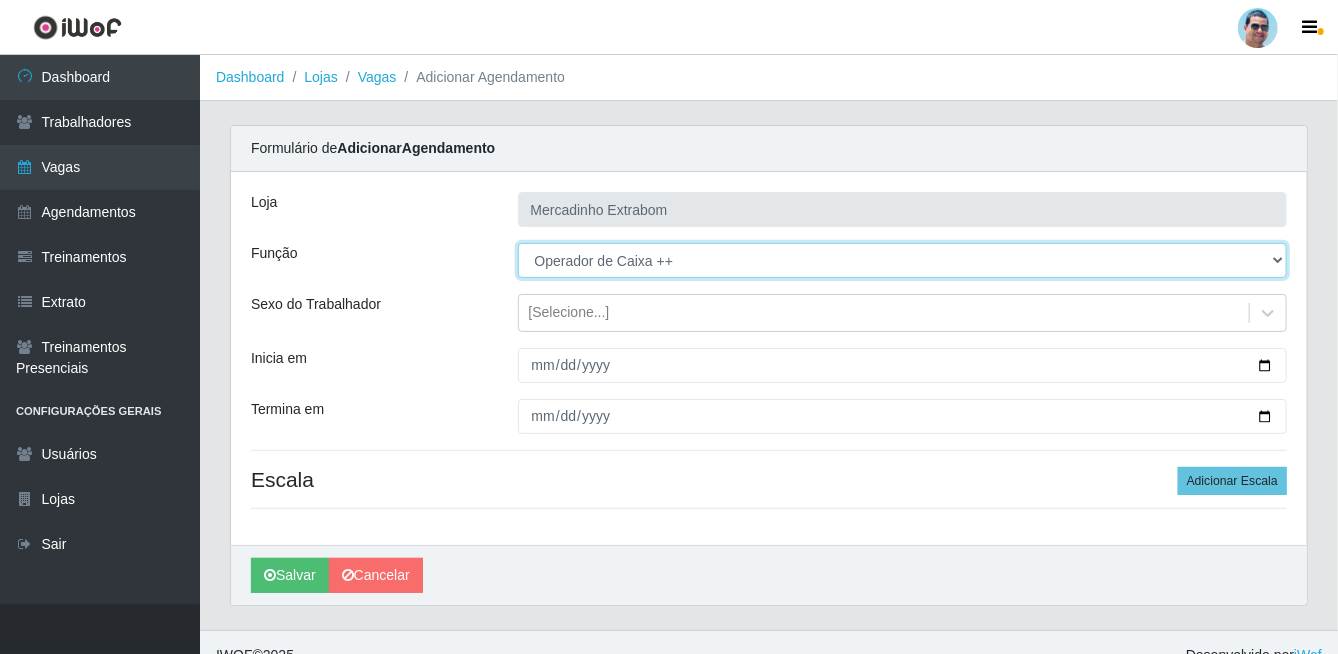 select on "72" 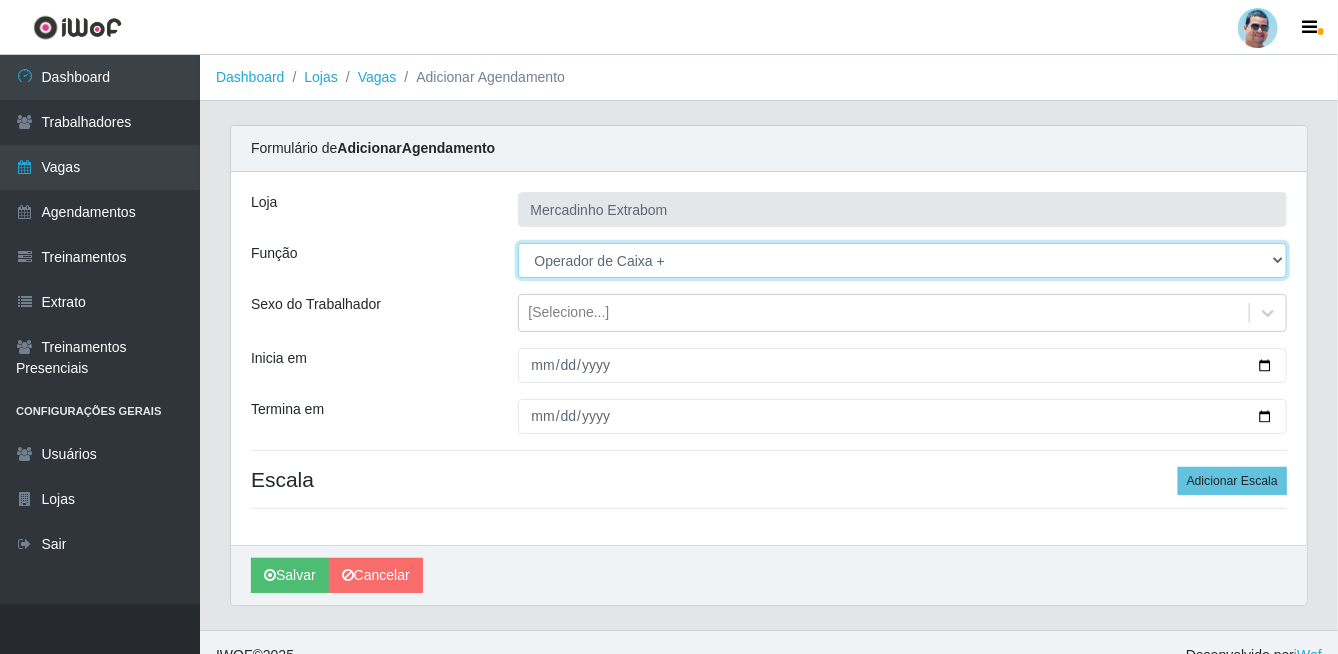 click on "[Selecione...] ASG ASG + ASG ++ Balconista Balconista + Balconista ++ Carregador e Descarregador de Caminhão Carregador e Descarregador de Caminhão + Carregador e Descarregador de Caminhão ++ Embalador Embalador + Embalador ++ Operador de Caixa Operador de Caixa + Operador de Caixa ++ Repositor Repositor + Repositor ++" at bounding box center (903, 260) 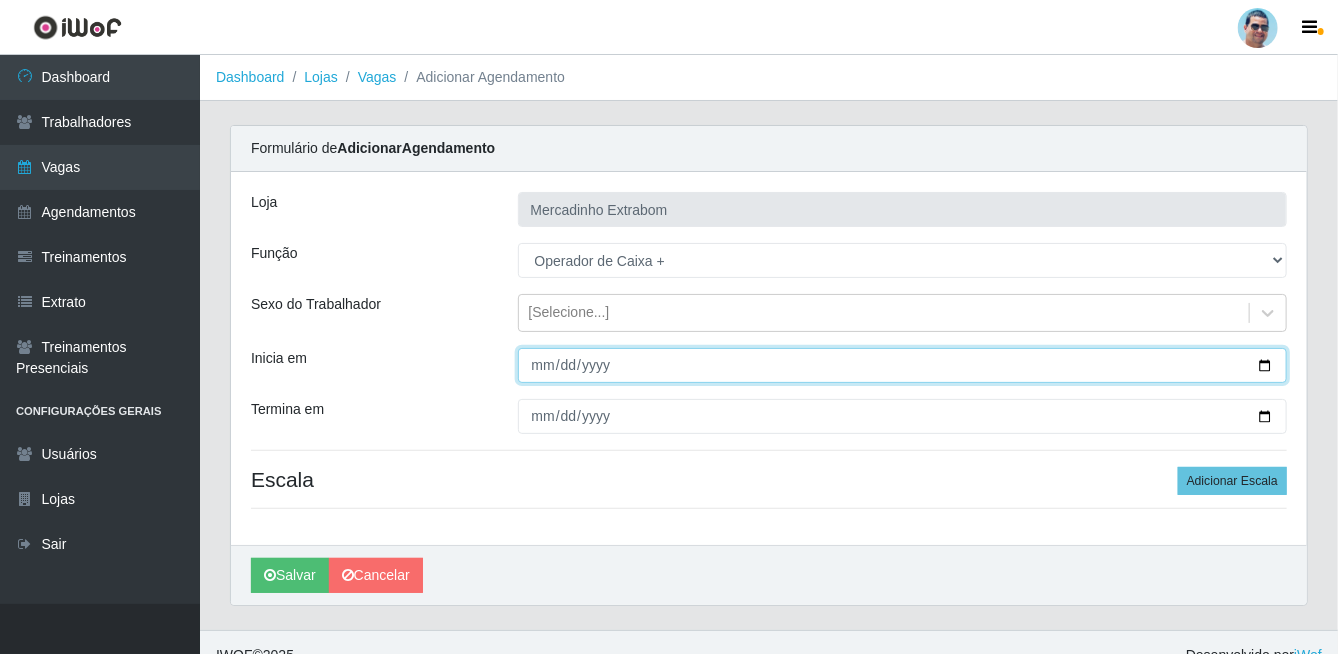 click on "Inicia em" at bounding box center [903, 365] 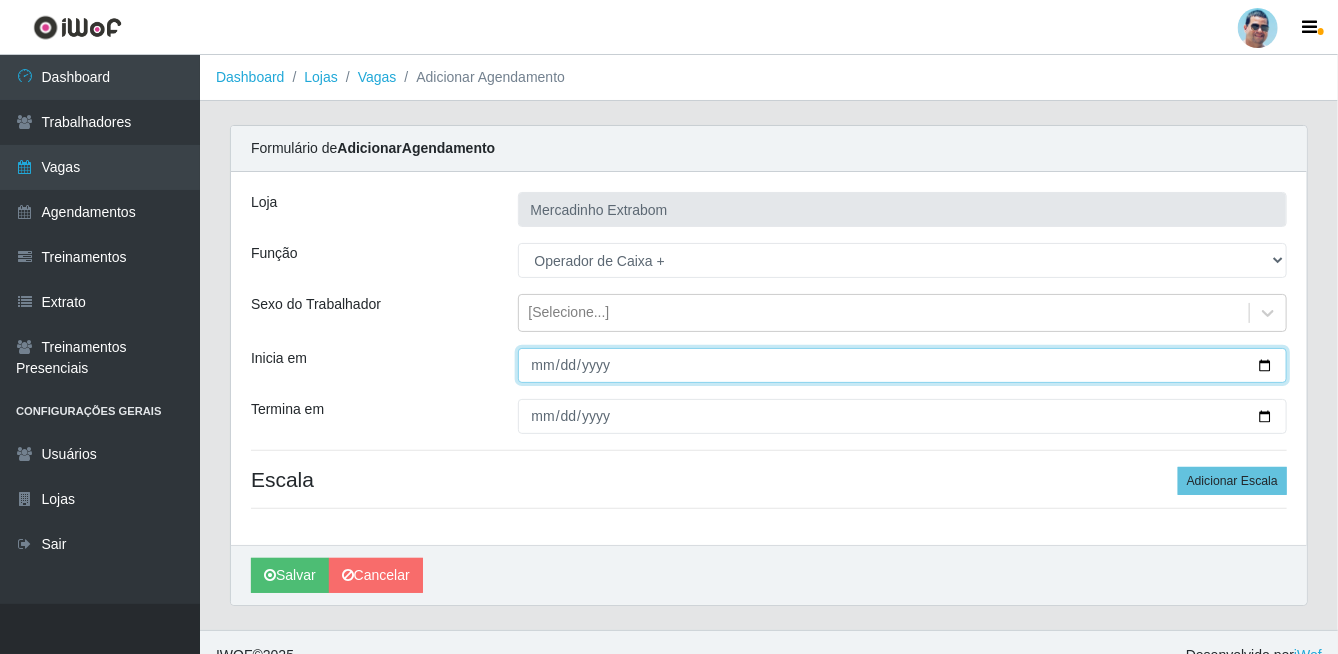 type on "[DATE]" 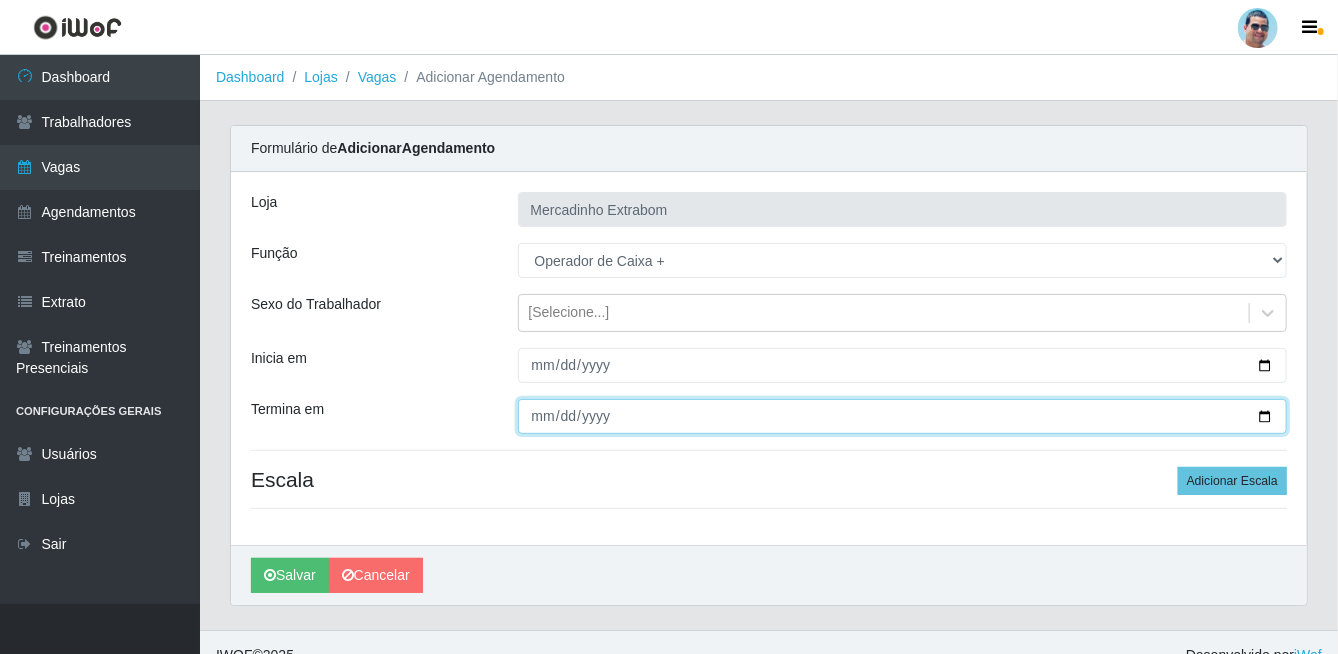 click on "Termina em" at bounding box center (903, 416) 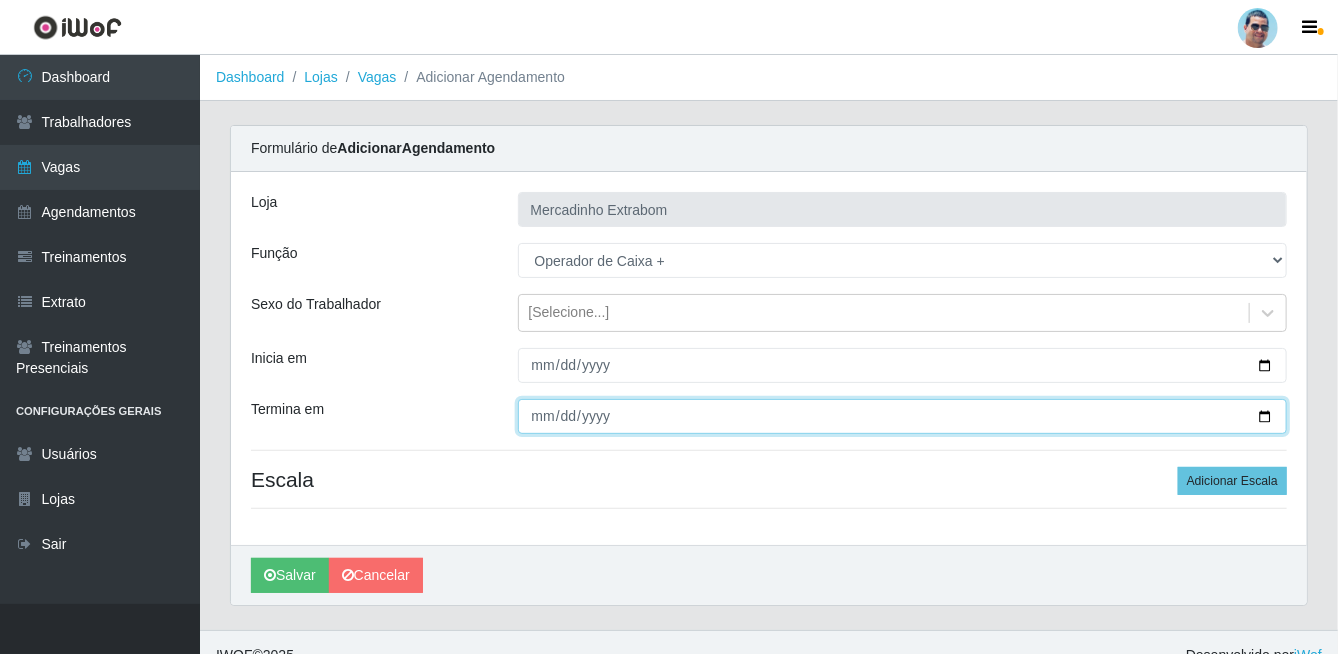 type on "[DATE]" 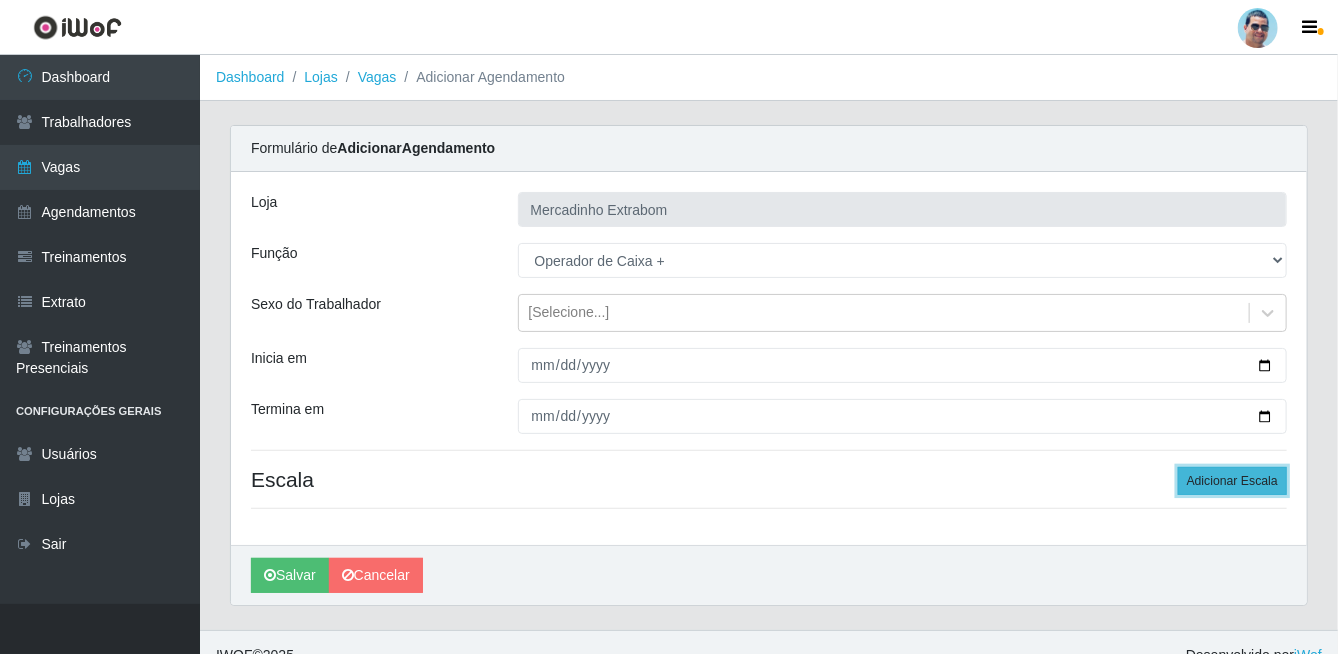 click on "Adicionar Escala" at bounding box center (1232, 481) 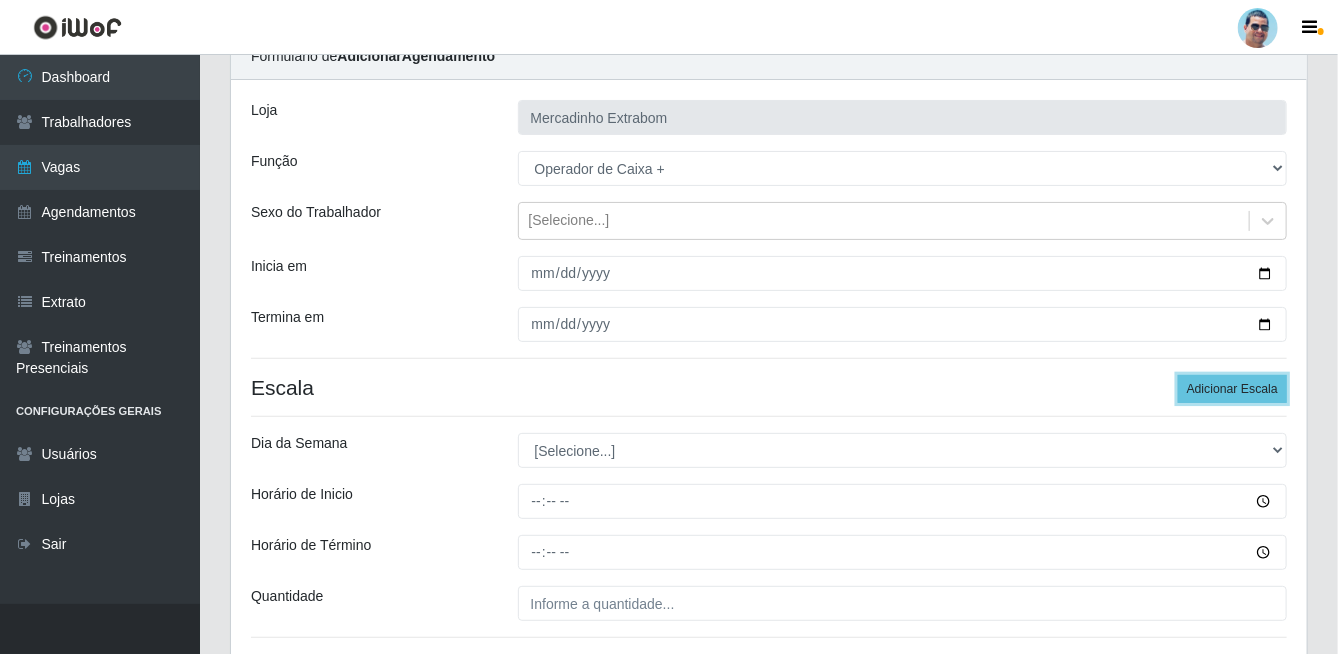 scroll, scrollTop: 245, scrollLeft: 0, axis: vertical 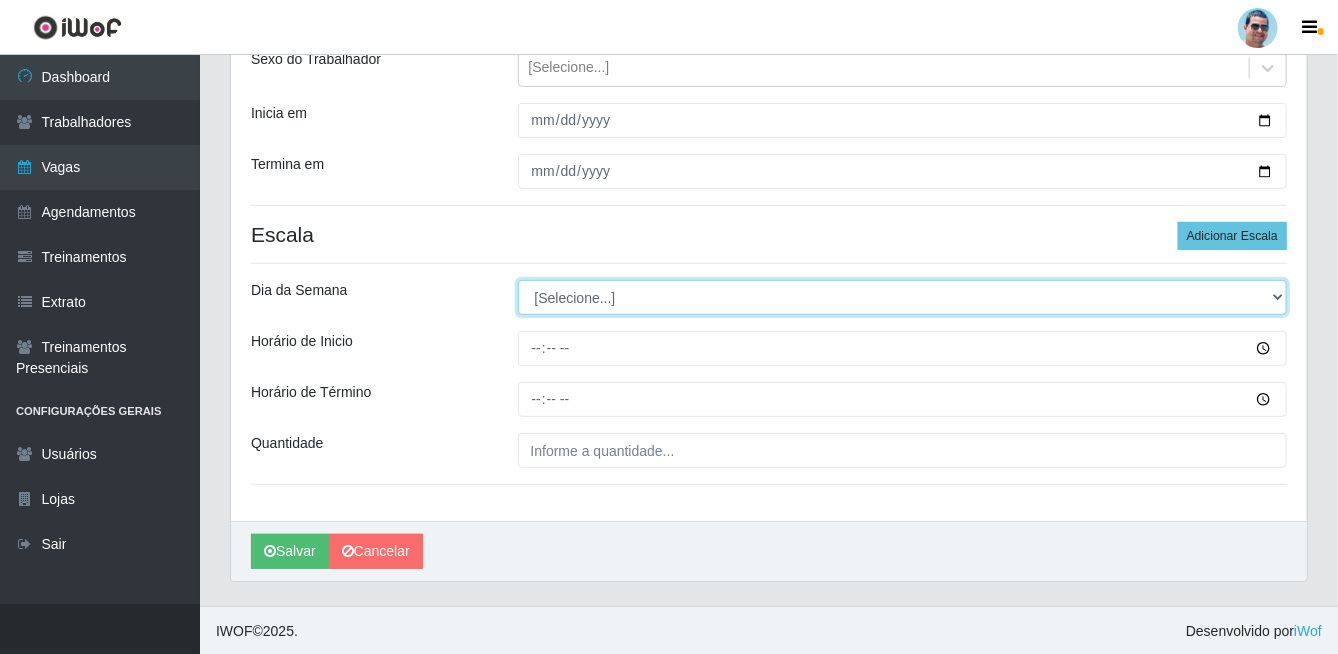 click on "[Selecione...] Segunda Terça Quarta Quinta Sexta Sábado Domingo" at bounding box center [903, 297] 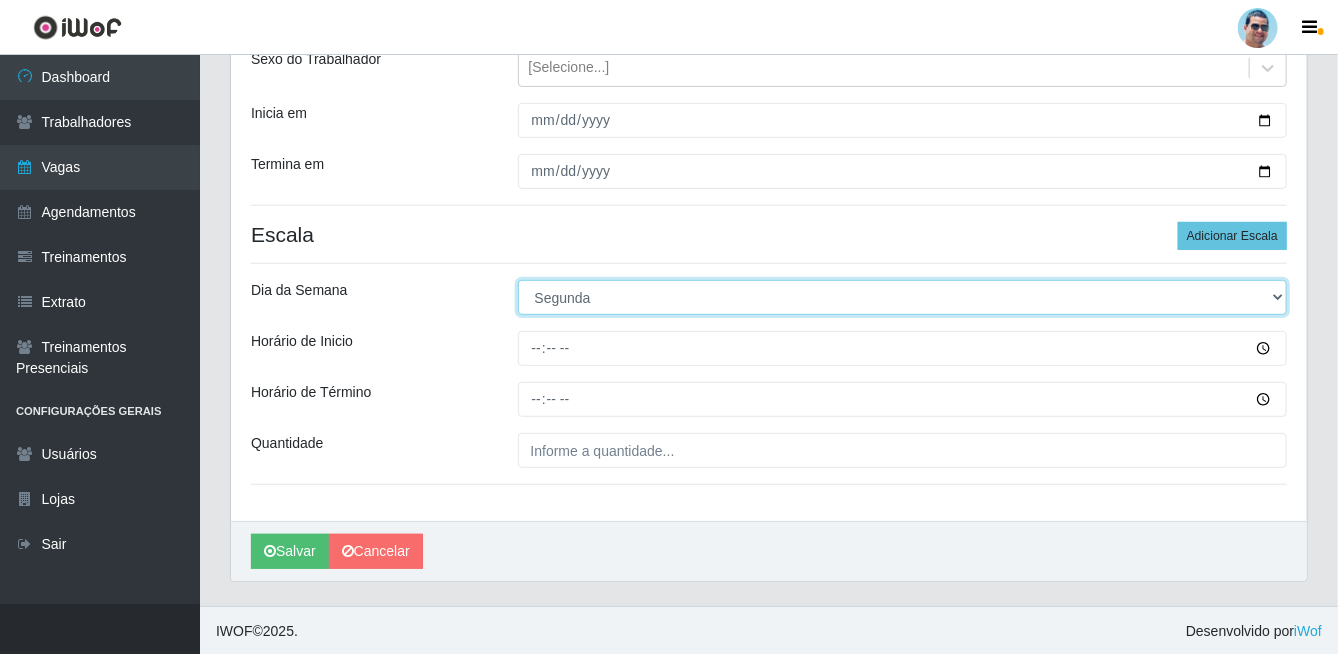 click on "[Selecione...] Segunda Terça Quarta Quinta Sexta Sábado Domingo" at bounding box center (903, 297) 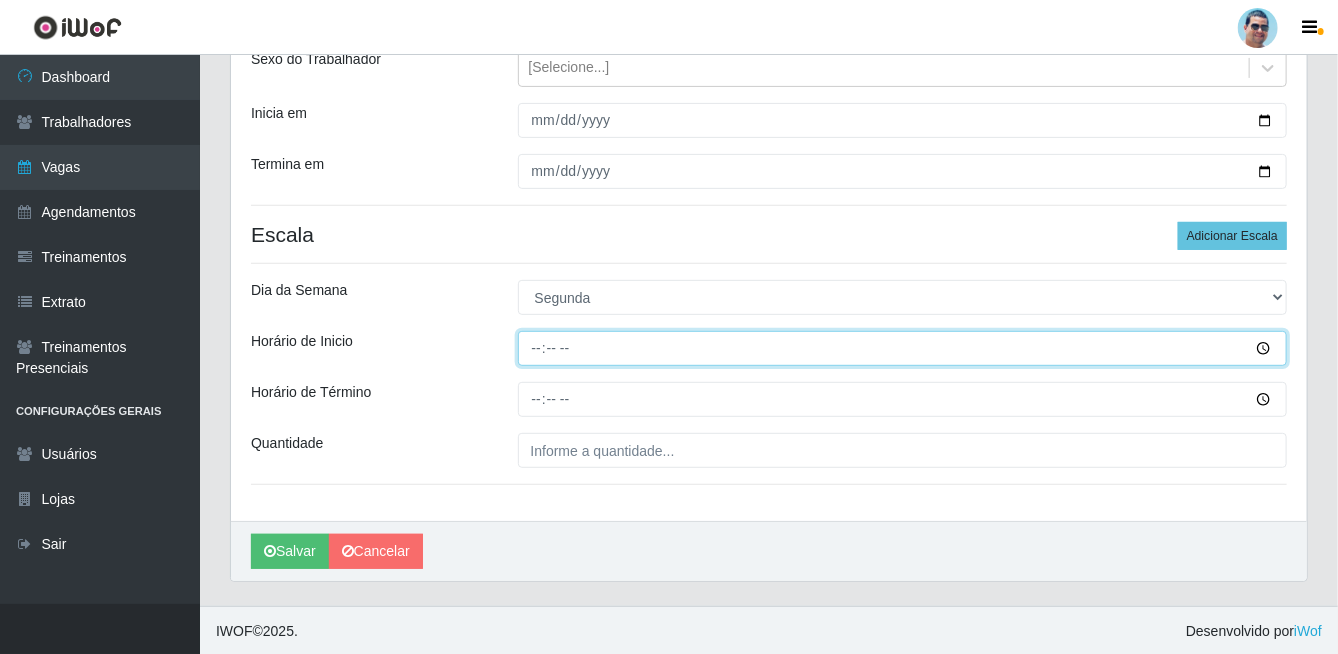 click on "Horário de Inicio" at bounding box center [903, 348] 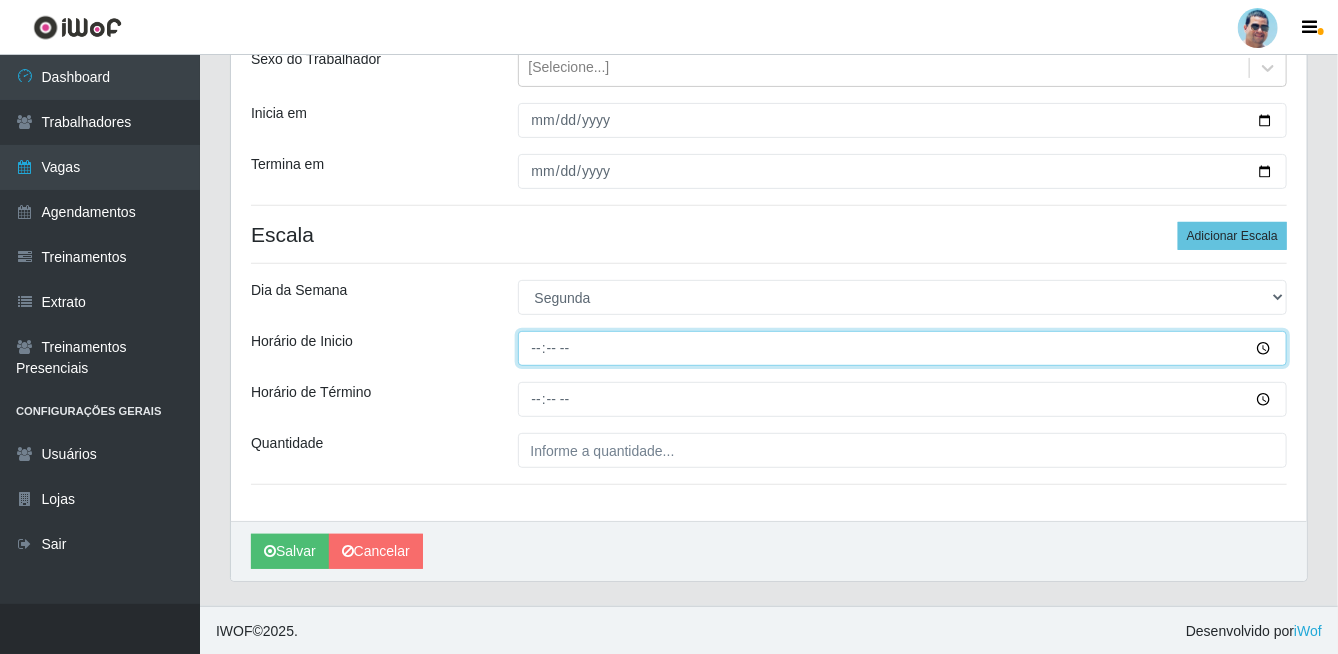type on "13:00" 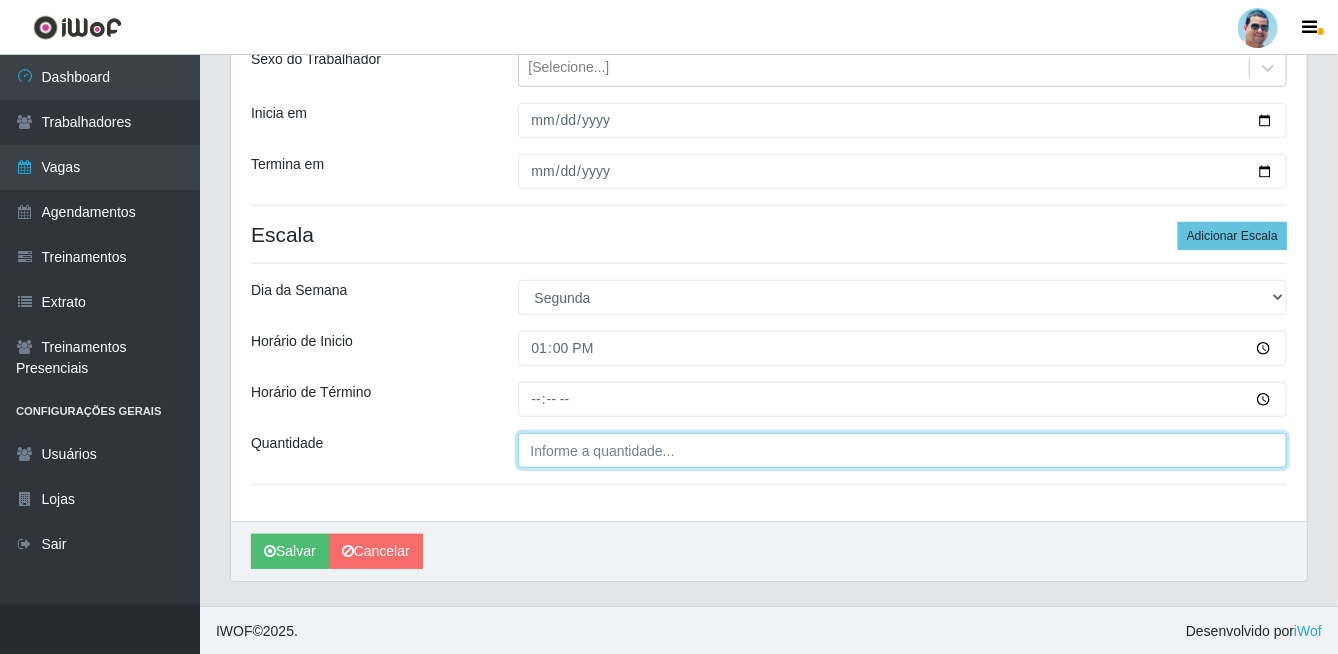 type on "___" 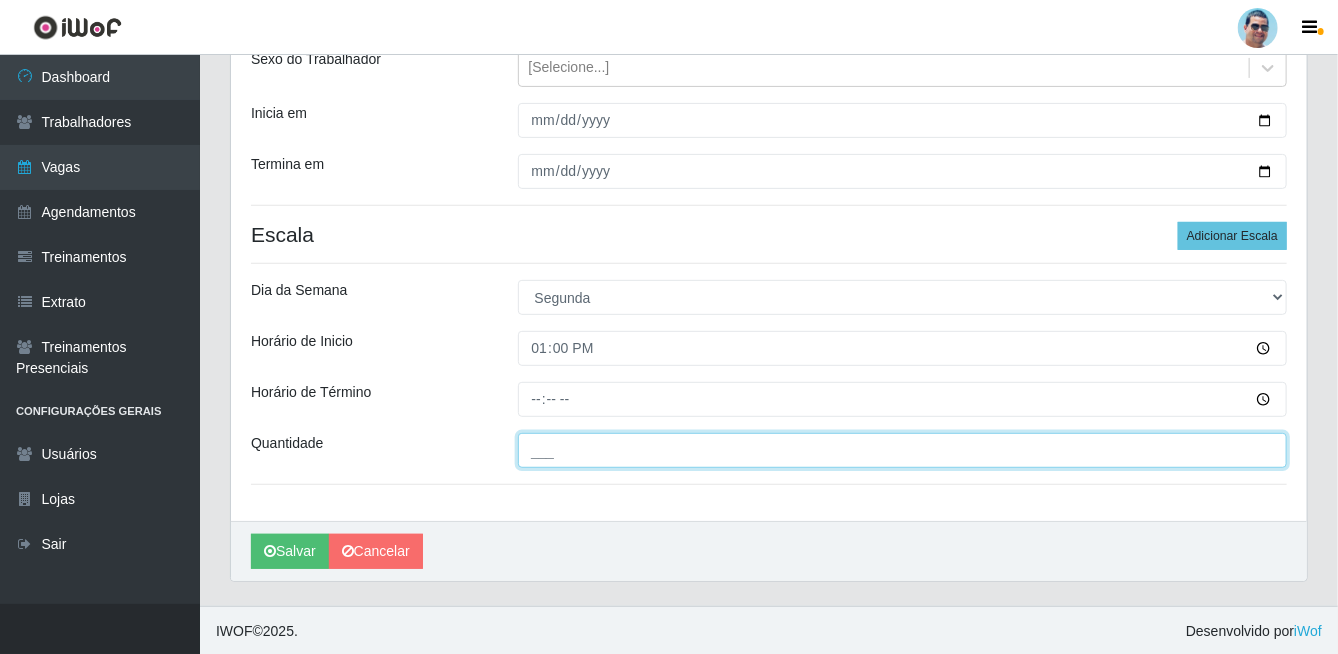 click on "___" at bounding box center (903, 450) 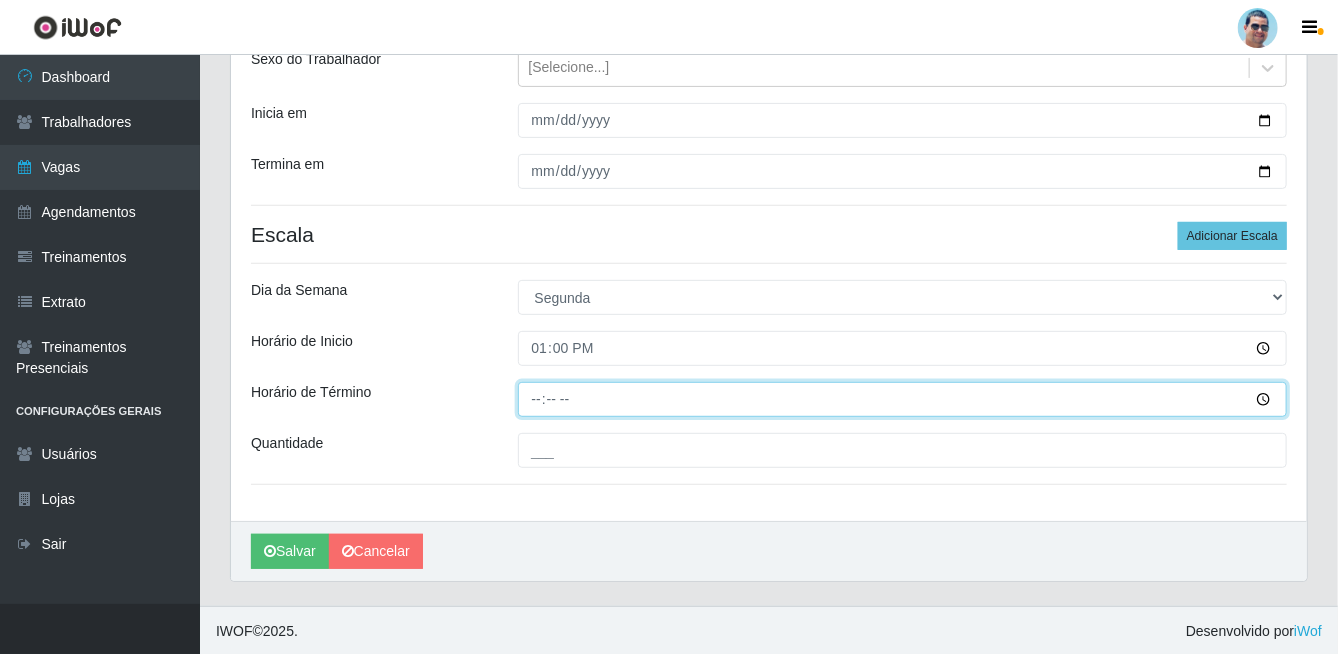 type 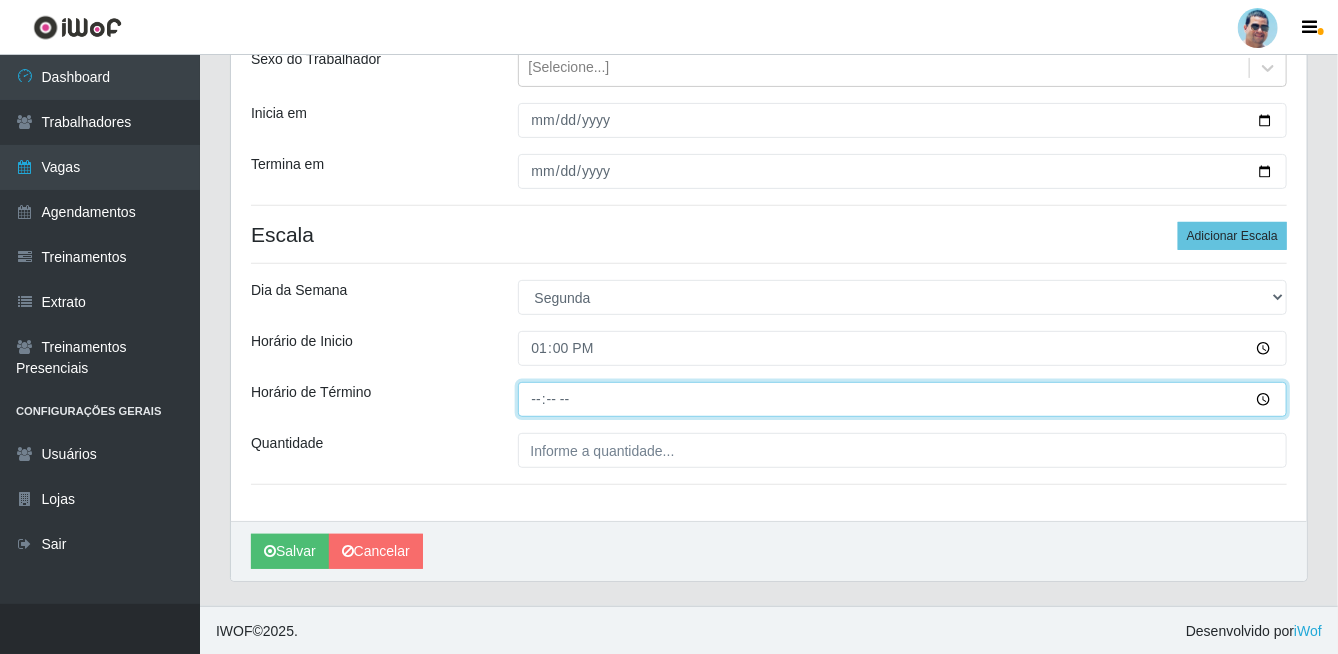 click on "Horário de Término" at bounding box center [903, 399] 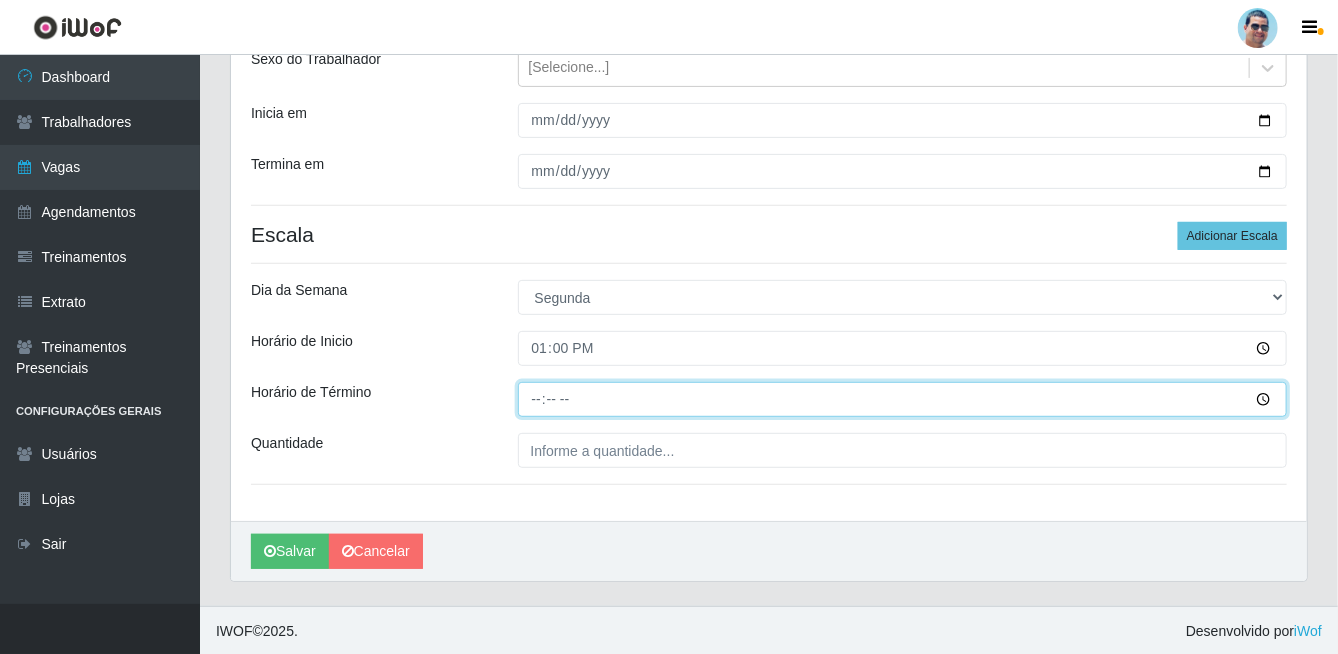 type on "18:00" 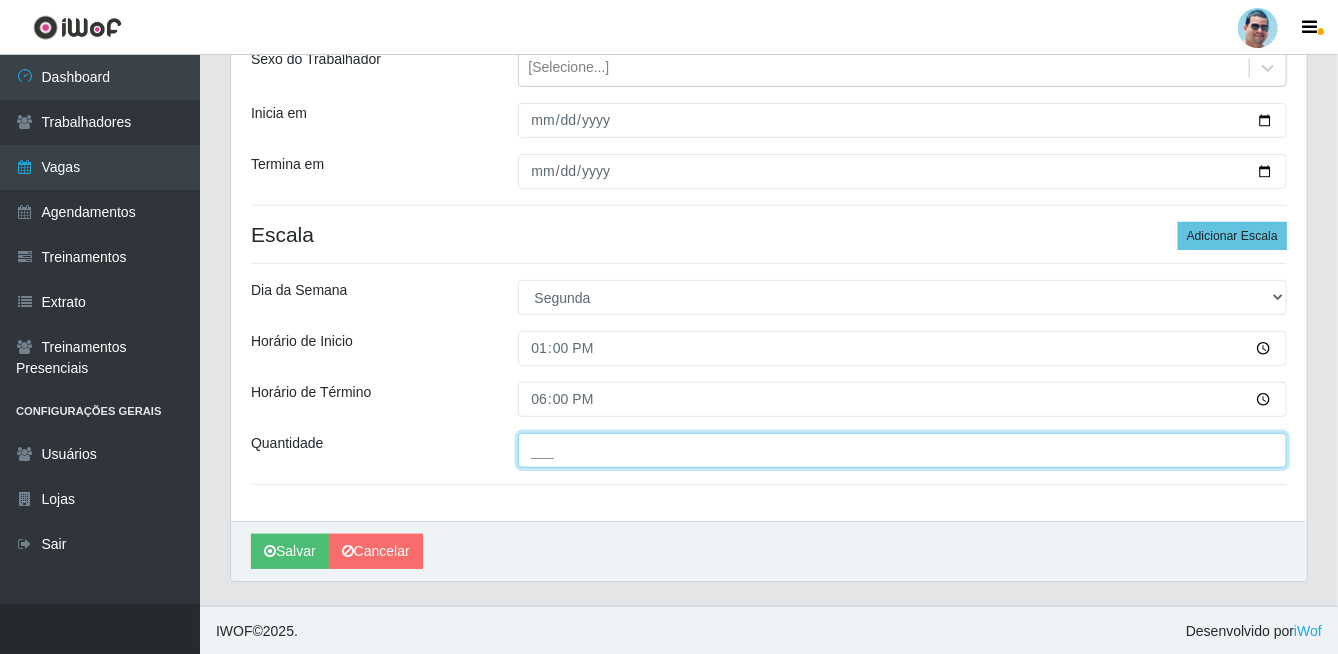 click on "___" at bounding box center [903, 450] 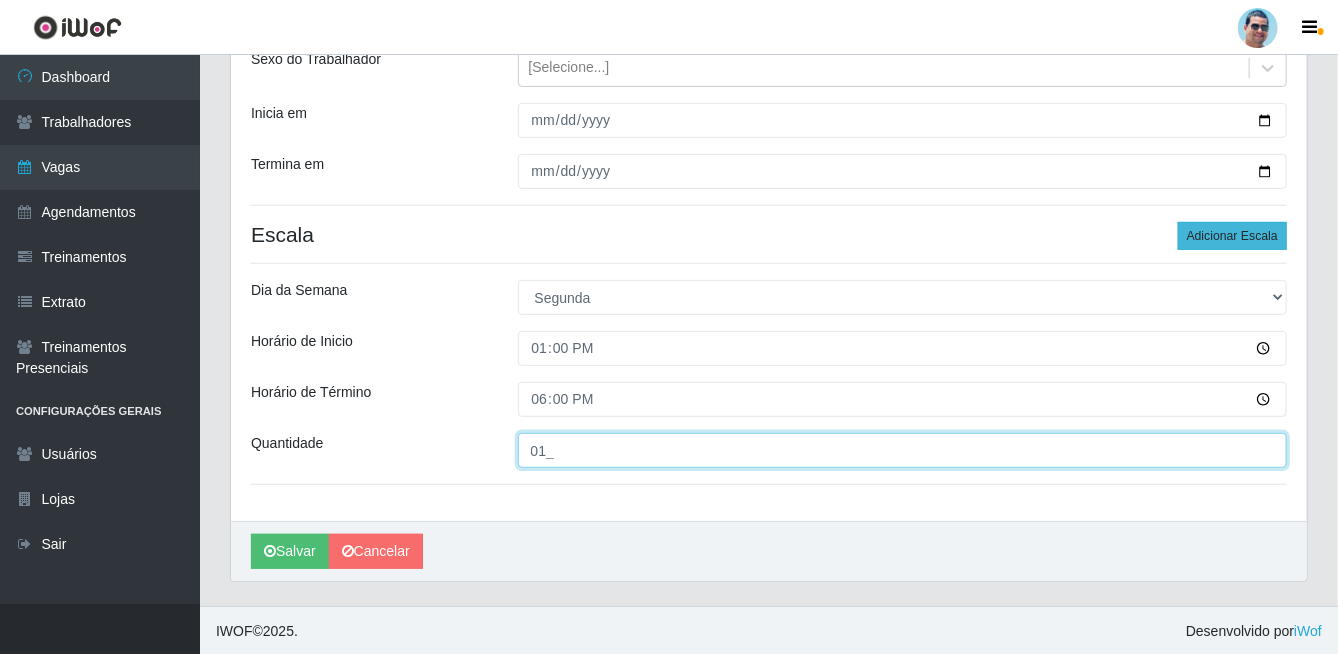 type on "01_" 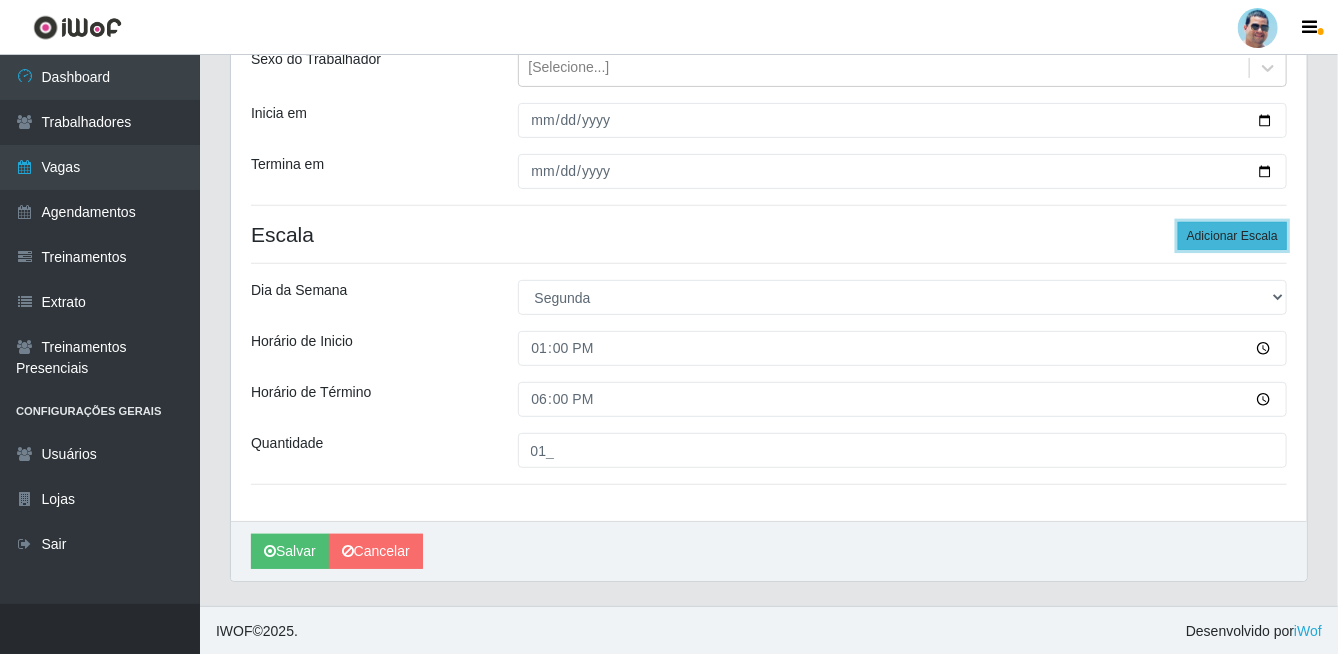 click on "Adicionar Escala" at bounding box center [1232, 236] 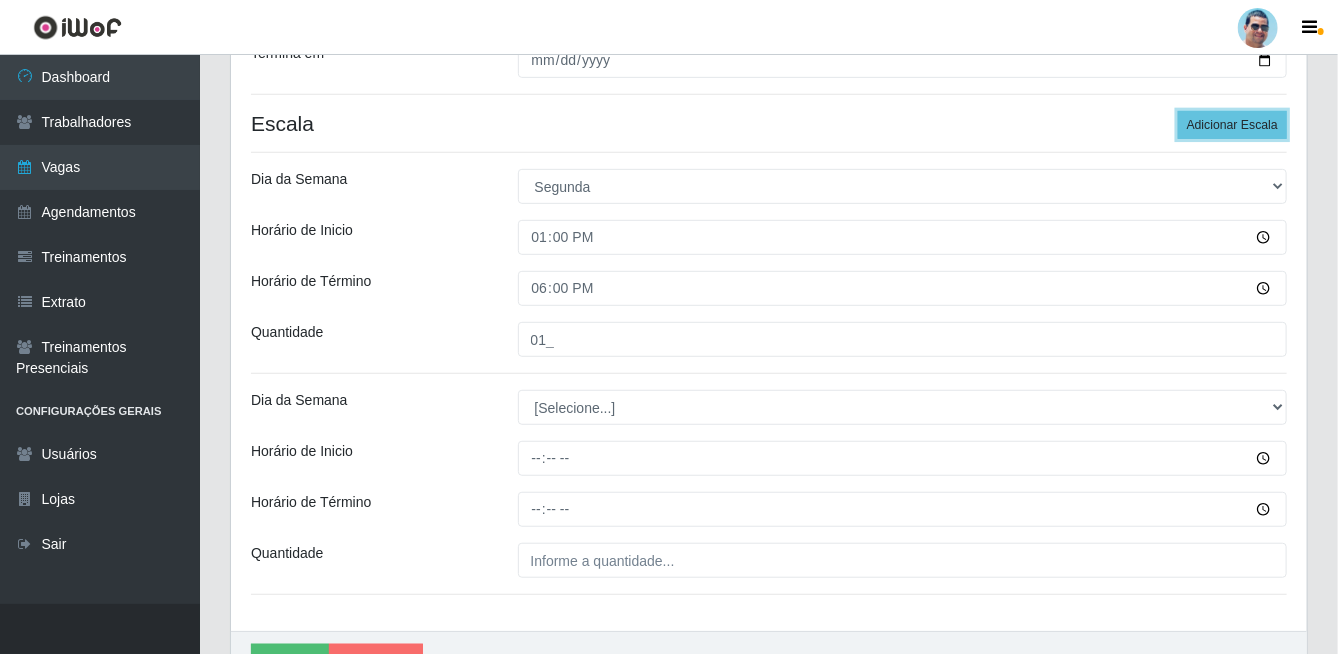 scroll, scrollTop: 466, scrollLeft: 0, axis: vertical 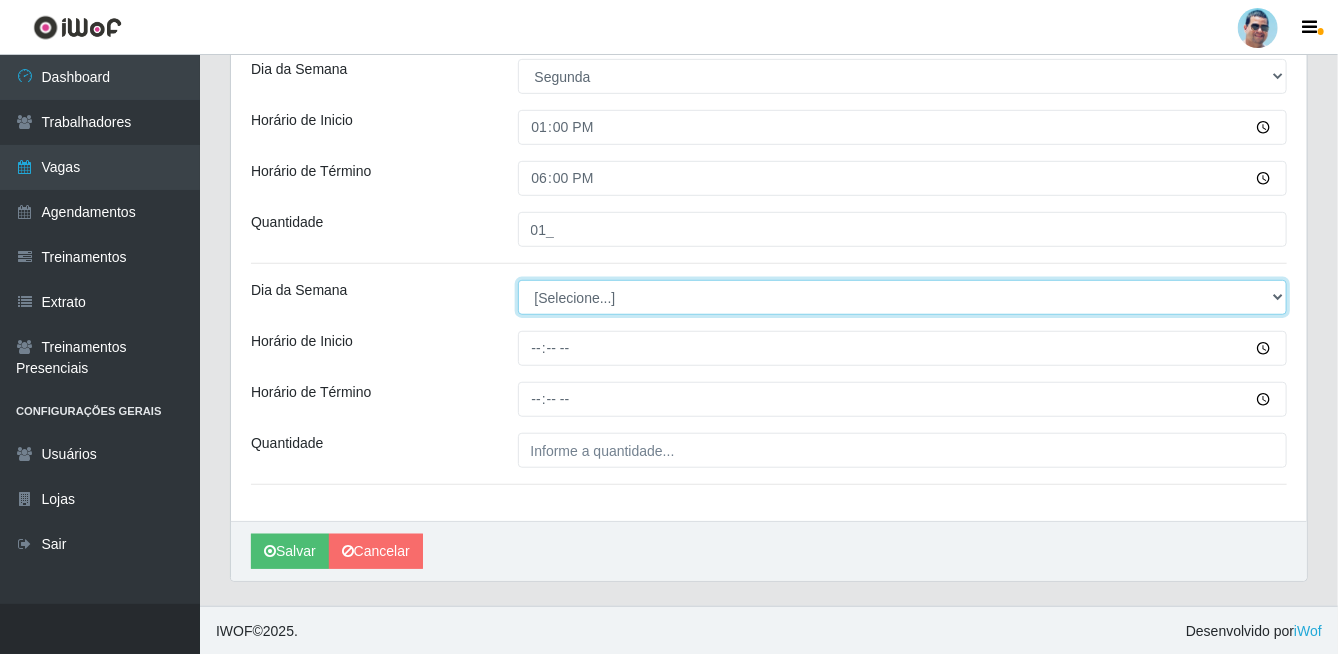 click on "[Selecione...] Segunda Terça Quarta Quinta Sexta Sábado Domingo" at bounding box center (903, 297) 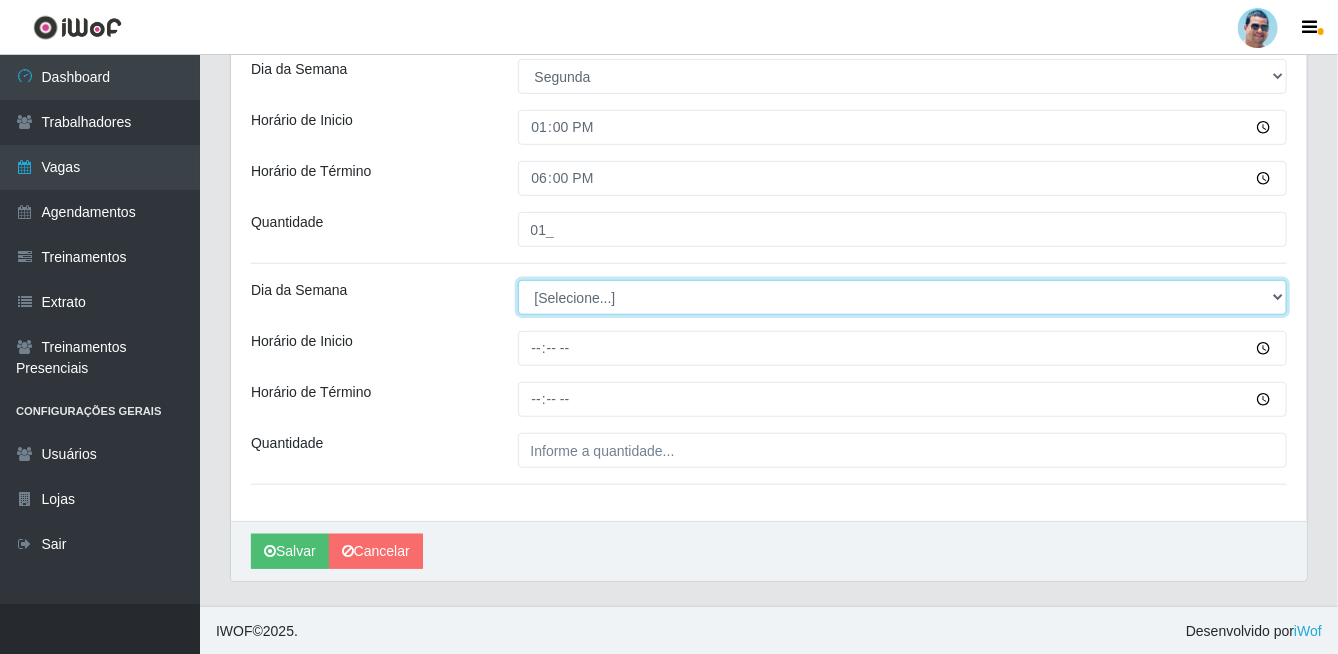 select on "1" 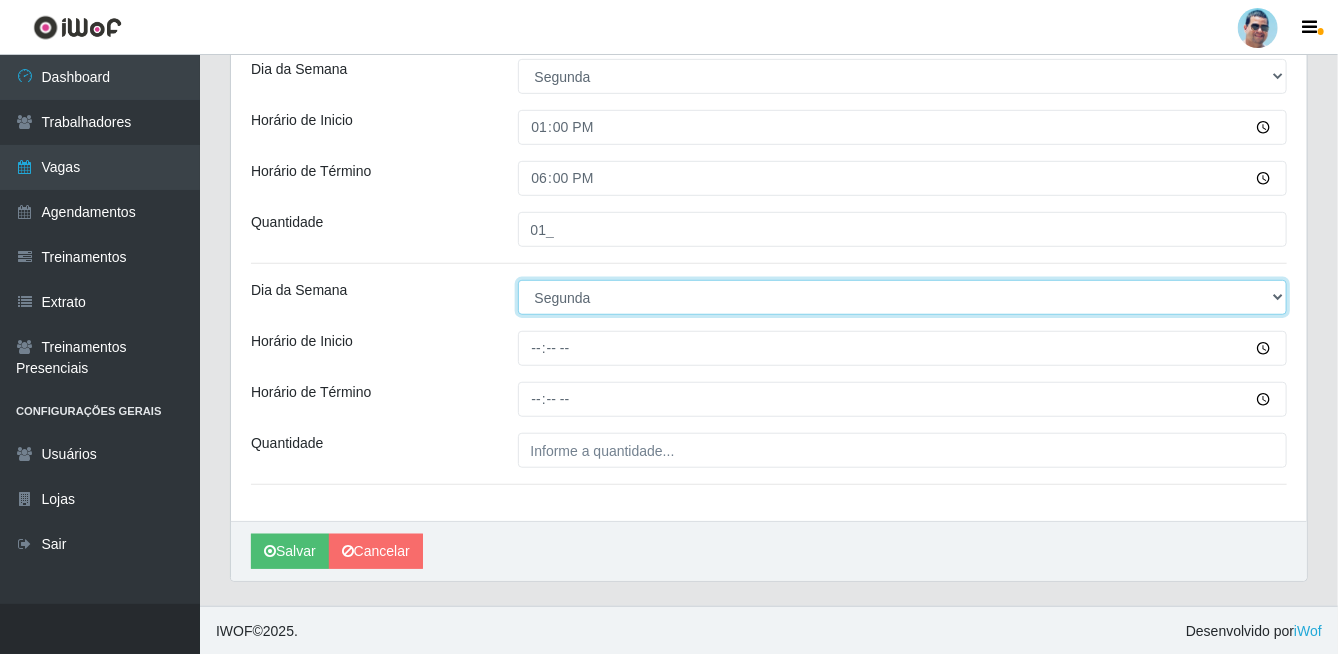 click on "[Selecione...] Segunda Terça Quarta Quinta Sexta Sábado Domingo" at bounding box center (903, 297) 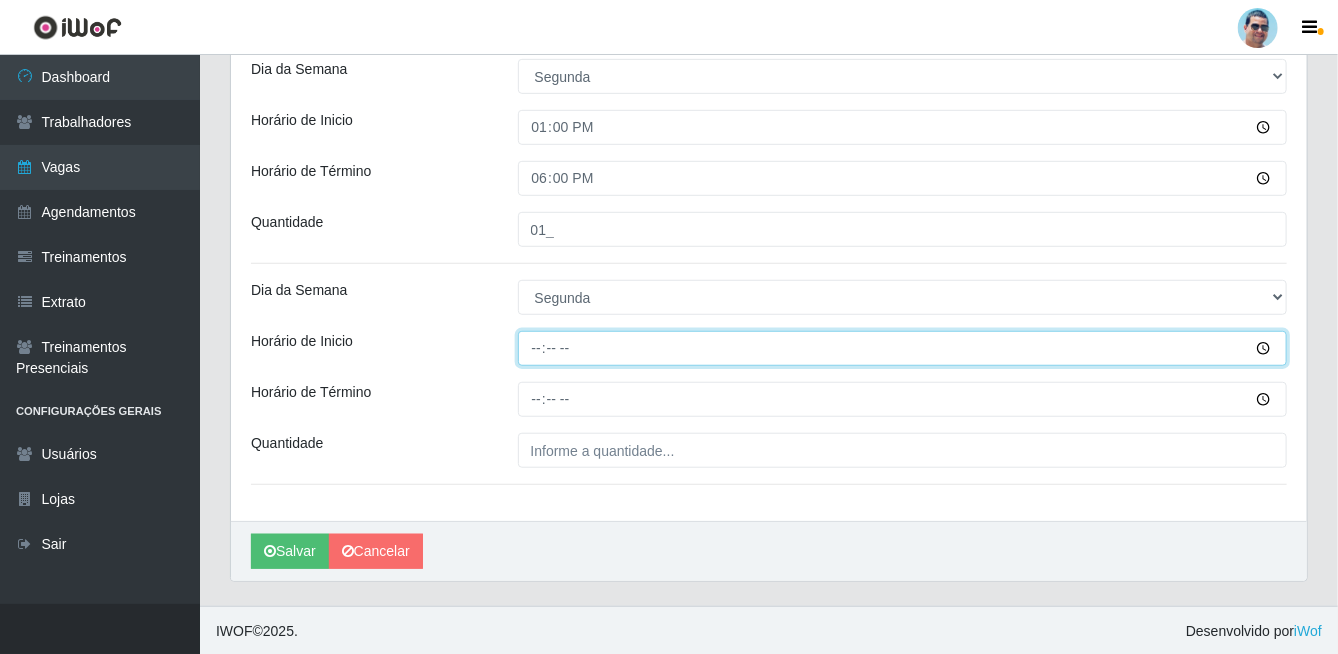 click on "Horário de Inicio" at bounding box center (903, 348) 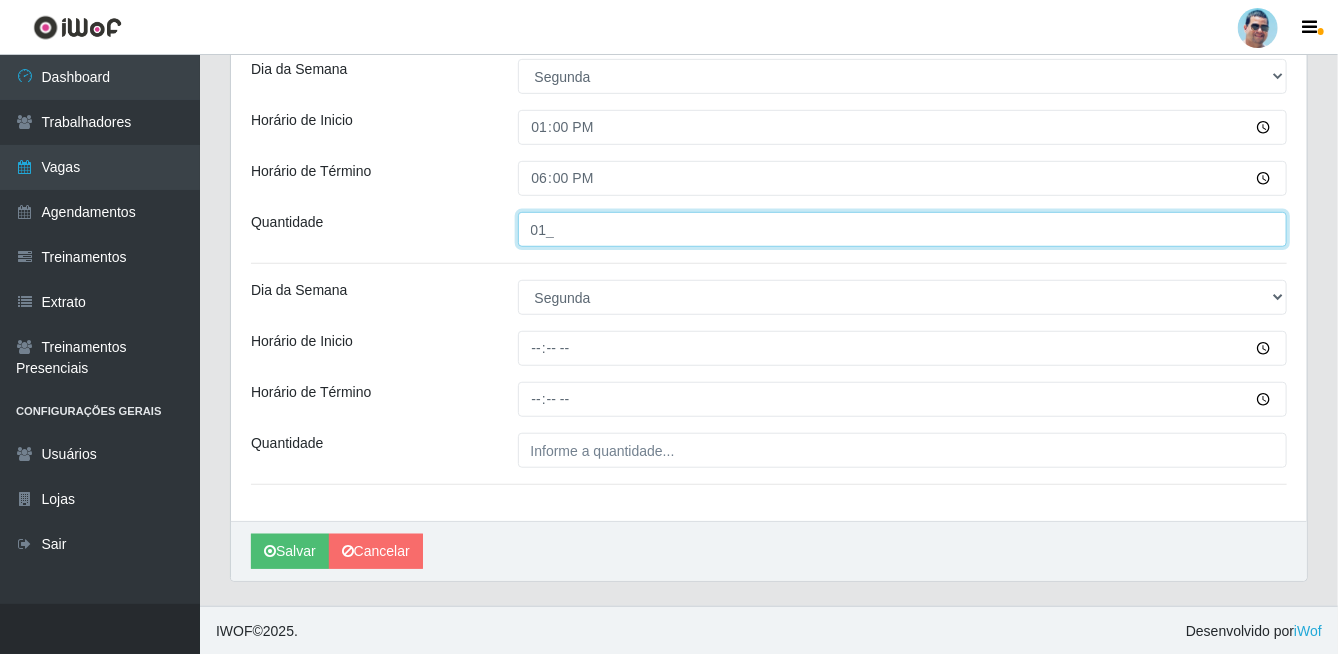 click on "01_" at bounding box center [903, 229] 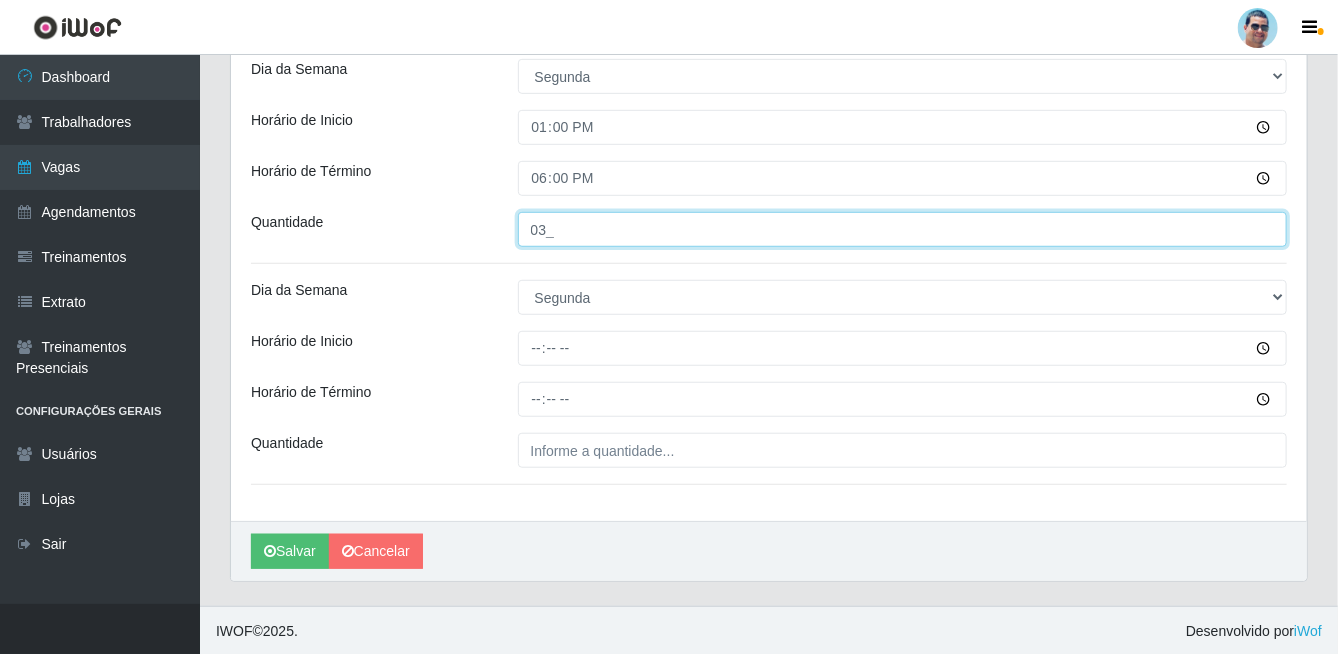 type on "03_" 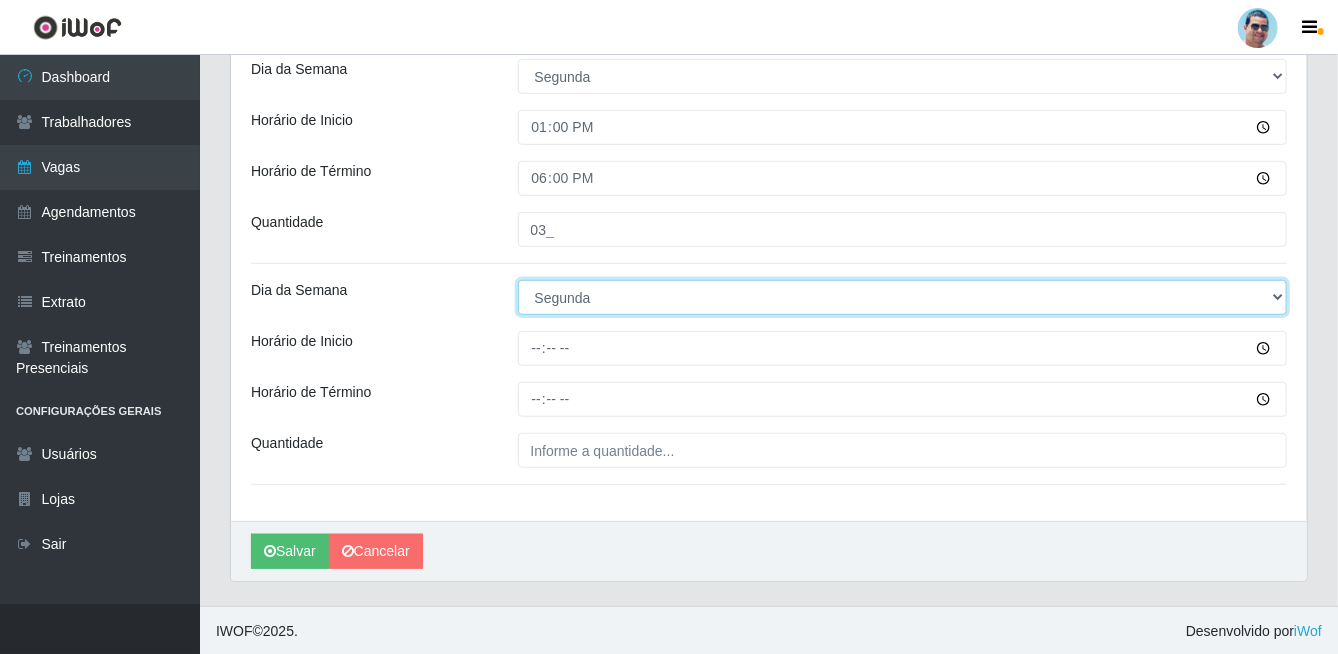 click on "[Selecione...] Segunda Terça Quarta Quinta Sexta Sábado Domingo" at bounding box center (903, 297) 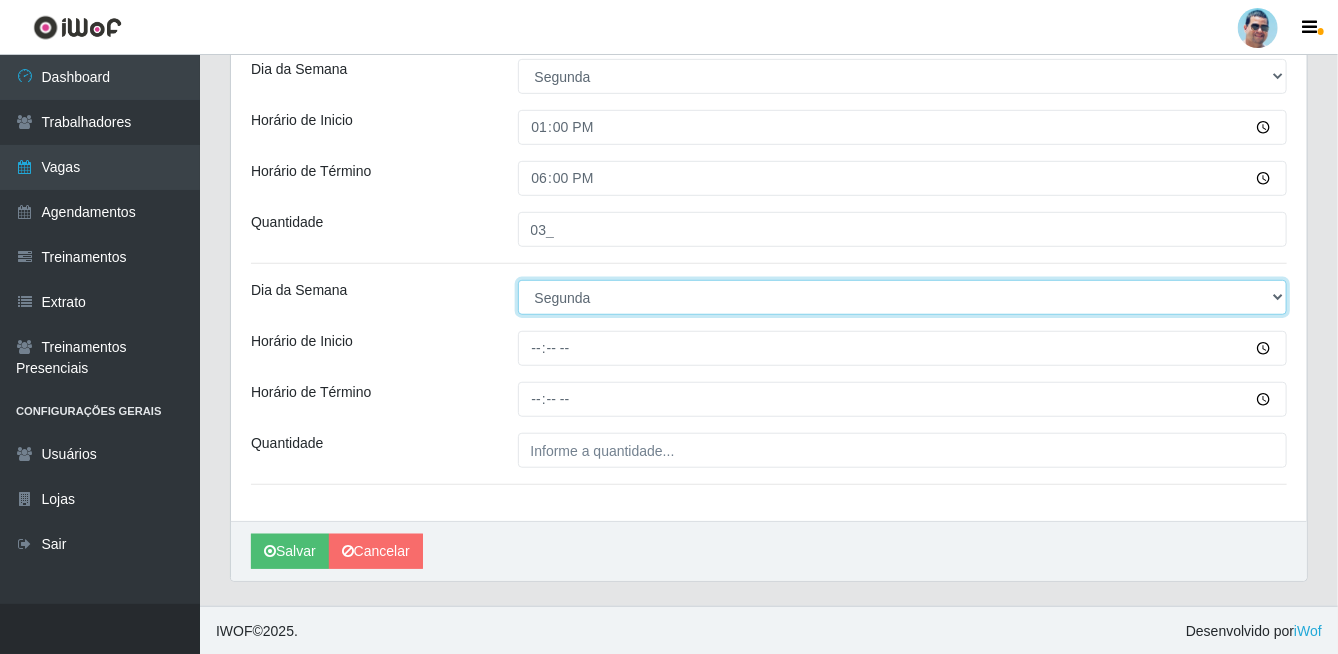 select on "[Selecione...]" 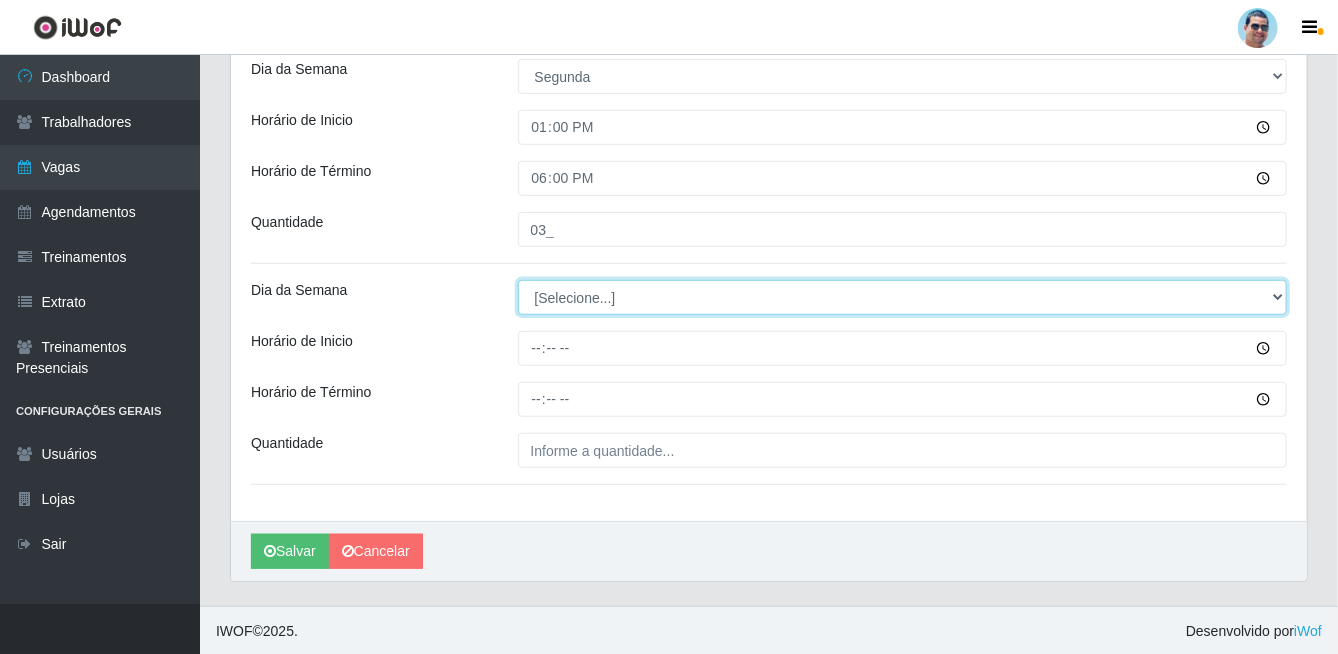 click on "[Selecione...] Segunda Terça Quarta Quinta Sexta Sábado Domingo" at bounding box center [903, 297] 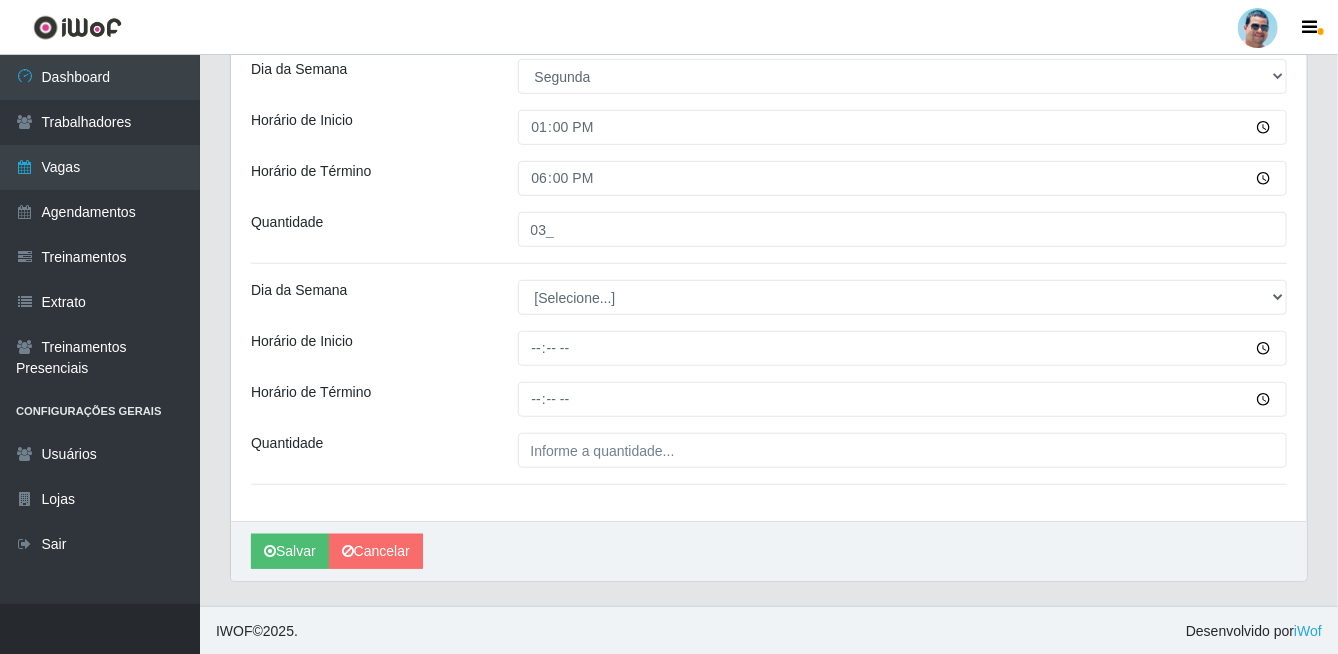 click on "Dia da Semana" at bounding box center [369, 297] 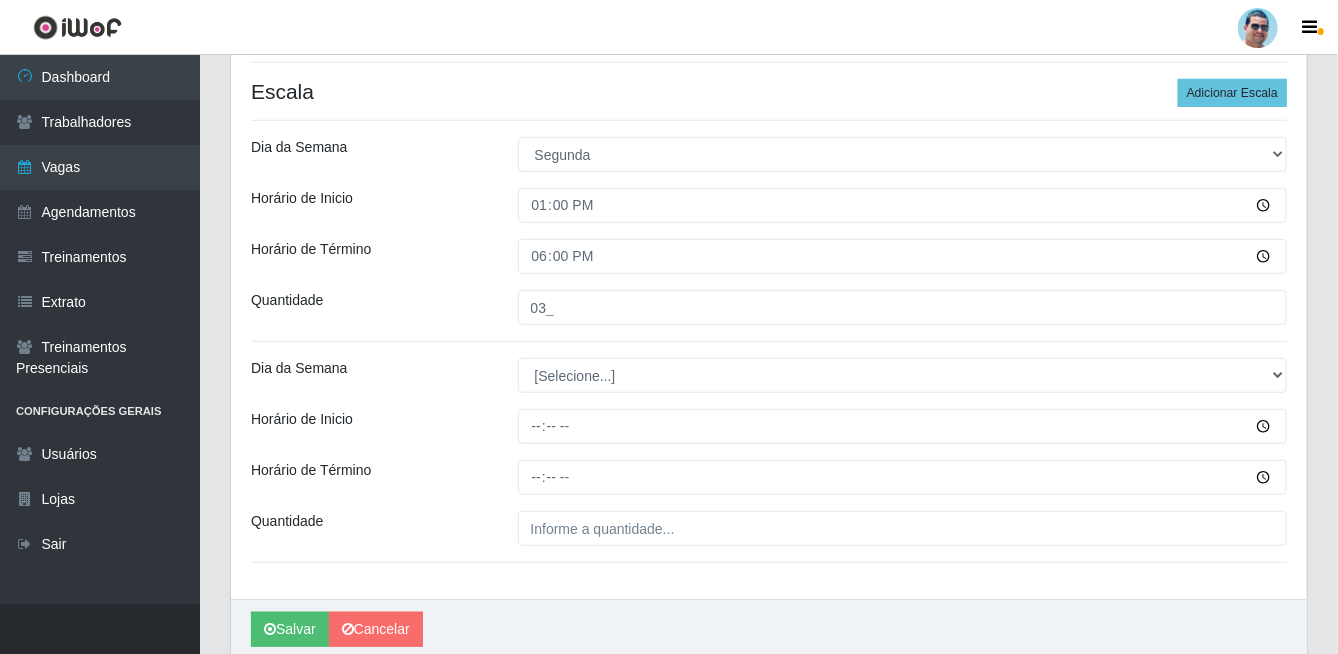 scroll, scrollTop: 266, scrollLeft: 0, axis: vertical 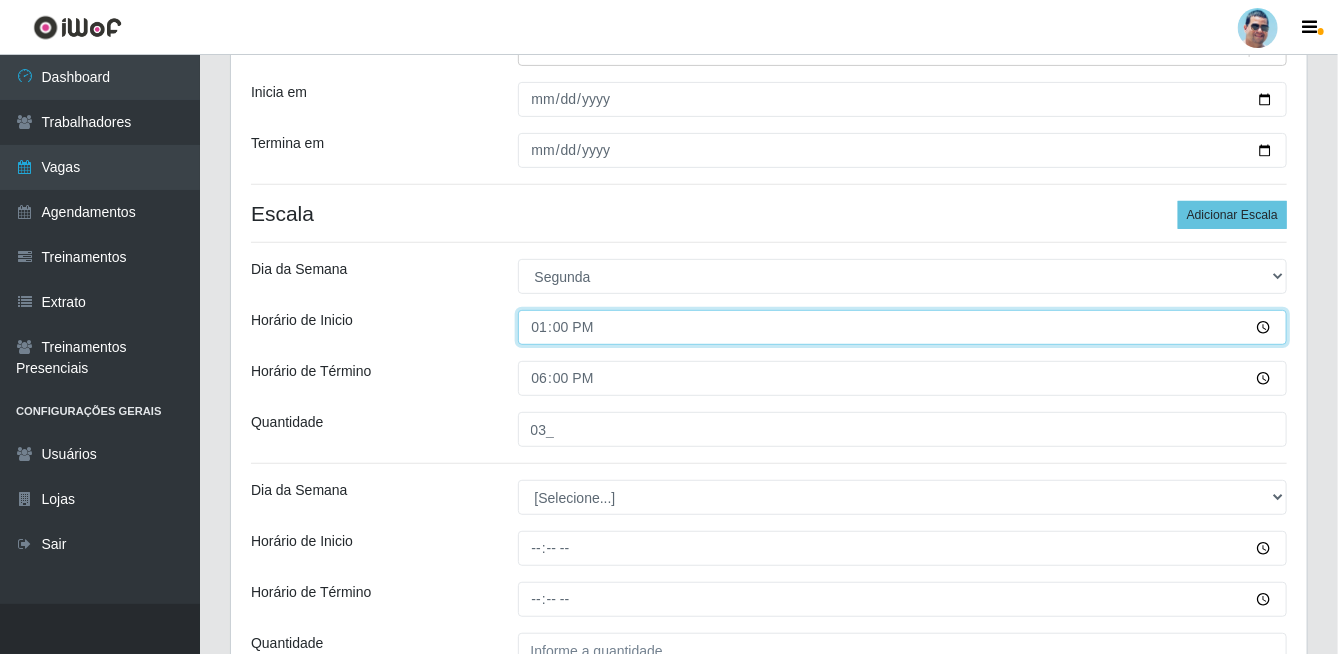 click on "13:00" at bounding box center (903, 327) 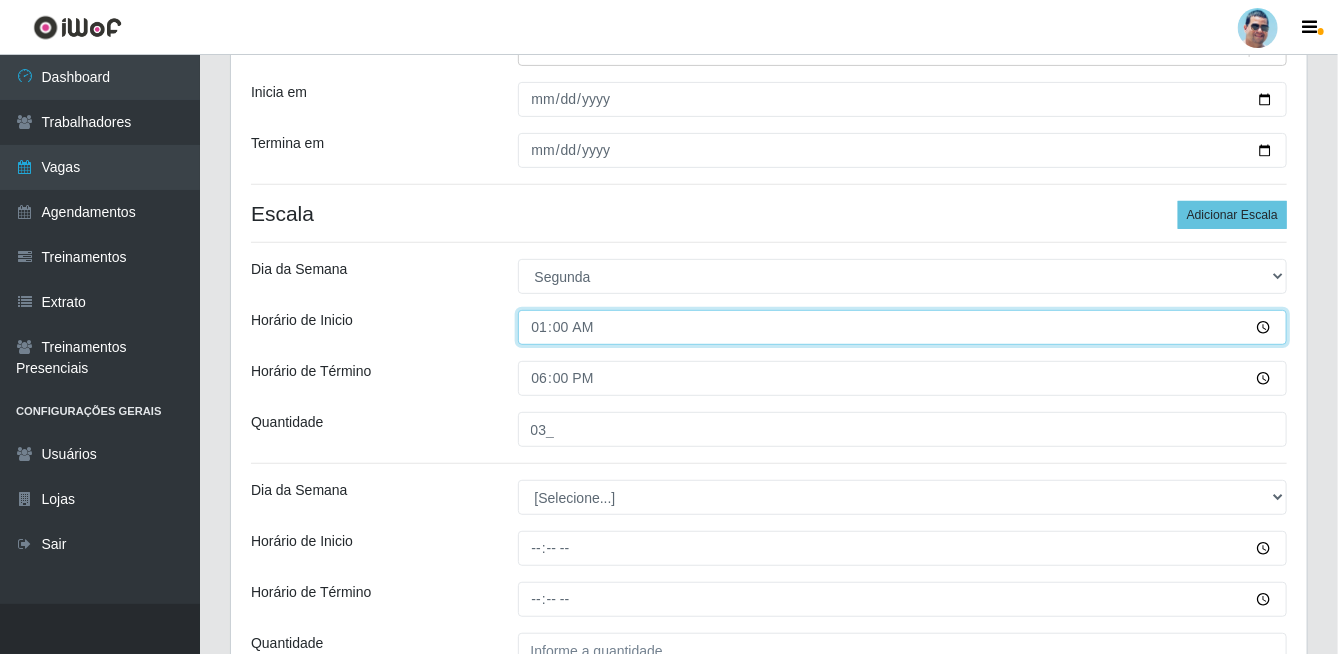 type on "14:00" 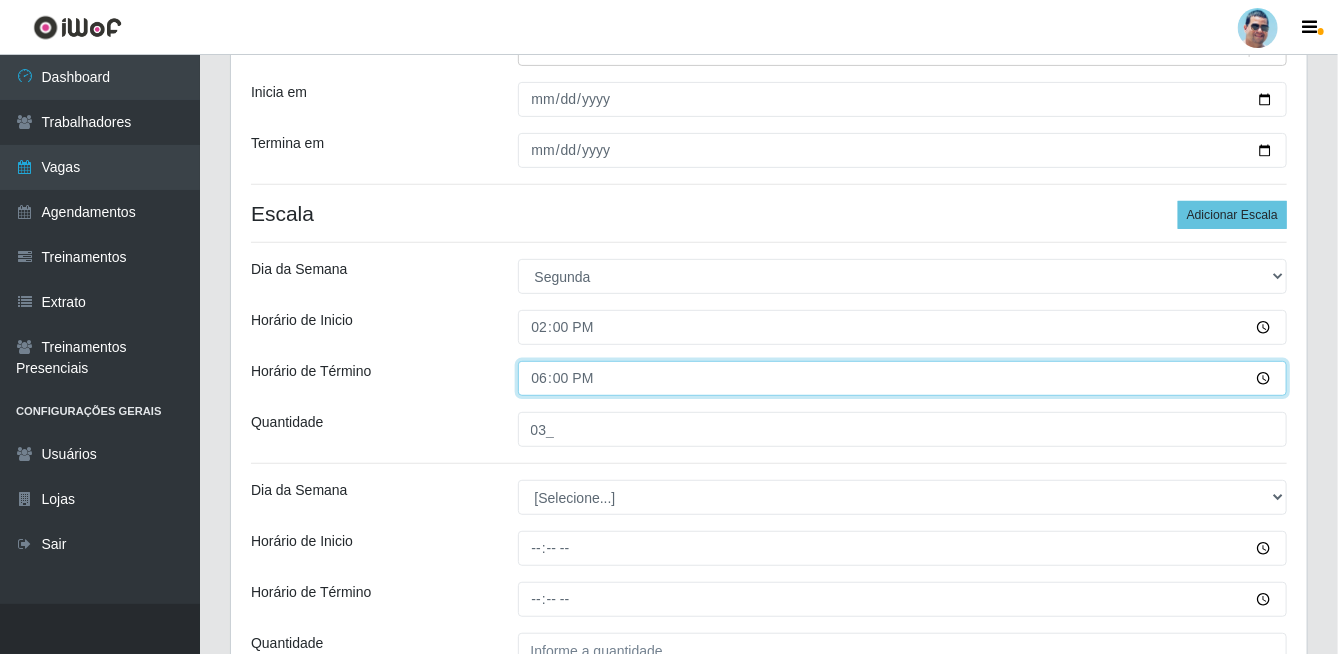 click on "18:00" at bounding box center (903, 378) 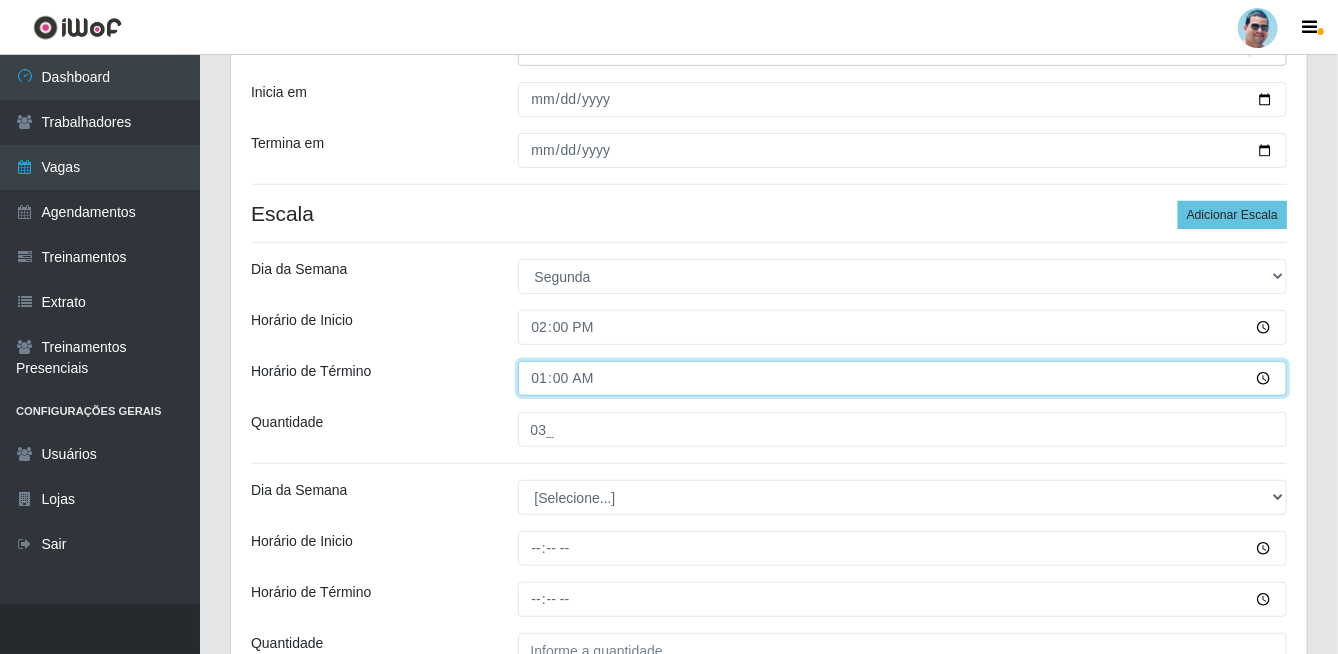 type on "19:00" 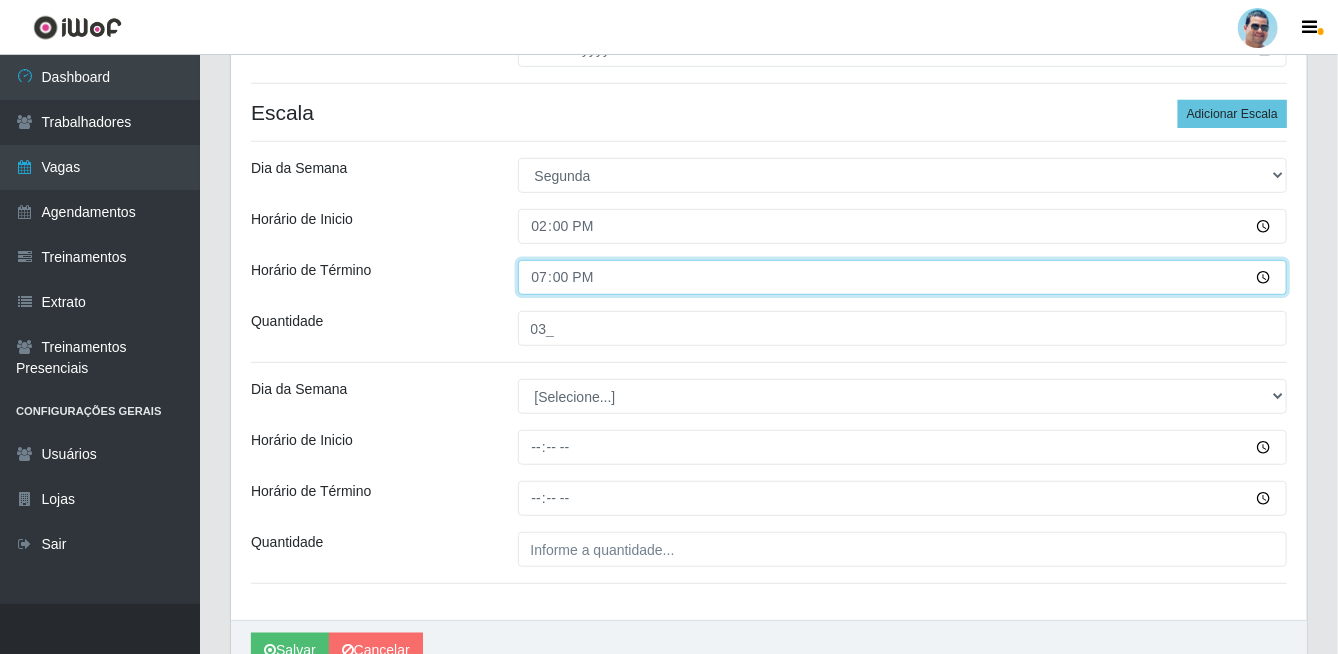 scroll, scrollTop: 466, scrollLeft: 0, axis: vertical 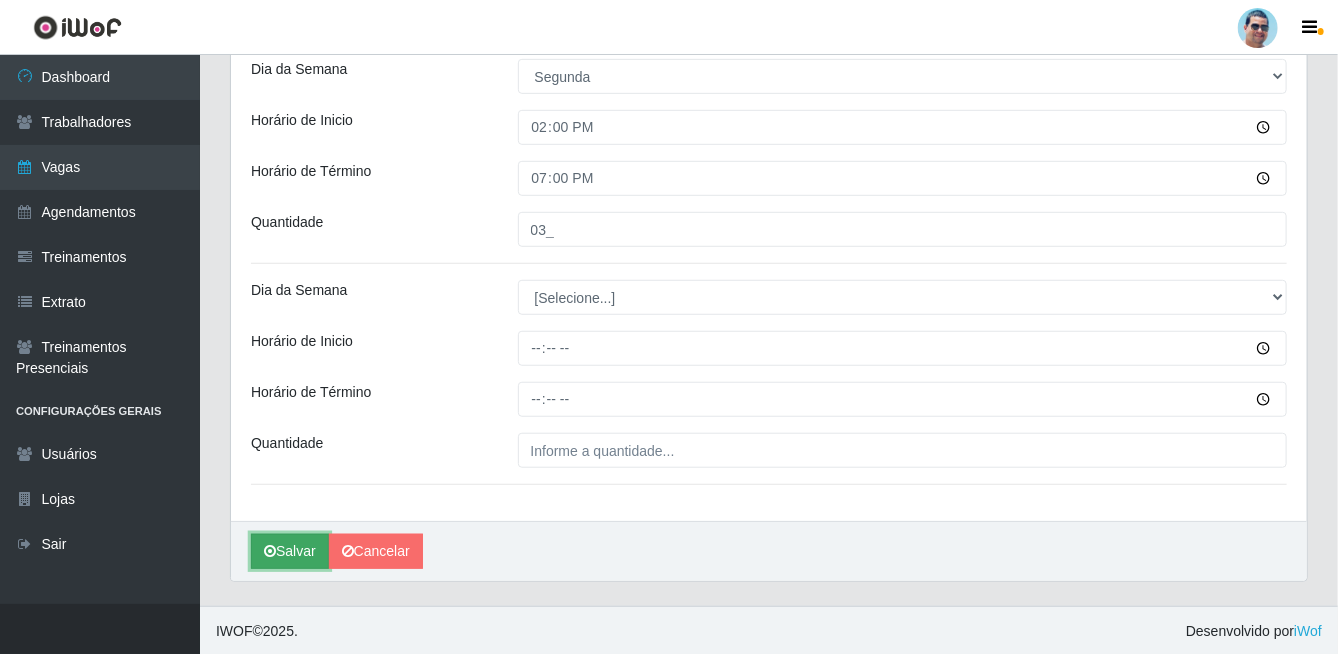 click on "Salvar" at bounding box center [290, 551] 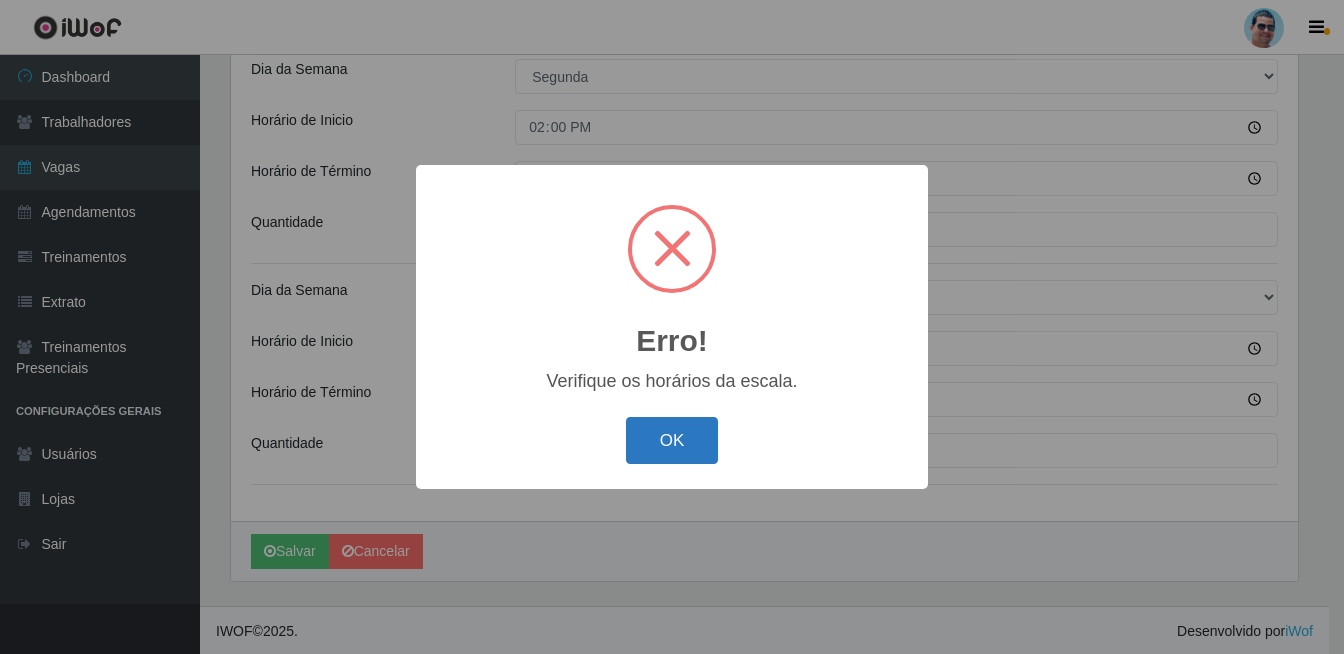 click on "OK" at bounding box center (672, 440) 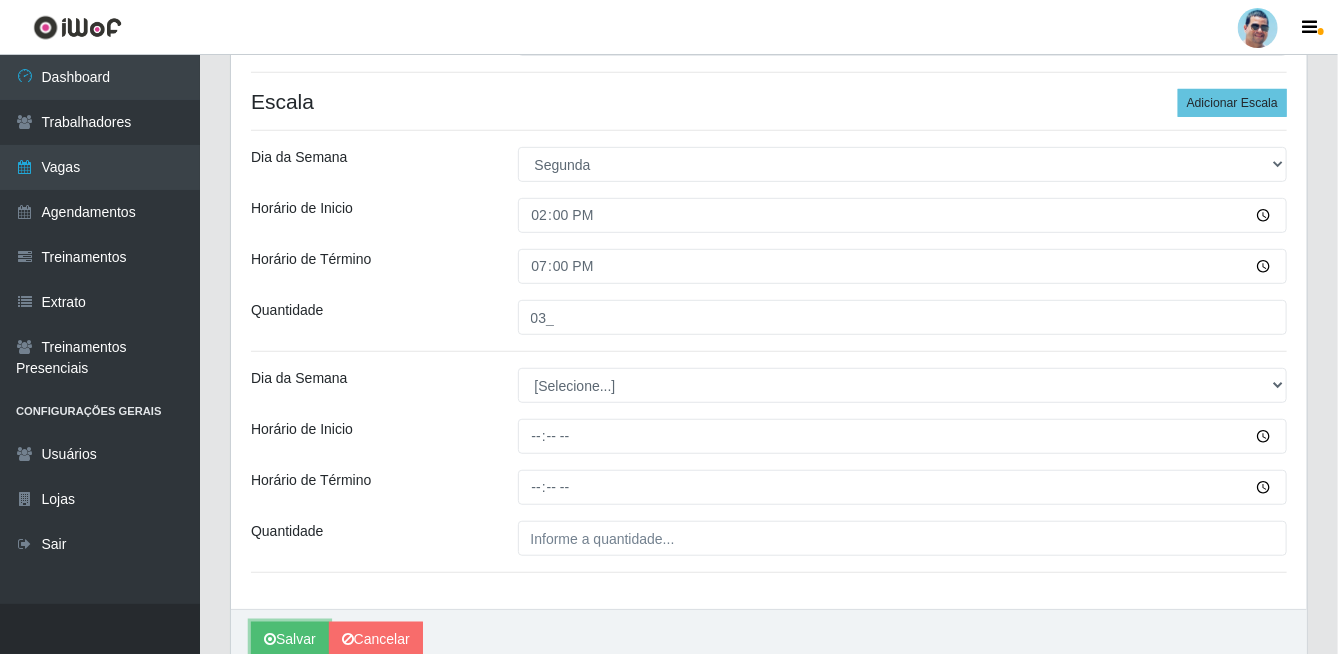 scroll, scrollTop: 266, scrollLeft: 0, axis: vertical 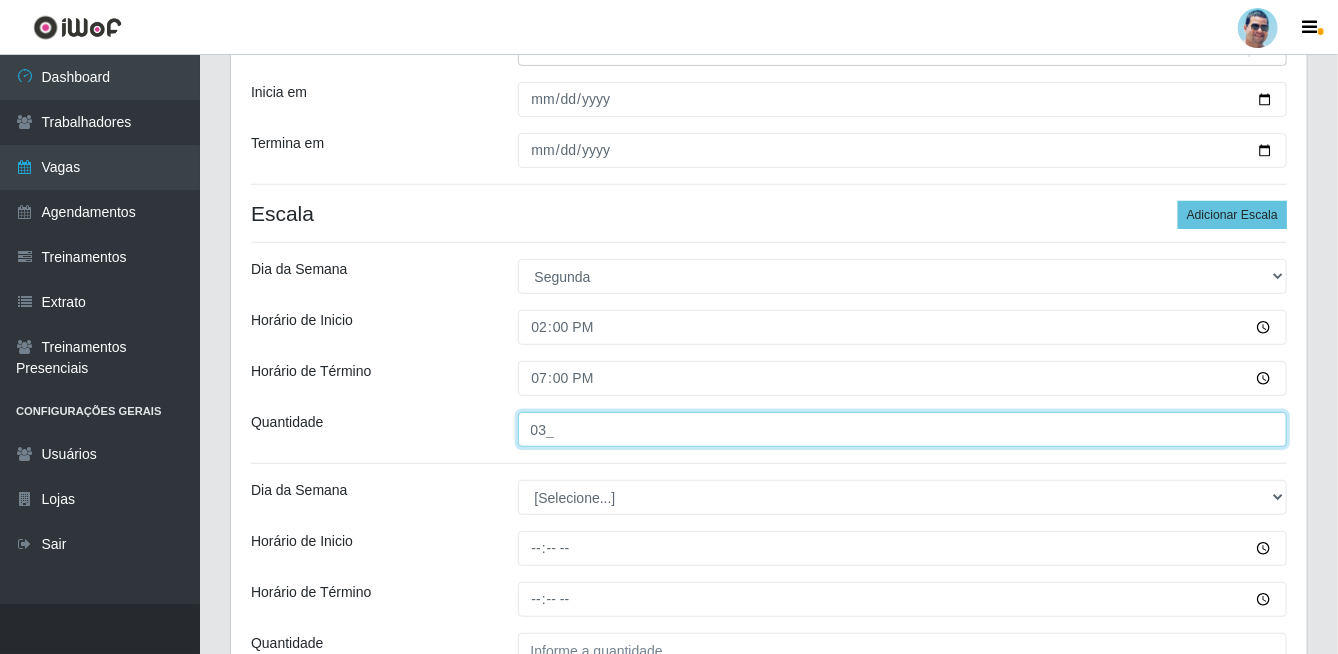click on "03_" at bounding box center [903, 429] 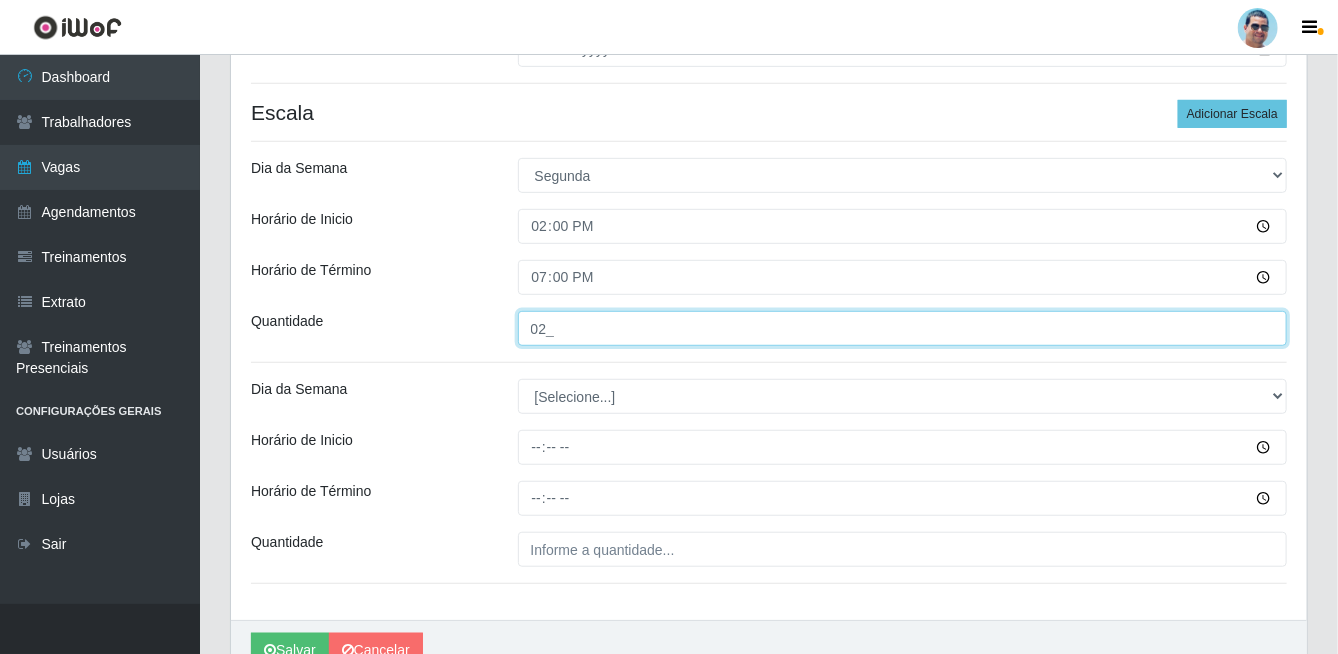 scroll, scrollTop: 466, scrollLeft: 0, axis: vertical 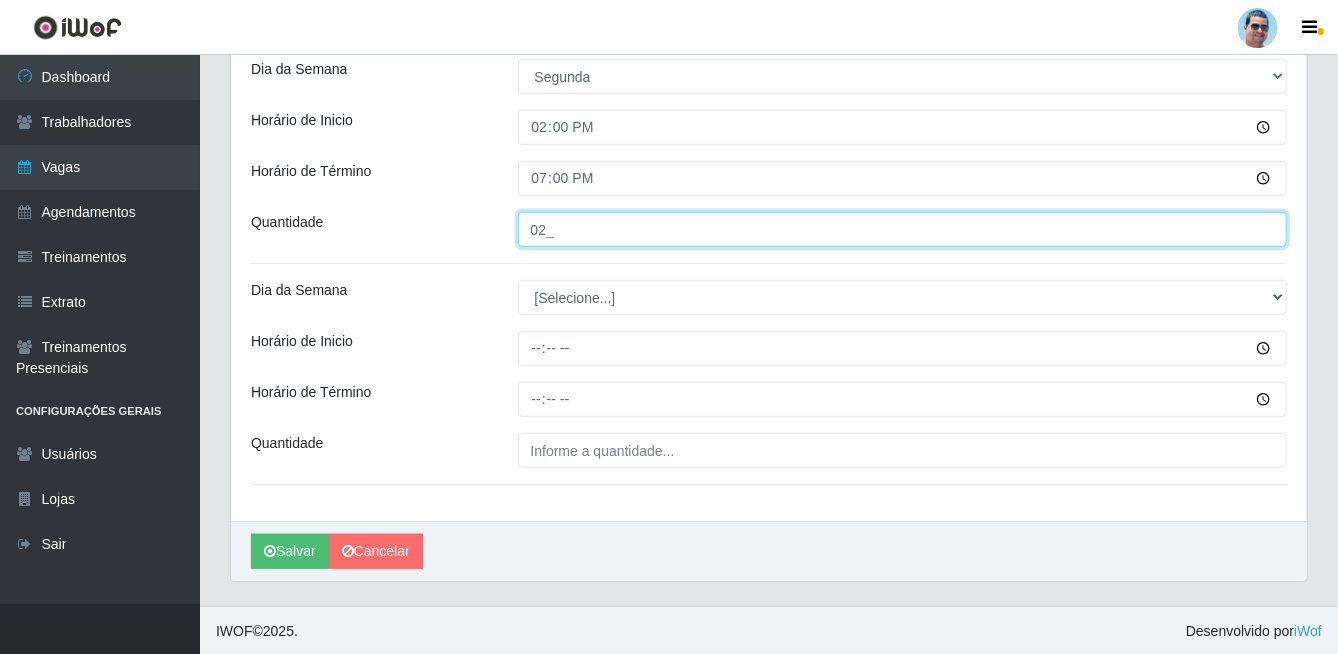 type on "02_" 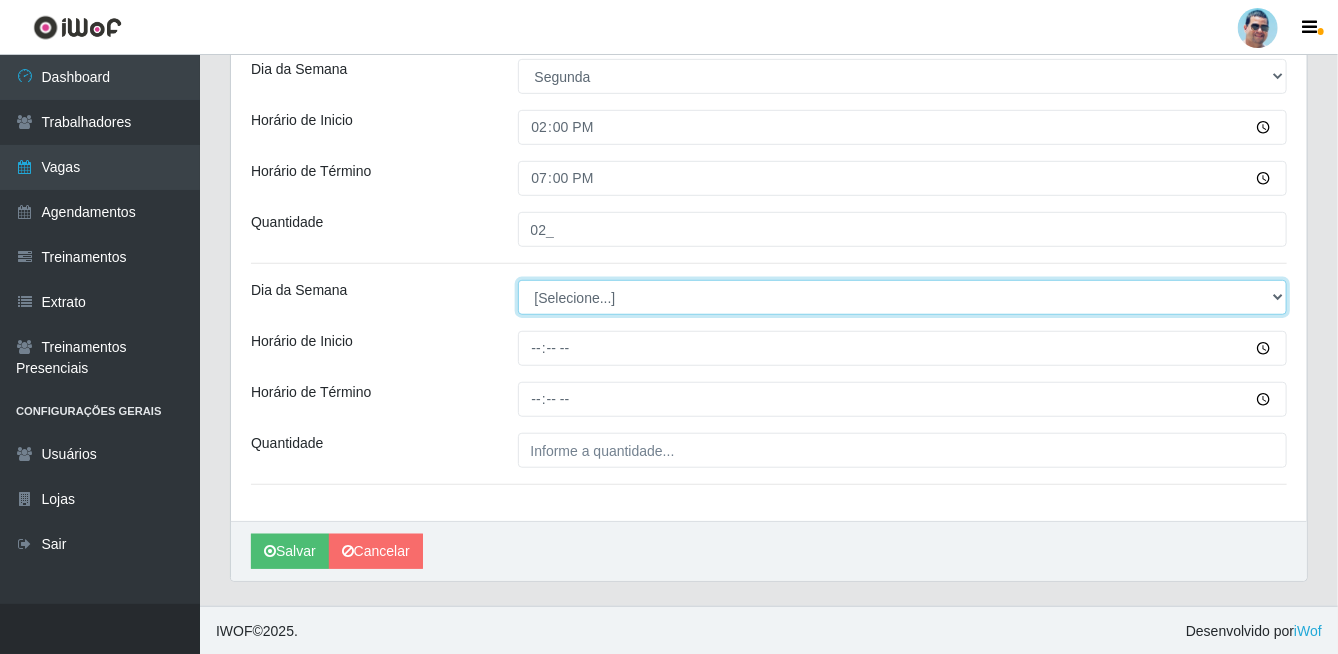 click on "[Selecione...] Segunda Terça Quarta Quinta Sexta Sábado Domingo" at bounding box center (903, 297) 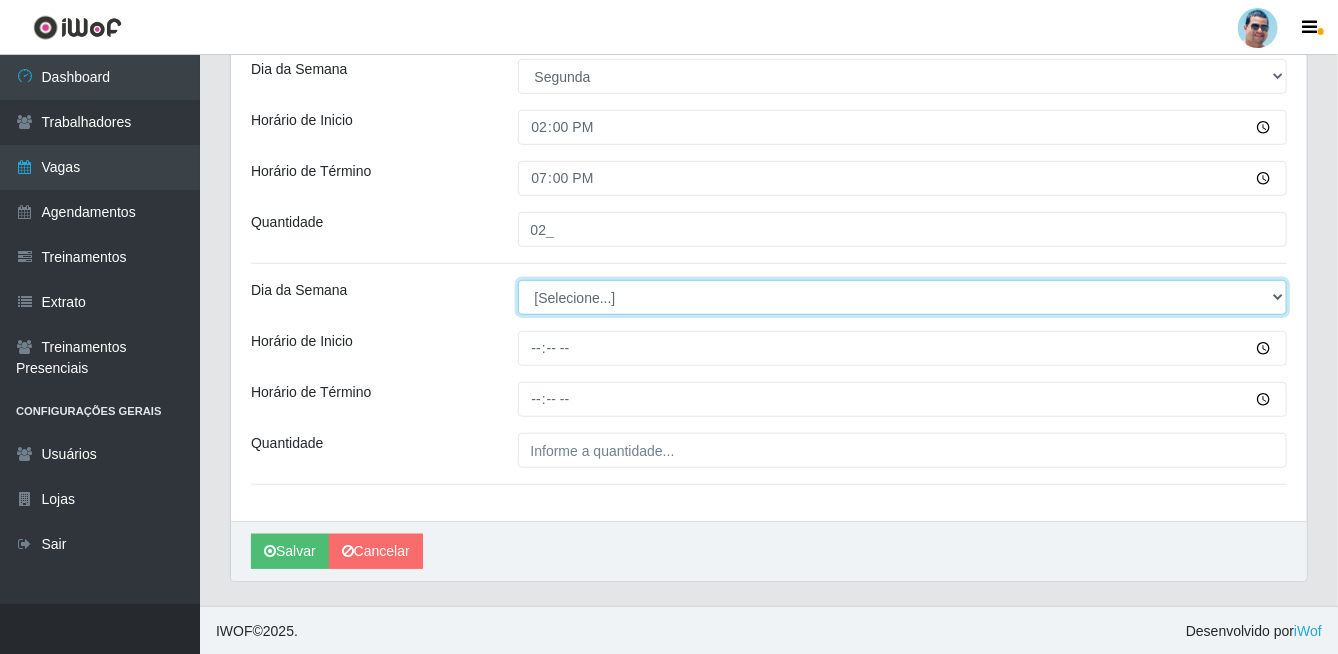 select on "1" 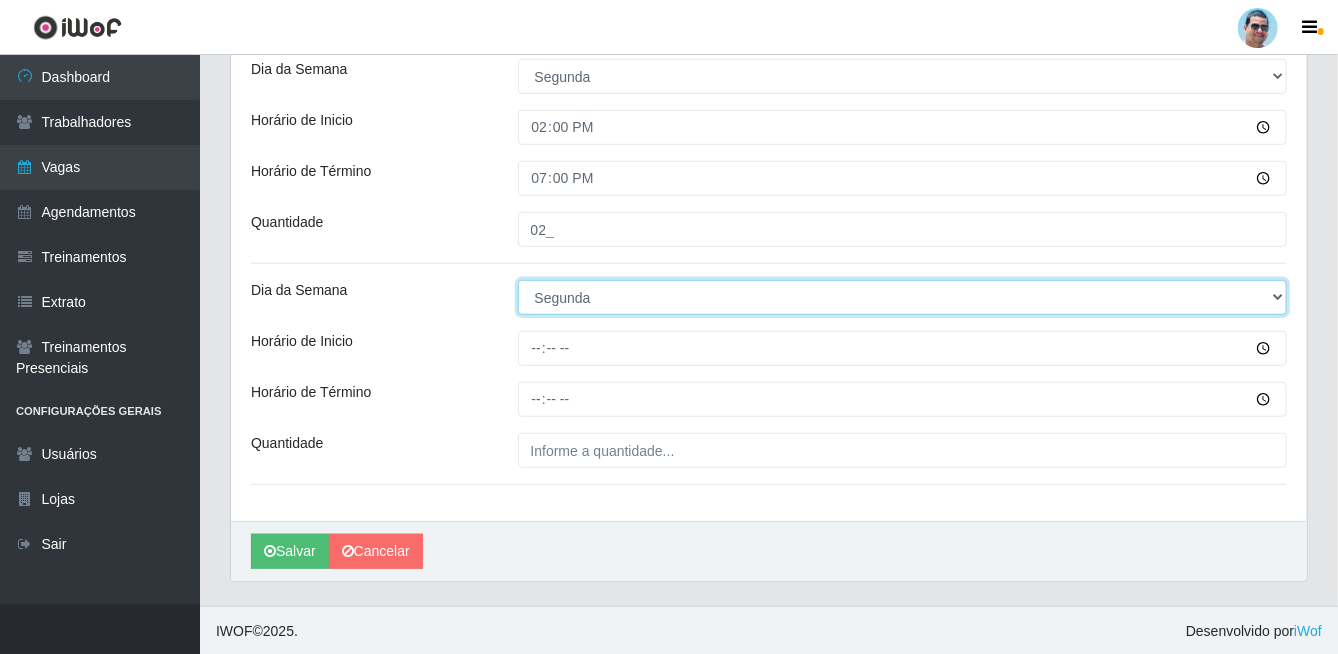 click on "[Selecione...] Segunda Terça Quarta Quinta Sexta Sábado Domingo" at bounding box center [903, 297] 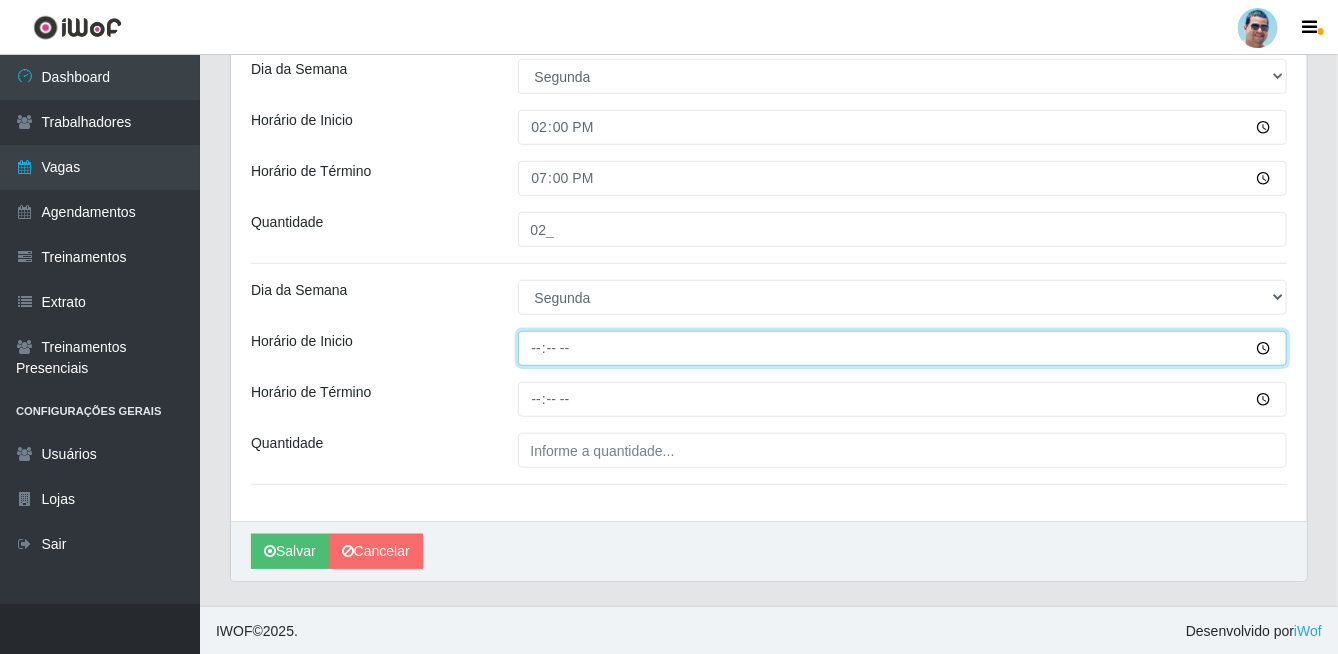 click on "Horário de Inicio" at bounding box center [903, 348] 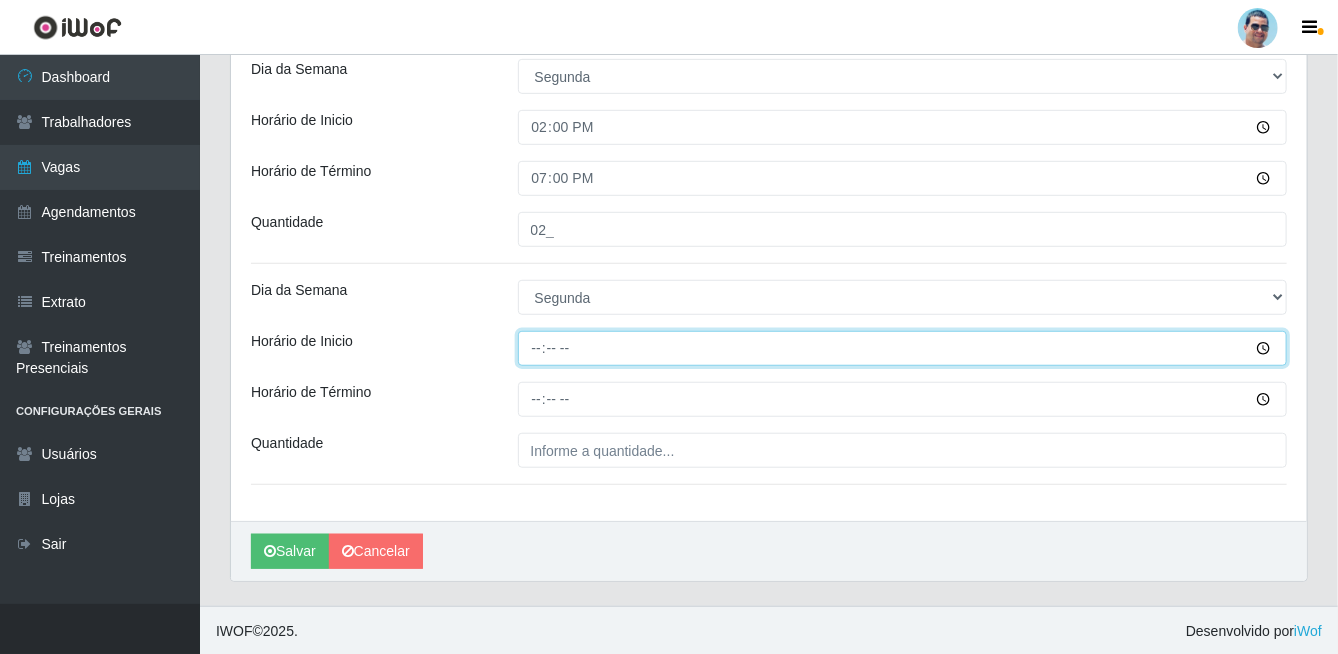 type on "14:00" 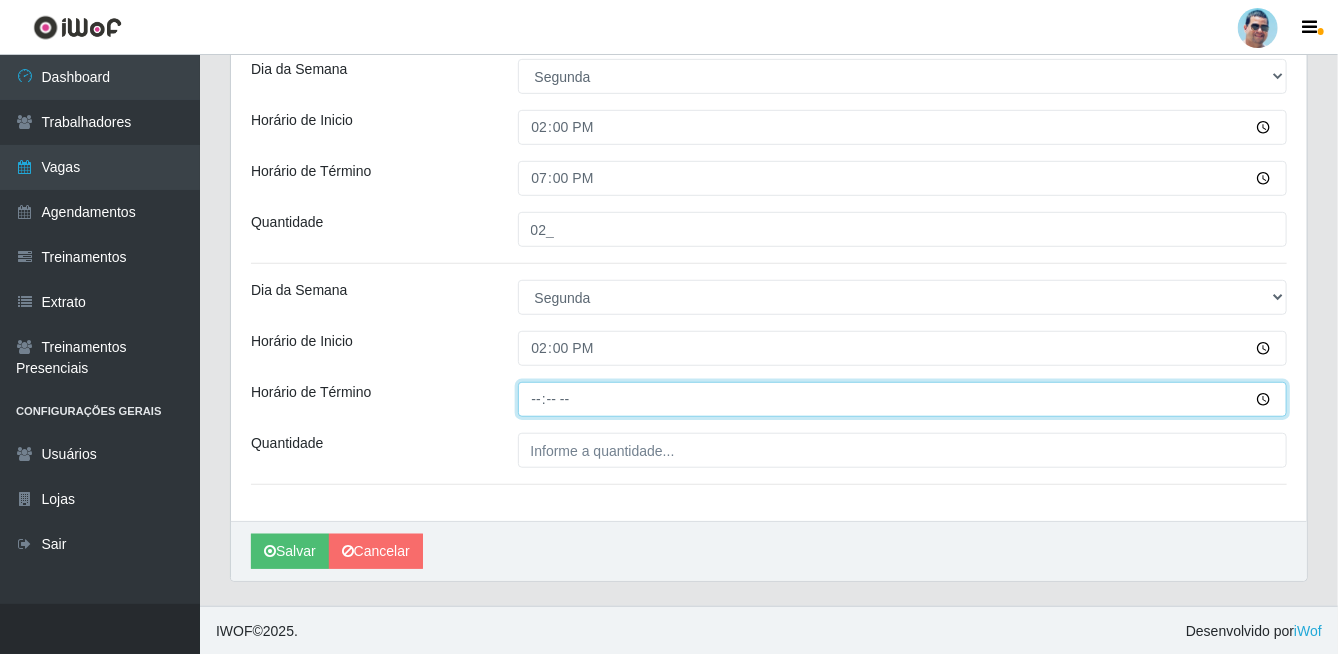 click on "Horário de Término" at bounding box center [903, 399] 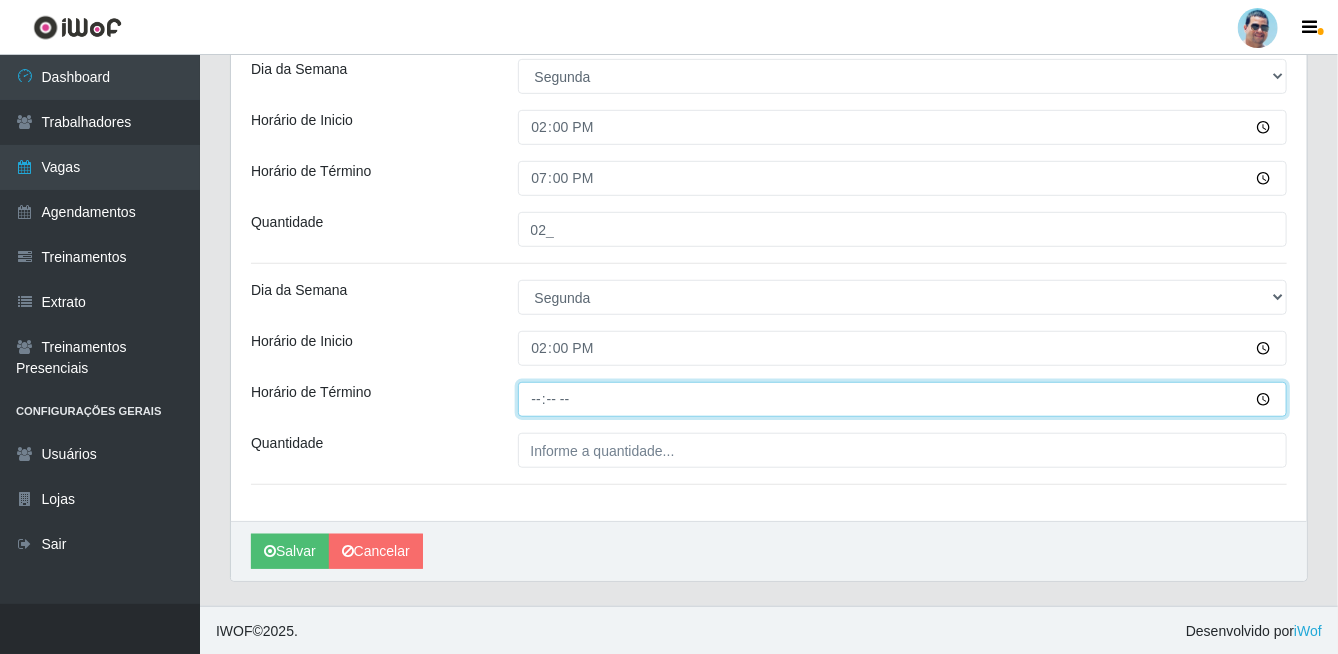 type on "19:00" 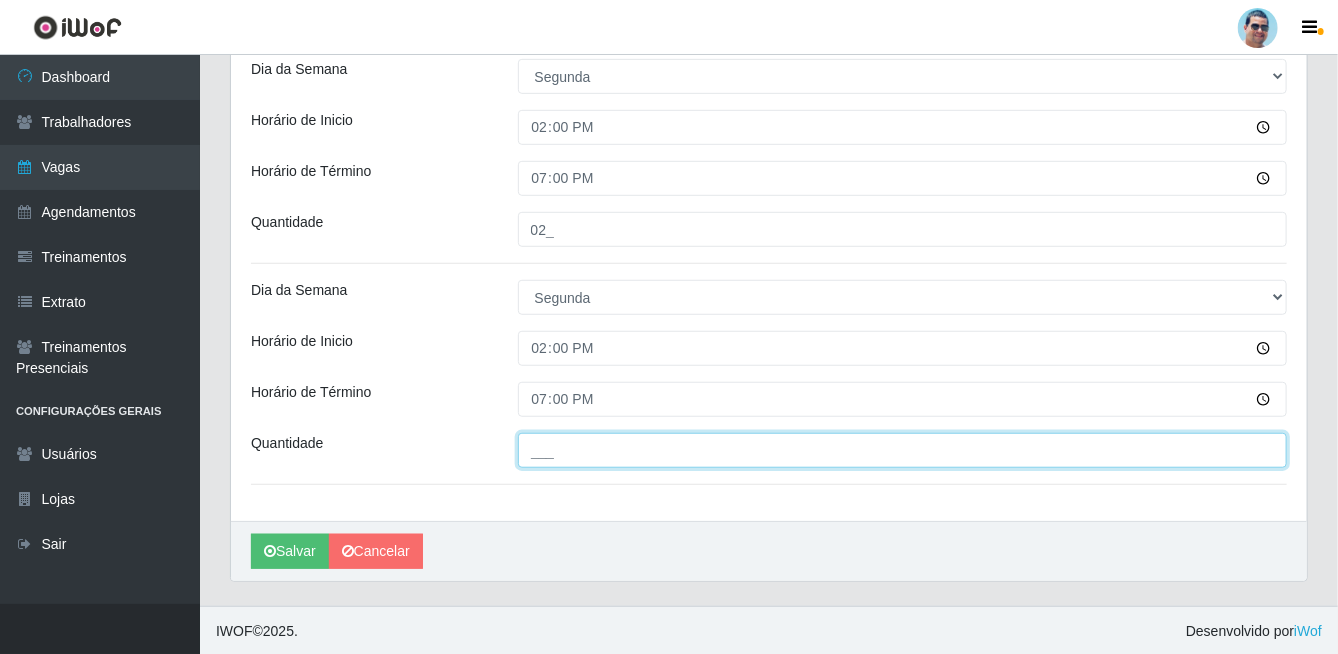 click on "___" at bounding box center [903, 450] 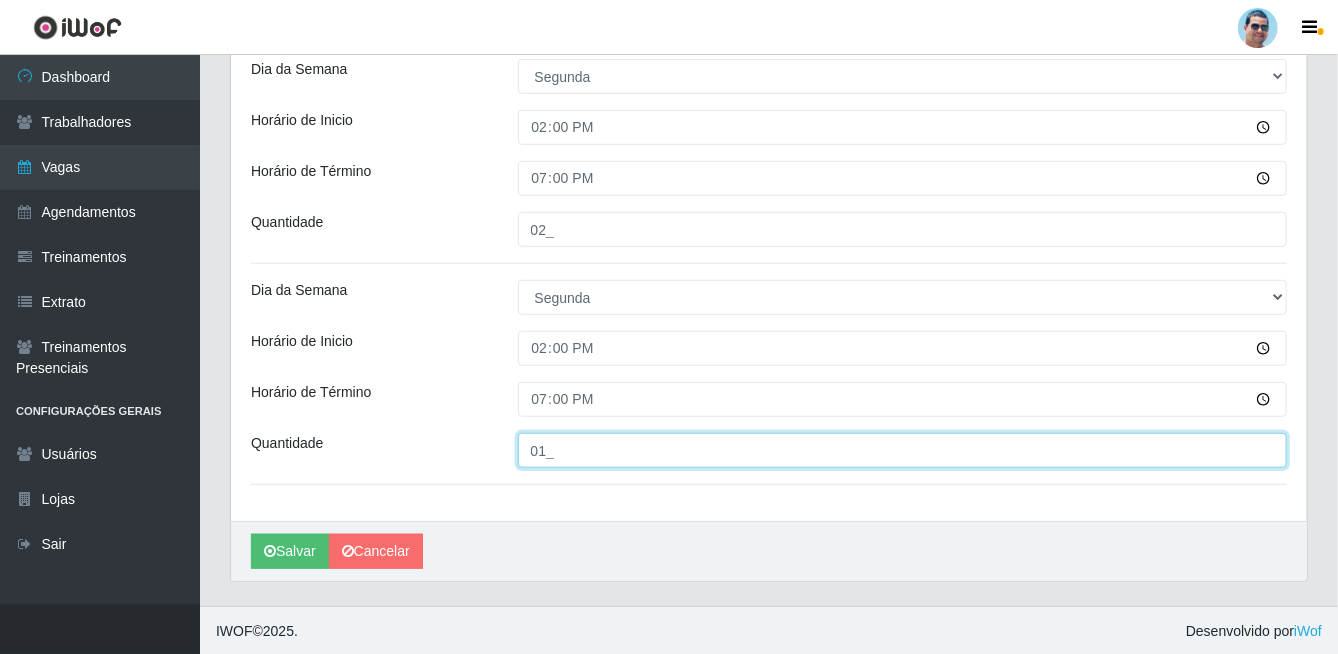type on "01_" 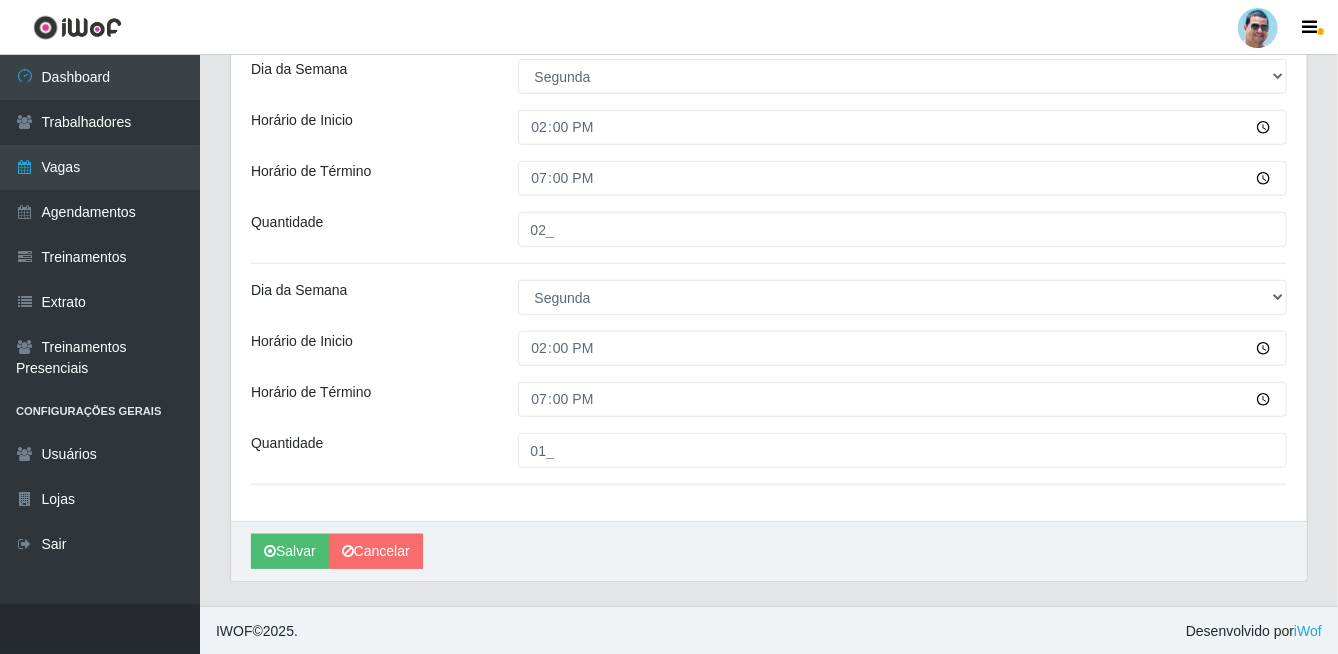 drag, startPoint x: 600, startPoint y: 517, endPoint x: 553, endPoint y: 524, distance: 47.518417 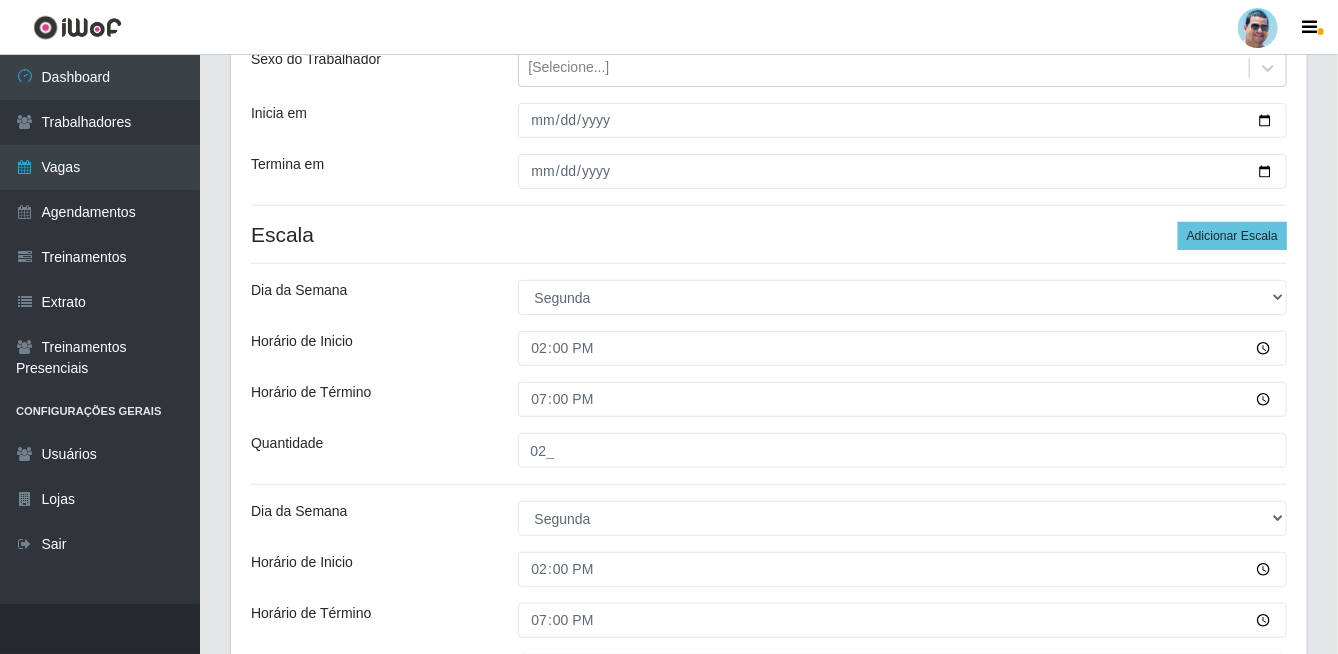 scroll, scrollTop: 466, scrollLeft: 0, axis: vertical 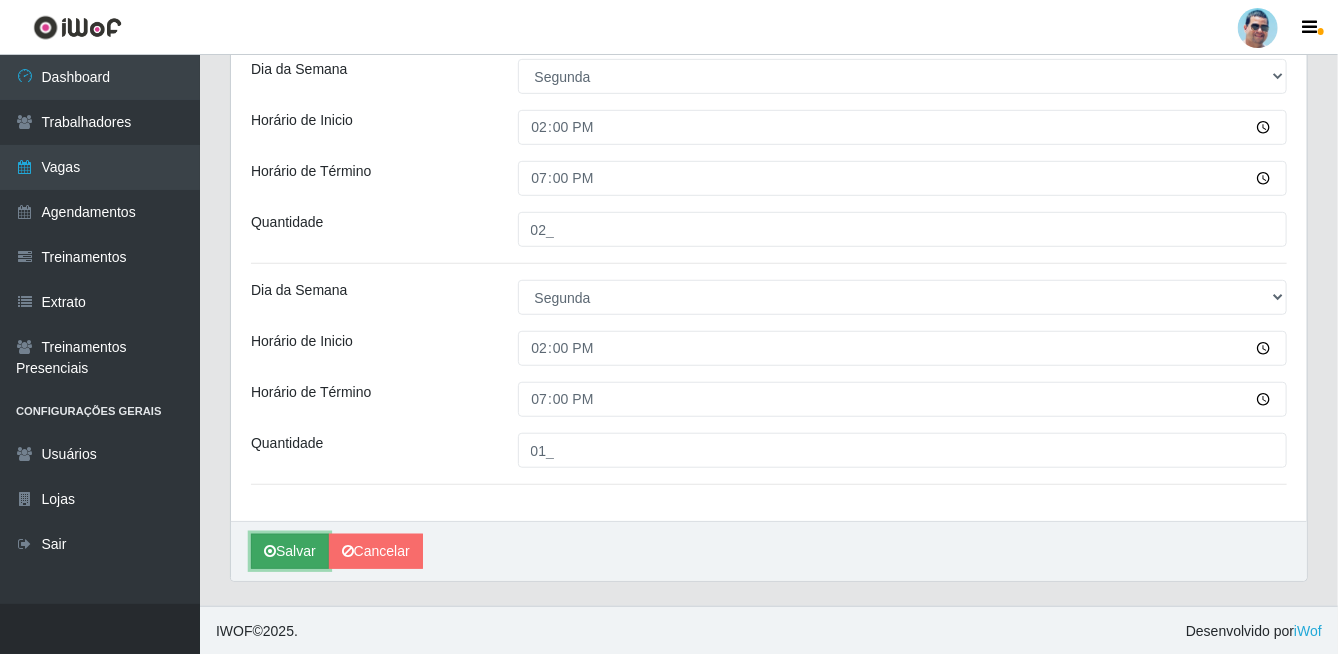 click on "Salvar" at bounding box center (290, 551) 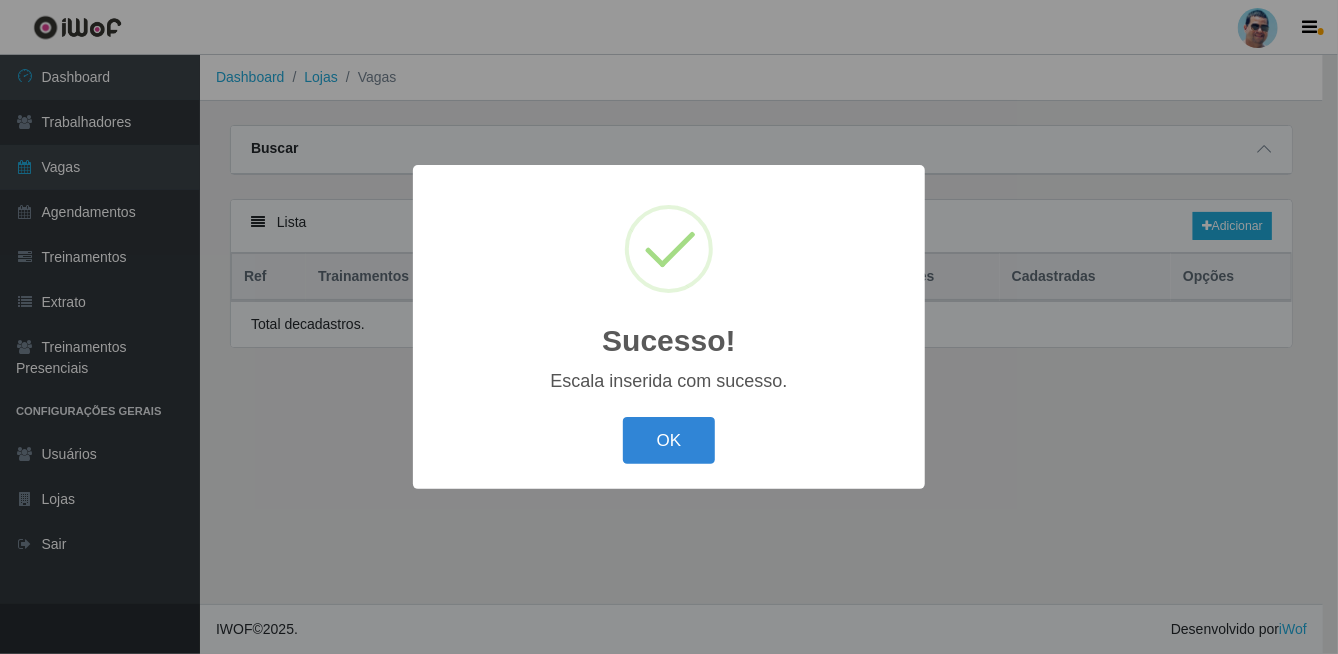 scroll, scrollTop: 0, scrollLeft: 0, axis: both 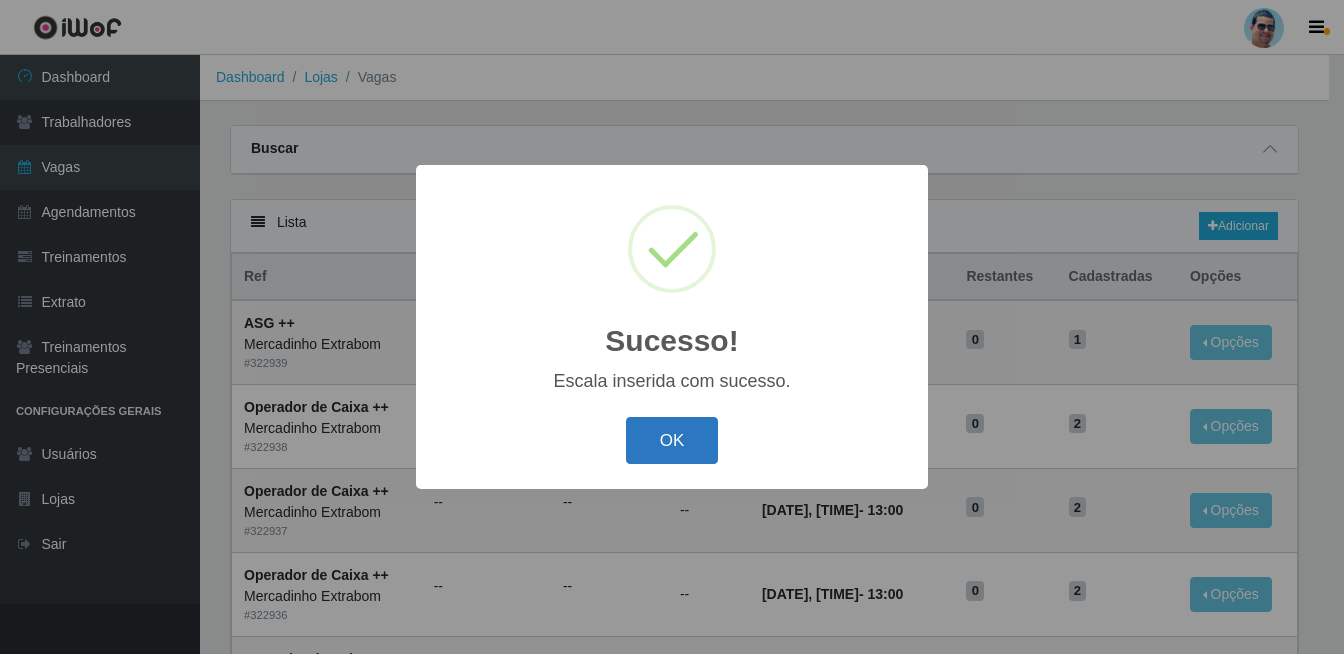 click on "OK" at bounding box center [672, 440] 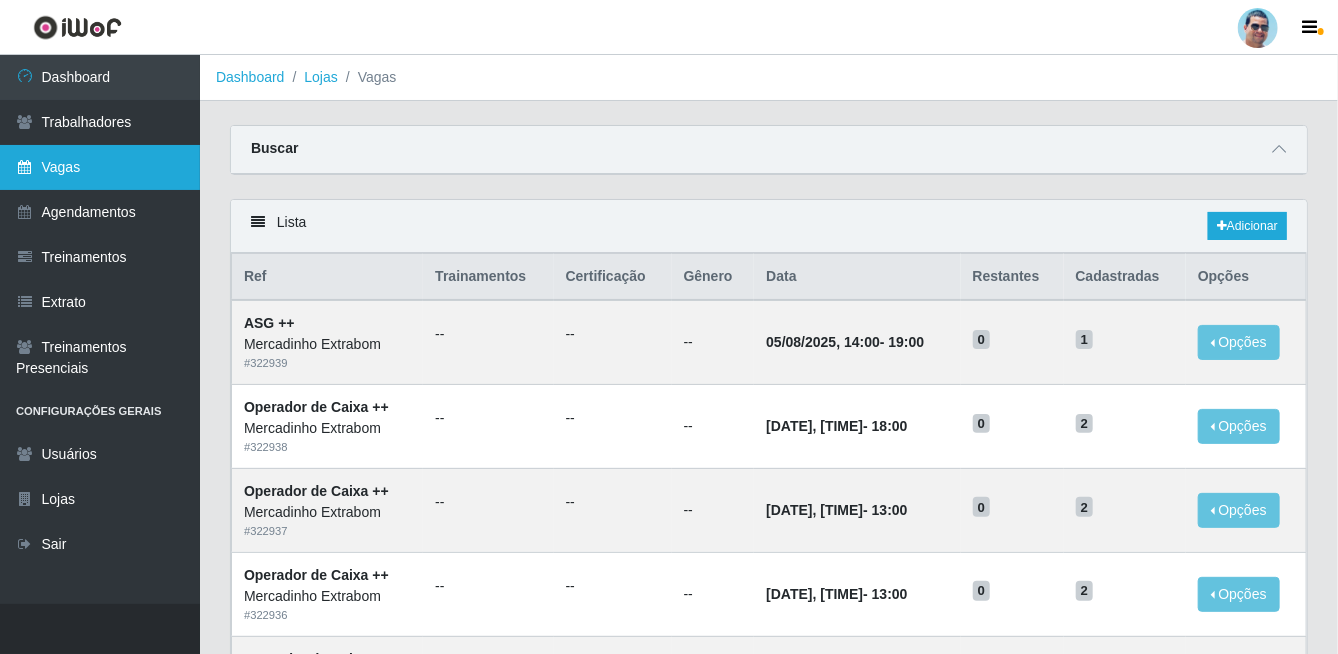 click on "Vagas" at bounding box center (100, 167) 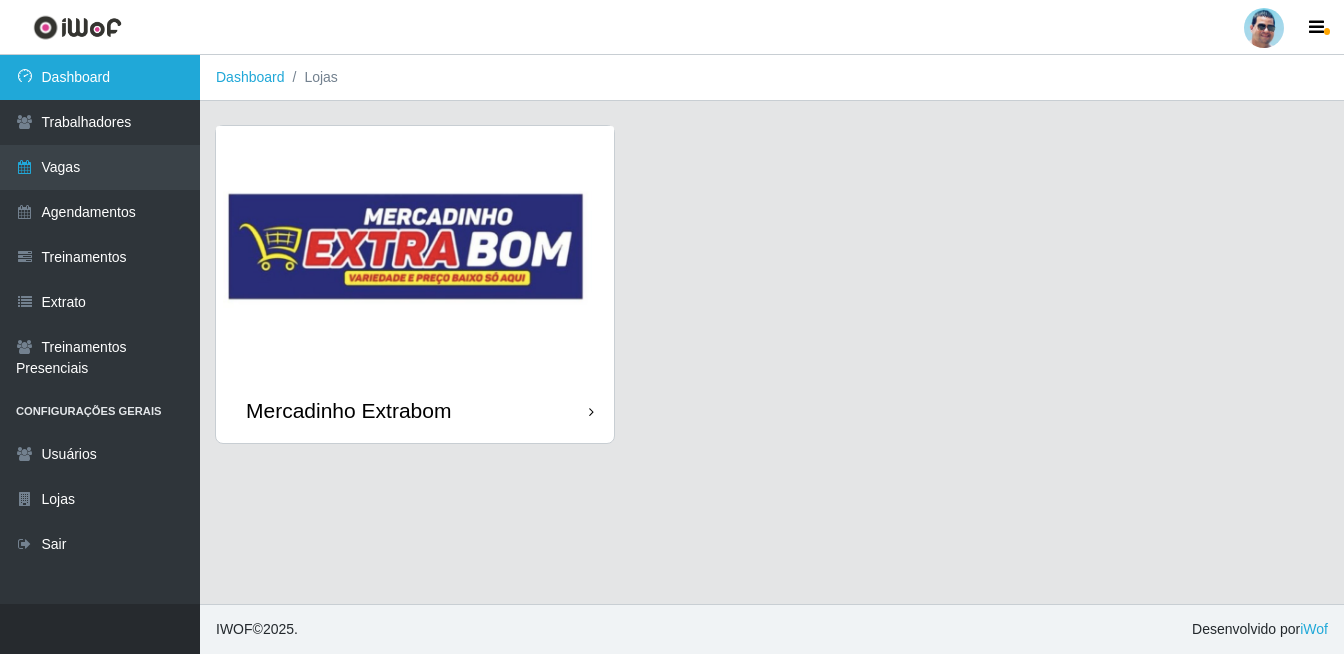 click on "Dashboard" at bounding box center [100, 77] 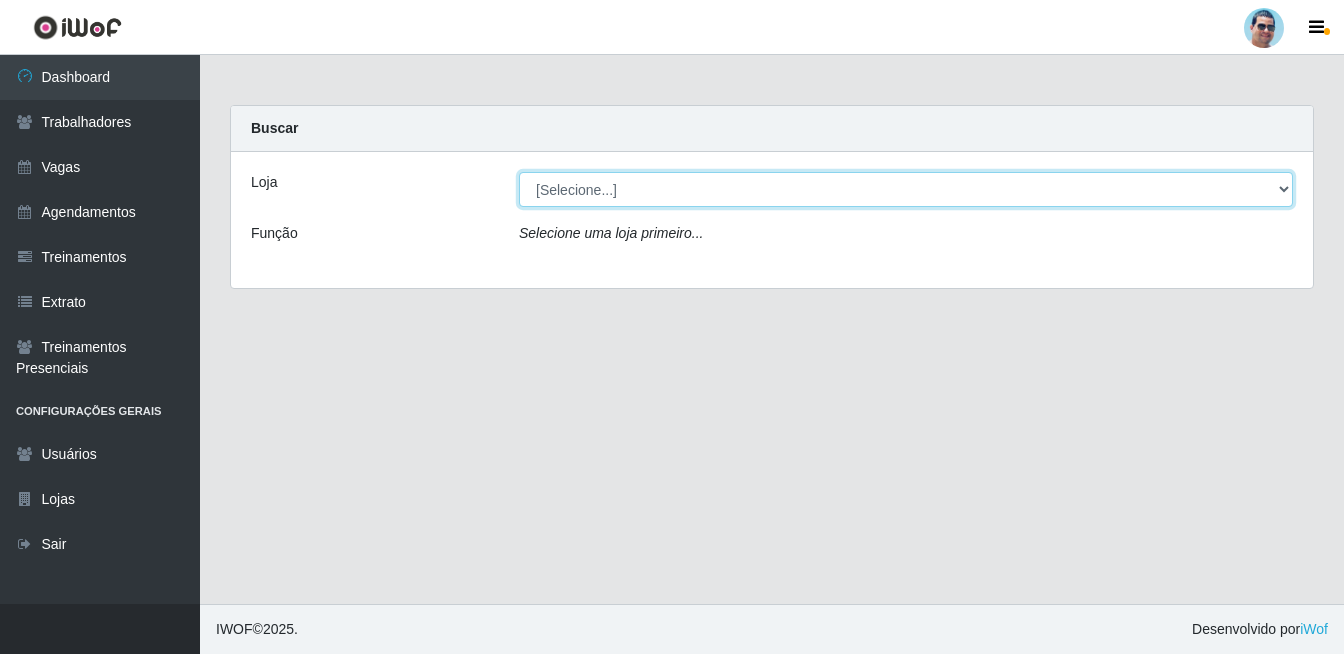 click on "[Selecione...] Mercadinho Extrabom" at bounding box center (906, 189) 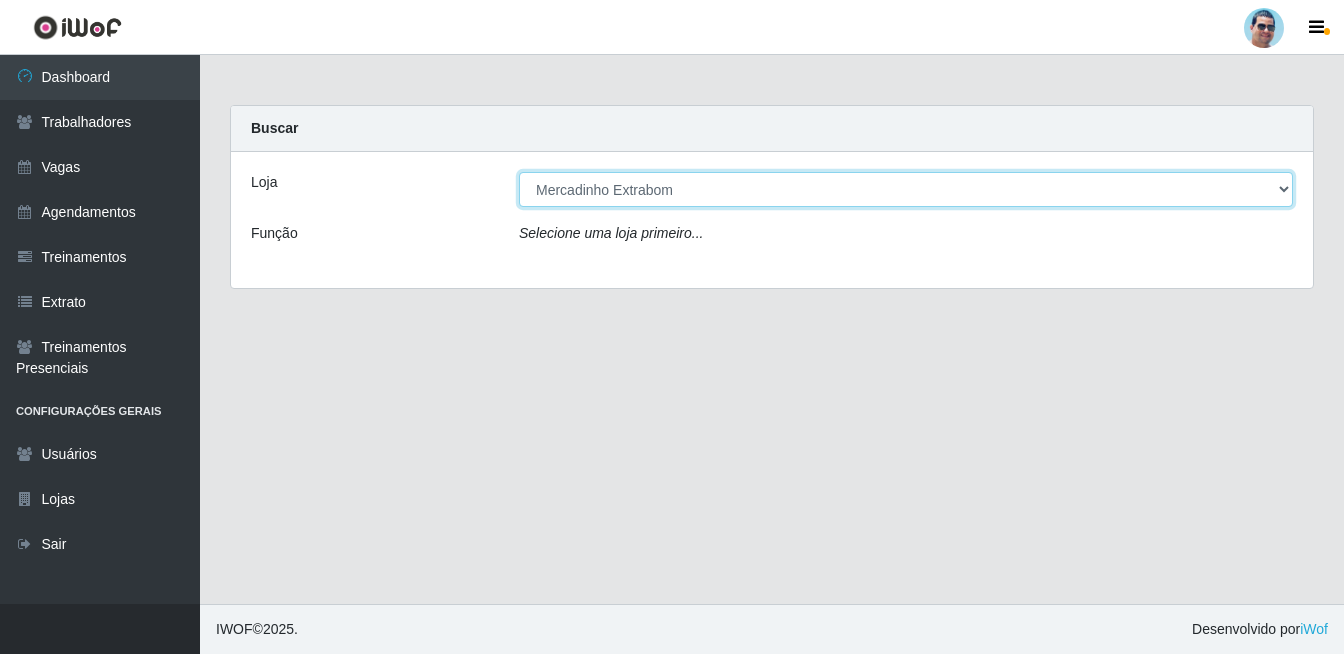 click on "[Selecione...] Mercadinho Extrabom" at bounding box center (906, 189) 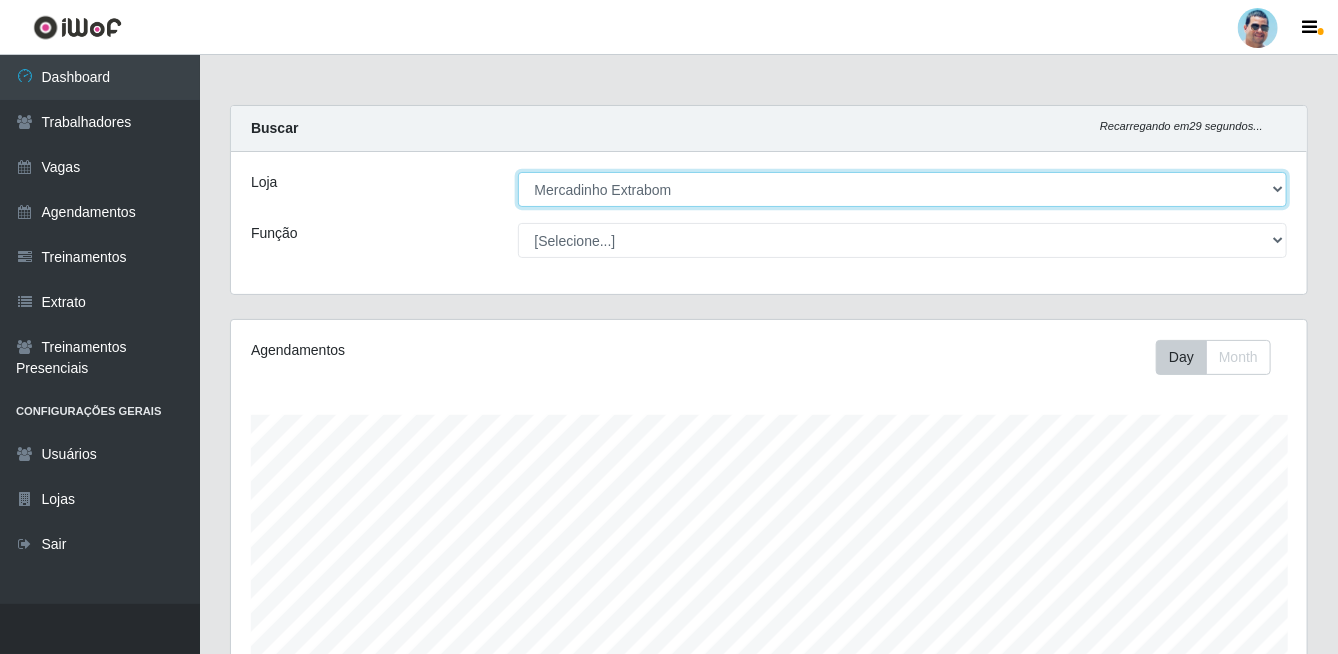 scroll, scrollTop: 999585, scrollLeft: 998923, axis: both 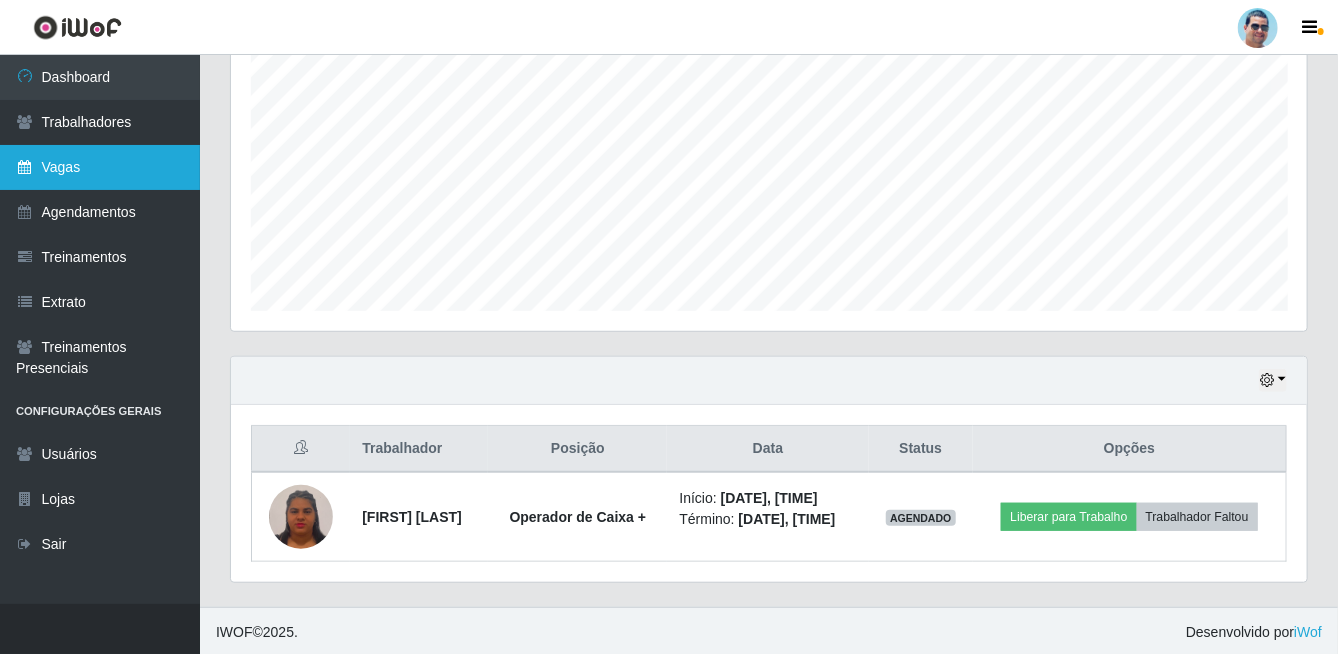 drag, startPoint x: 183, startPoint y: 192, endPoint x: 135, endPoint y: 173, distance: 51.62364 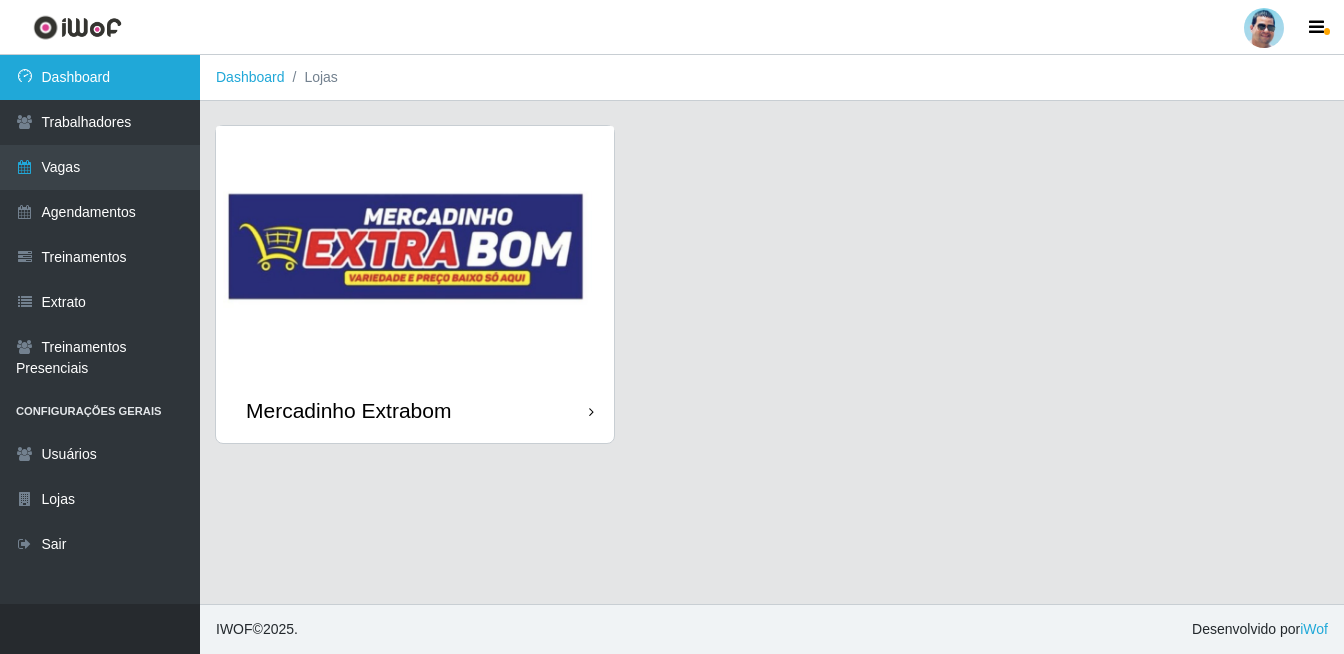 click on "Dashboard" at bounding box center [100, 77] 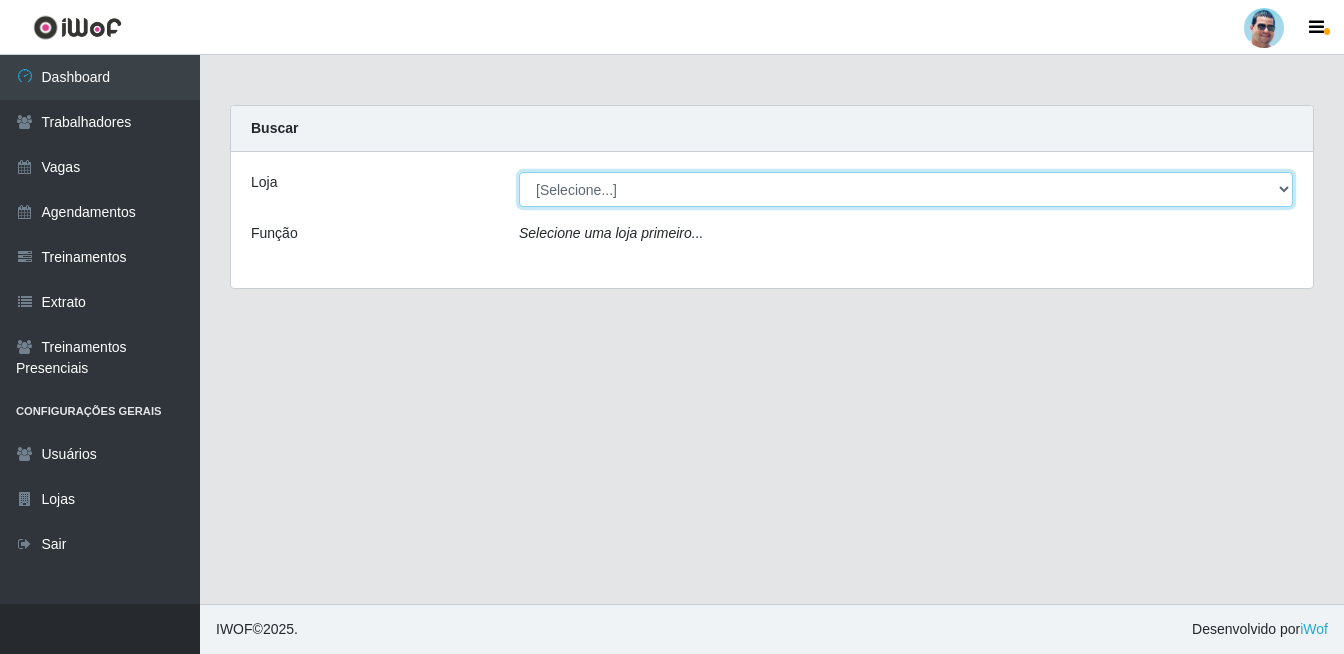 click on "[Selecione...] Mercadinho Extrabom" at bounding box center (906, 189) 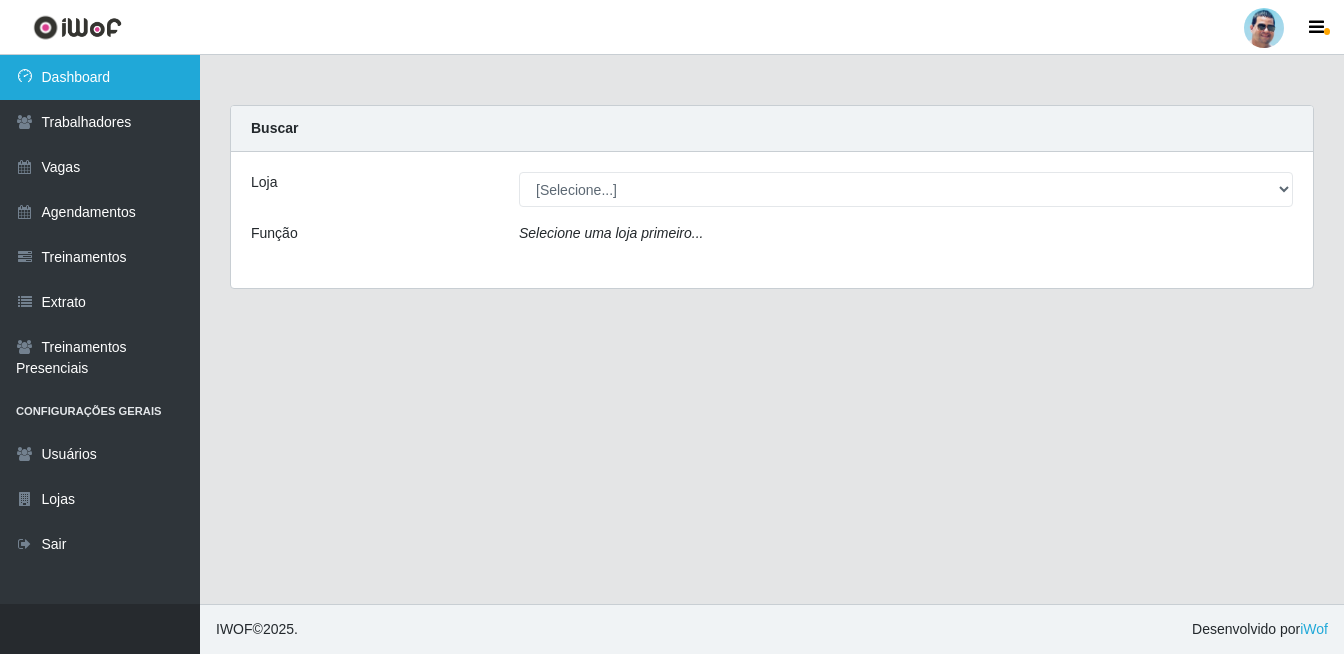 click on "Dashboard" at bounding box center (100, 77) 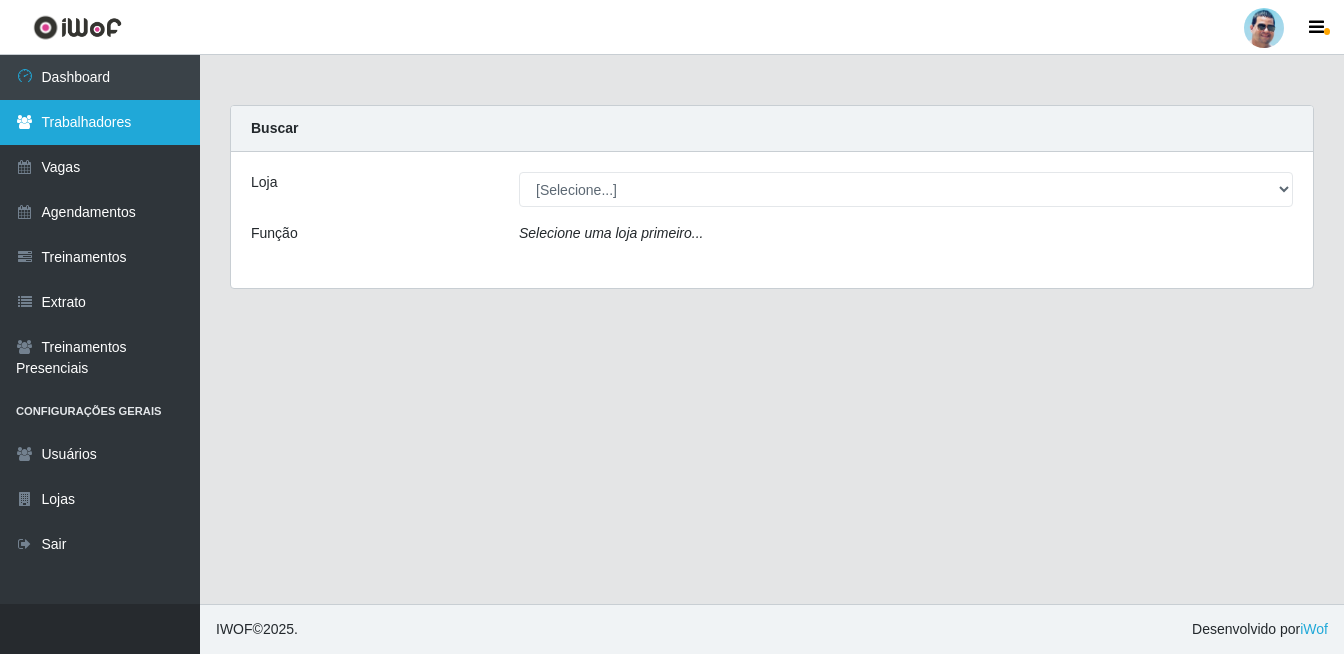 click on "Trabalhadores" at bounding box center [100, 122] 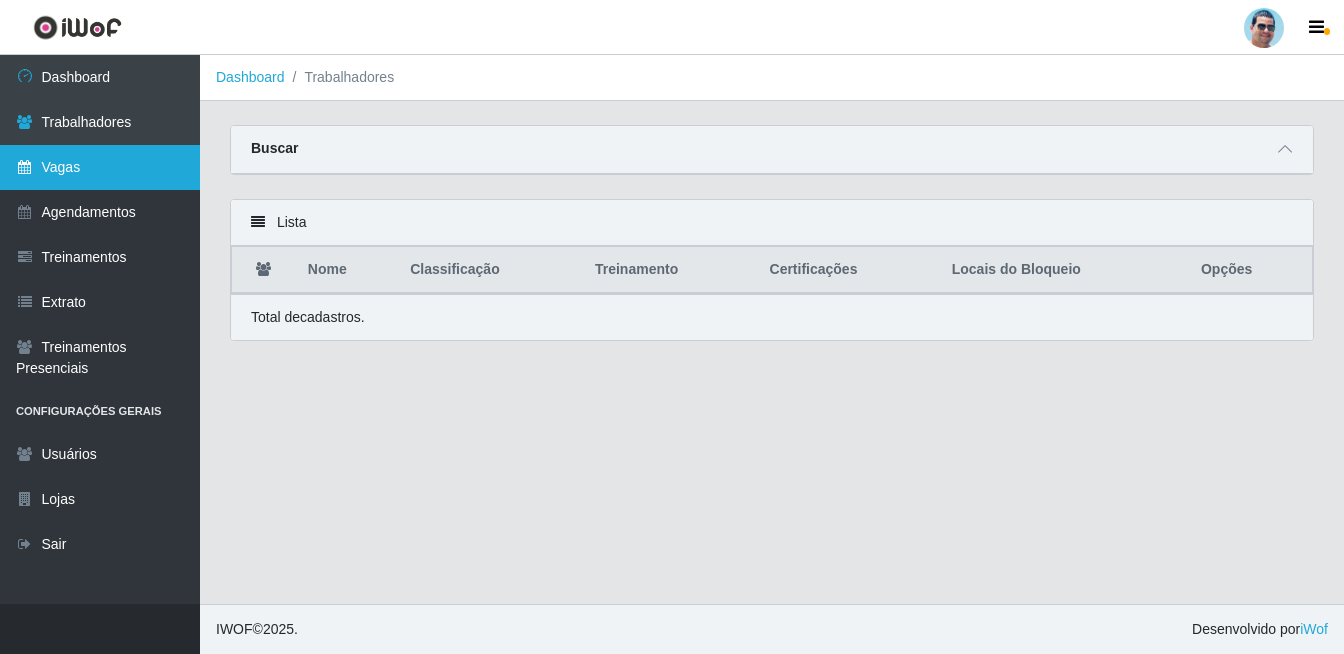 click on "Vagas" at bounding box center [100, 167] 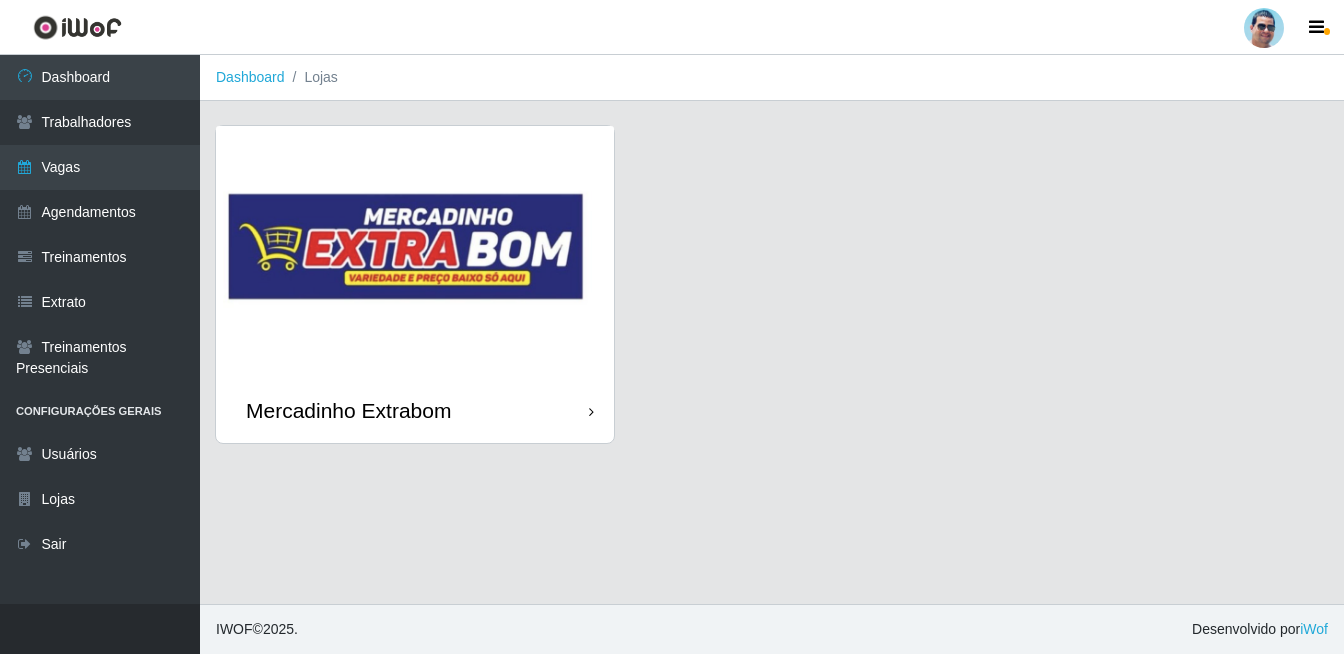 click at bounding box center [415, 252] 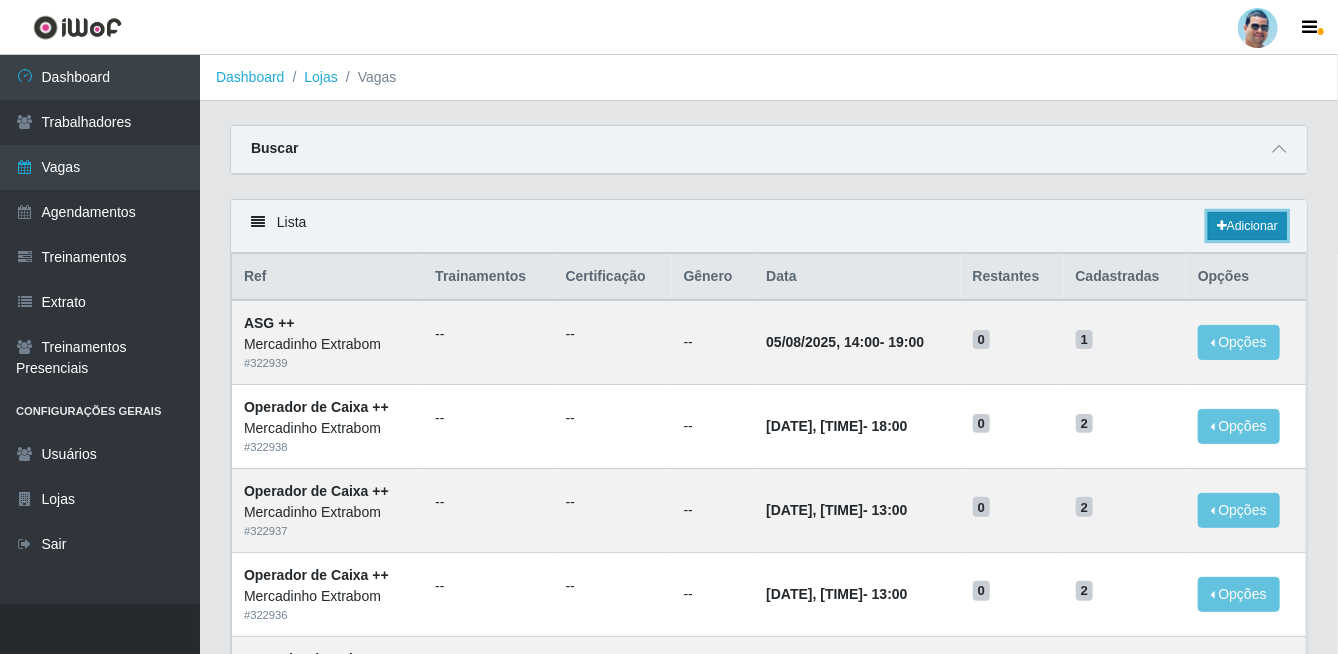 click on "Adicionar" at bounding box center [1247, 226] 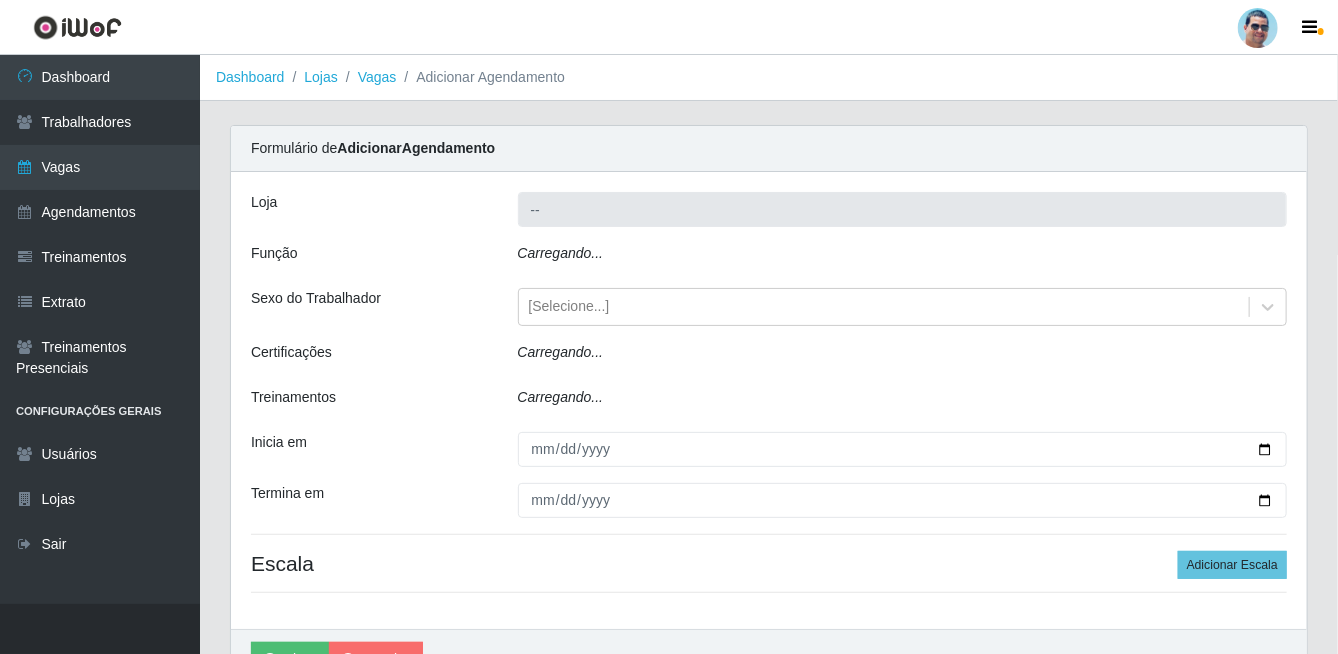 type on "Mercadinho Extrabom" 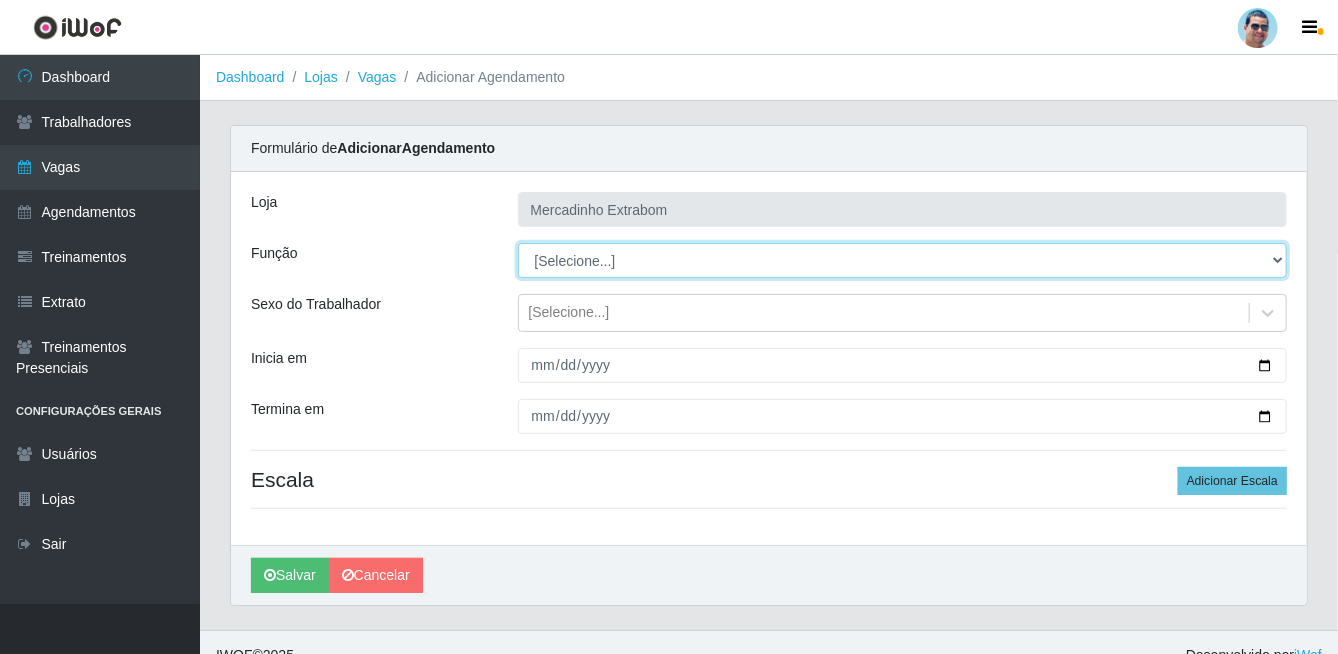 click on "[Selecione...] ASG ASG + ASG ++ Balconista Balconista + Balconista ++ Carregador e Descarregador de Caminhão Carregador e Descarregador de Caminhão + Carregador e Descarregador de Caminhão ++ Embalador Embalador + Embalador ++ Operador de Caixa Operador de Caixa + Operador de Caixa ++ Repositor Repositor + Repositor ++" at bounding box center (903, 260) 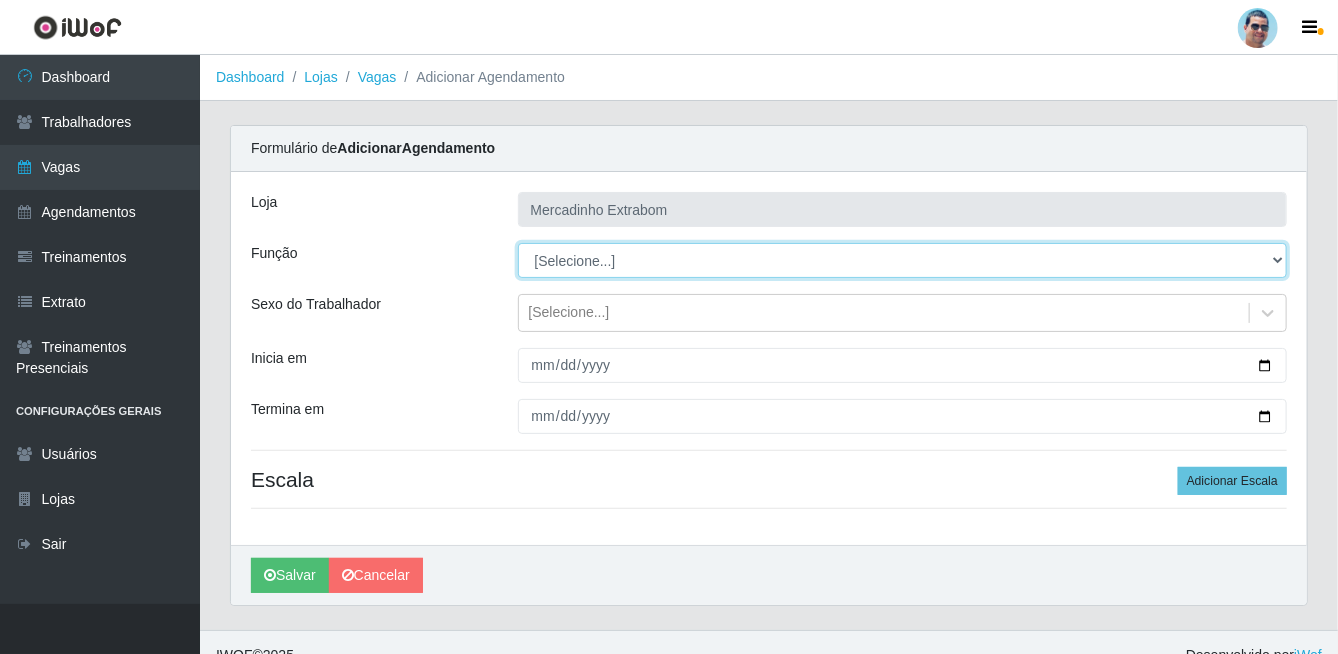 select on "79" 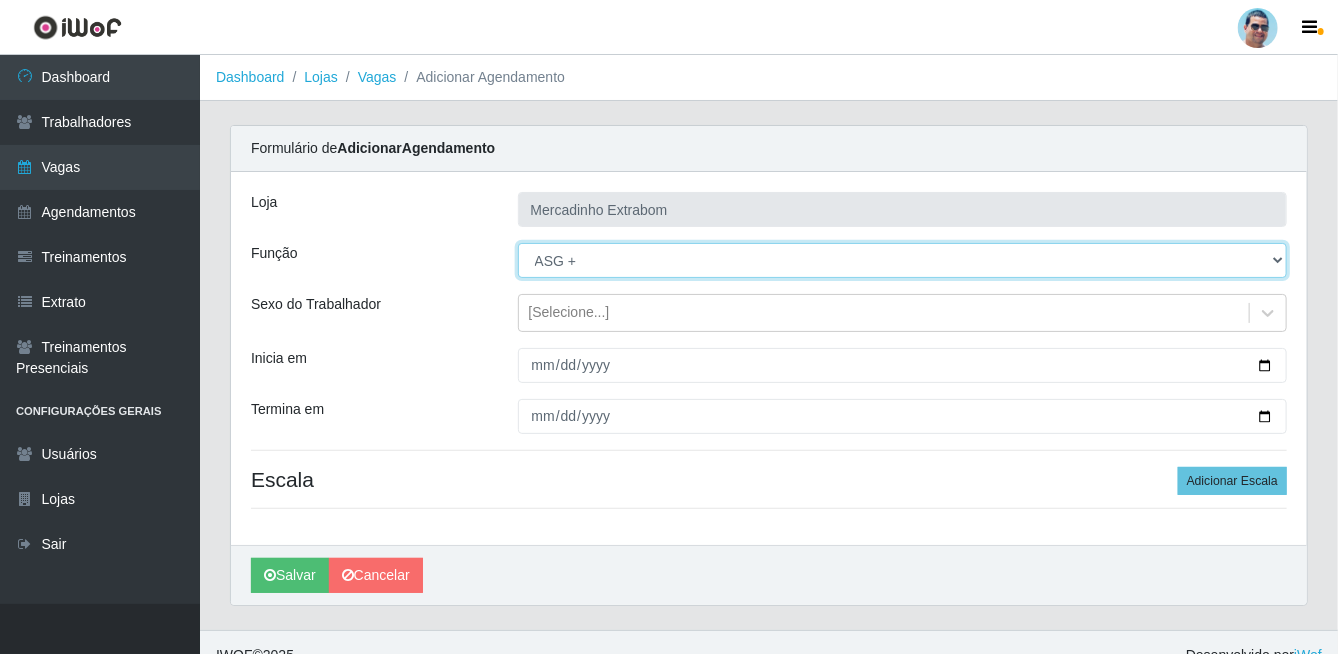 click on "[Selecione...] ASG ASG + ASG ++ Balconista Balconista + Balconista ++ Carregador e Descarregador de Caminhão Carregador e Descarregador de Caminhão + Carregador e Descarregador de Caminhão ++ Embalador Embalador + Embalador ++ Operador de Caixa Operador de Caixa + Operador de Caixa ++ Repositor Repositor + Repositor ++" at bounding box center (903, 260) 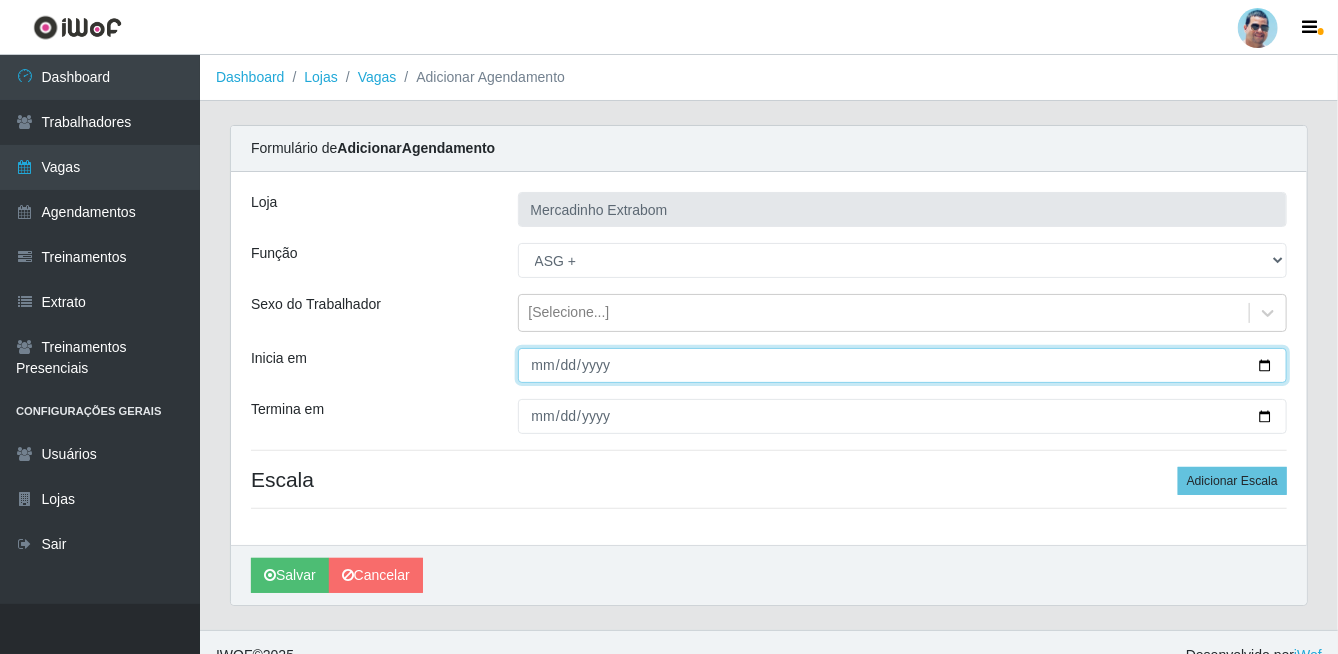 click on "Inicia em" at bounding box center (903, 365) 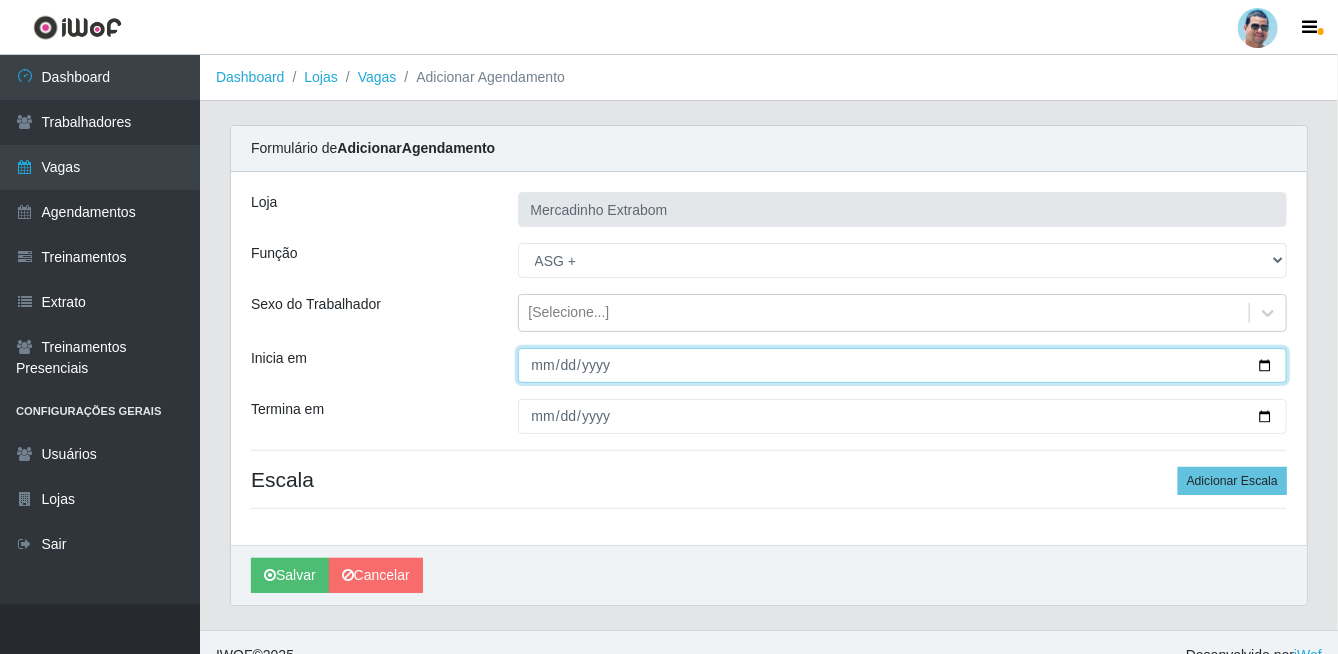 type on "[DATE]" 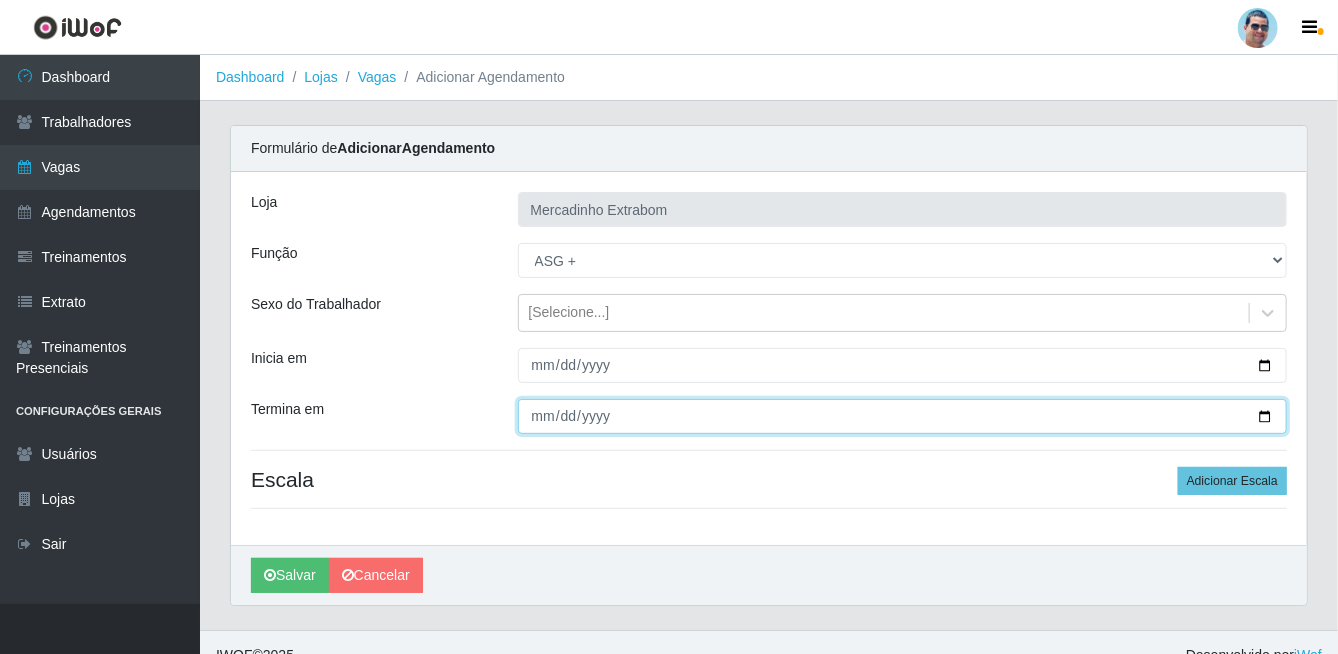 click on "Termina em" at bounding box center [903, 416] 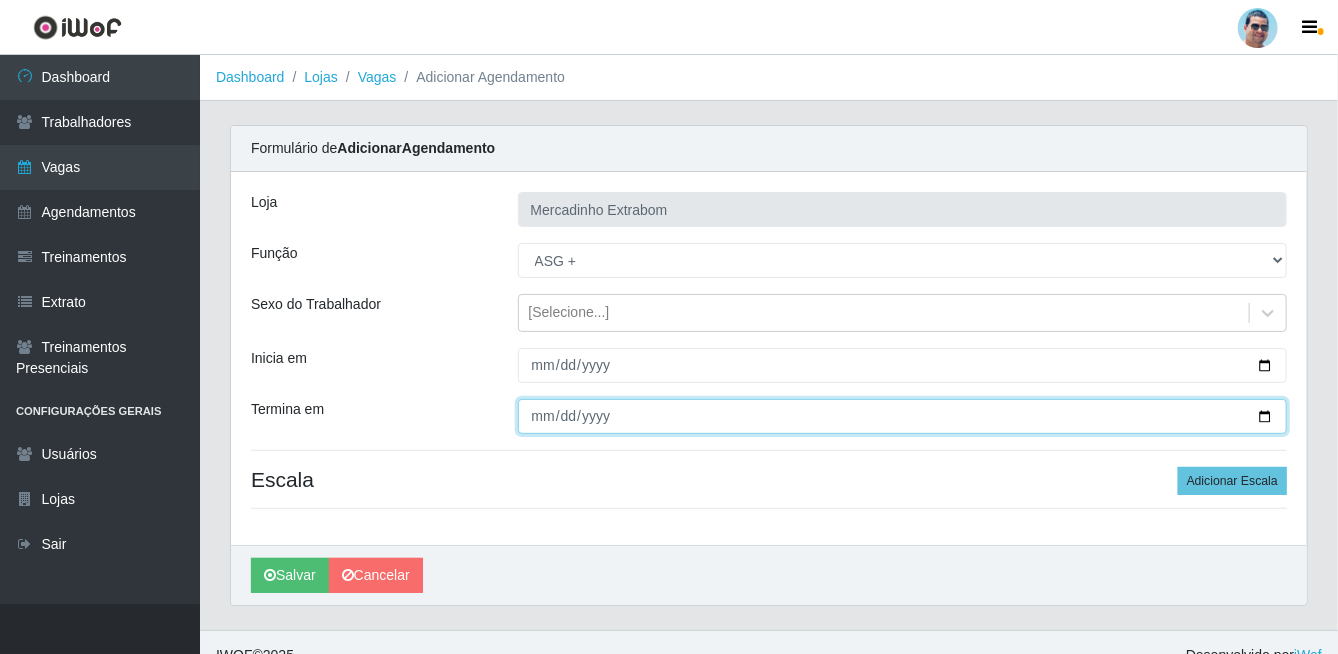 type on "[DATE]" 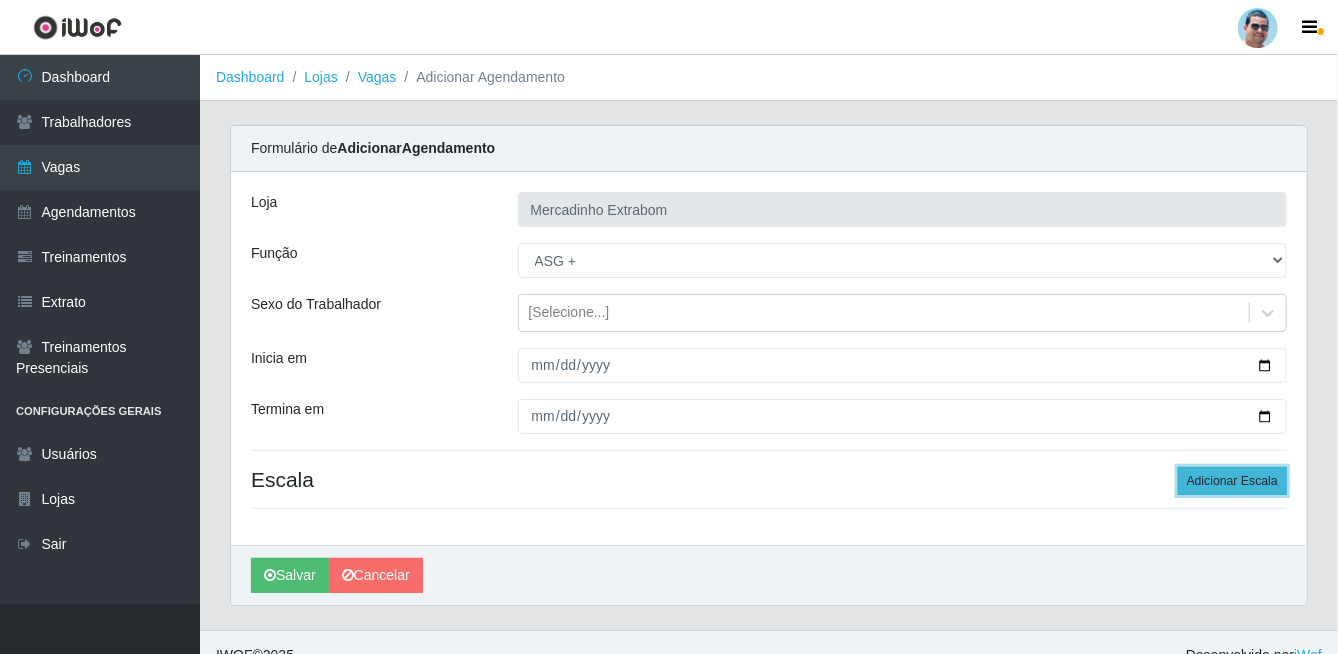 click on "Adicionar Escala" at bounding box center (1232, 481) 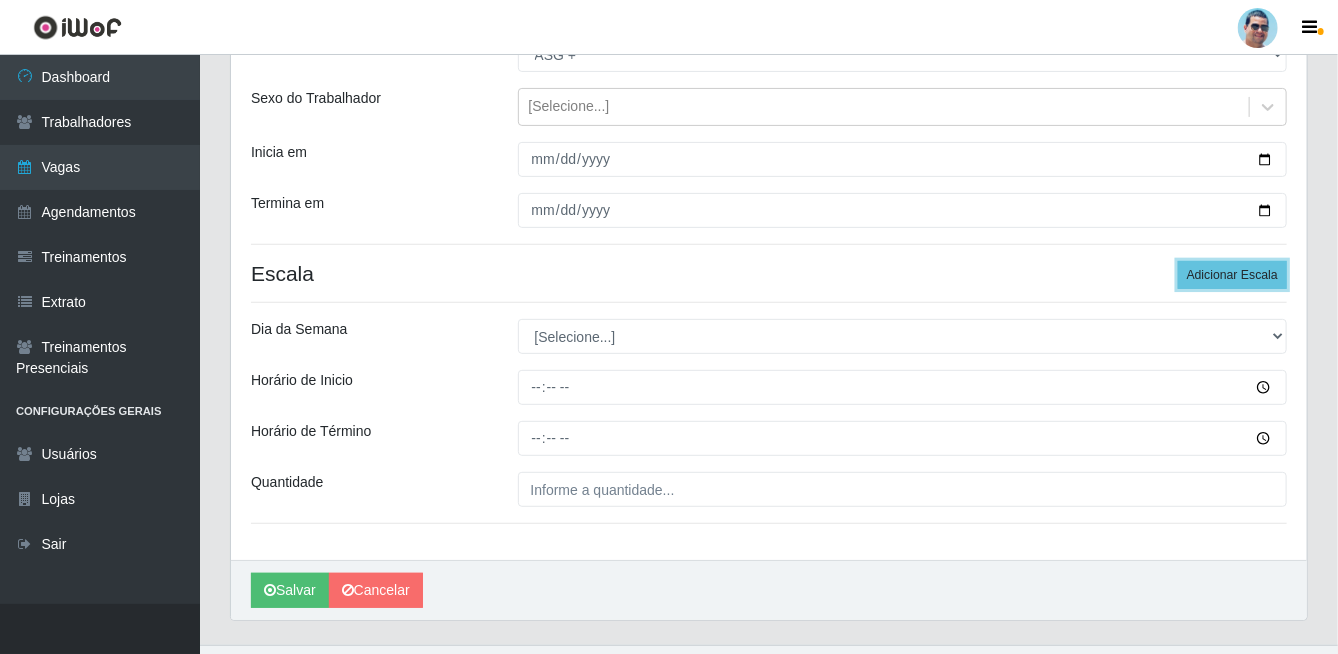 scroll, scrollTop: 245, scrollLeft: 0, axis: vertical 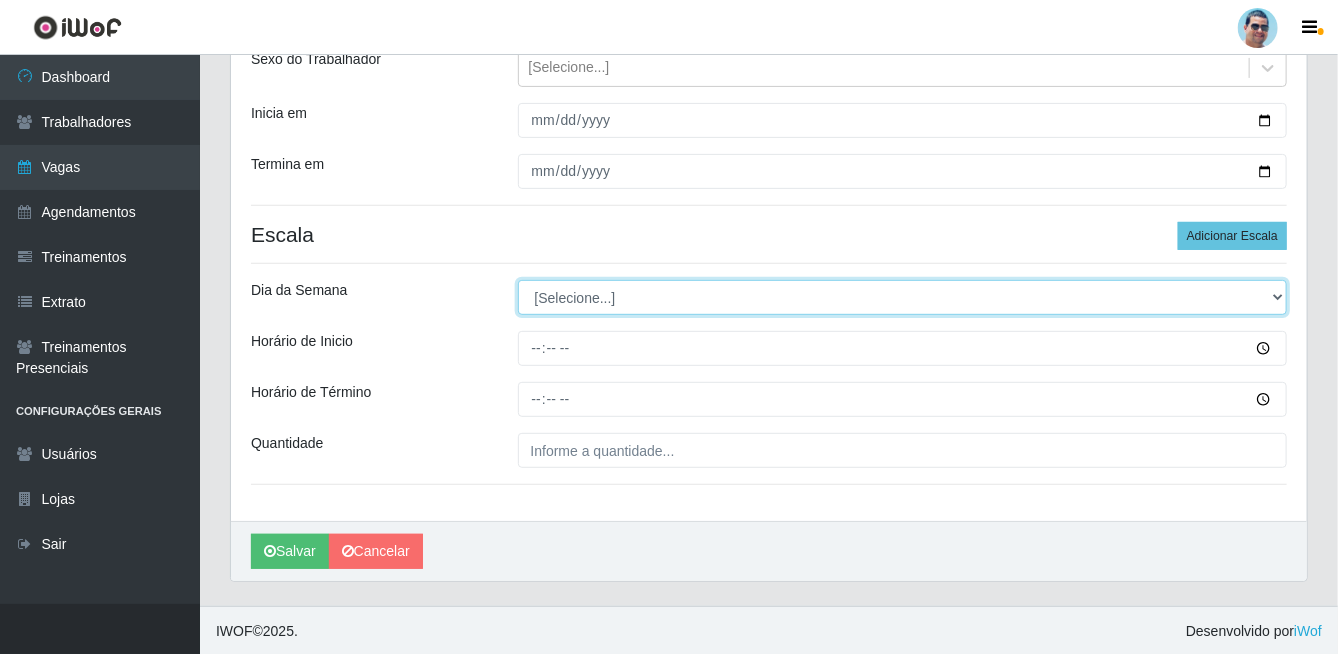 click on "[Selecione...] Segunda Terça Quarta Quinta Sexta Sábado Domingo" at bounding box center [903, 297] 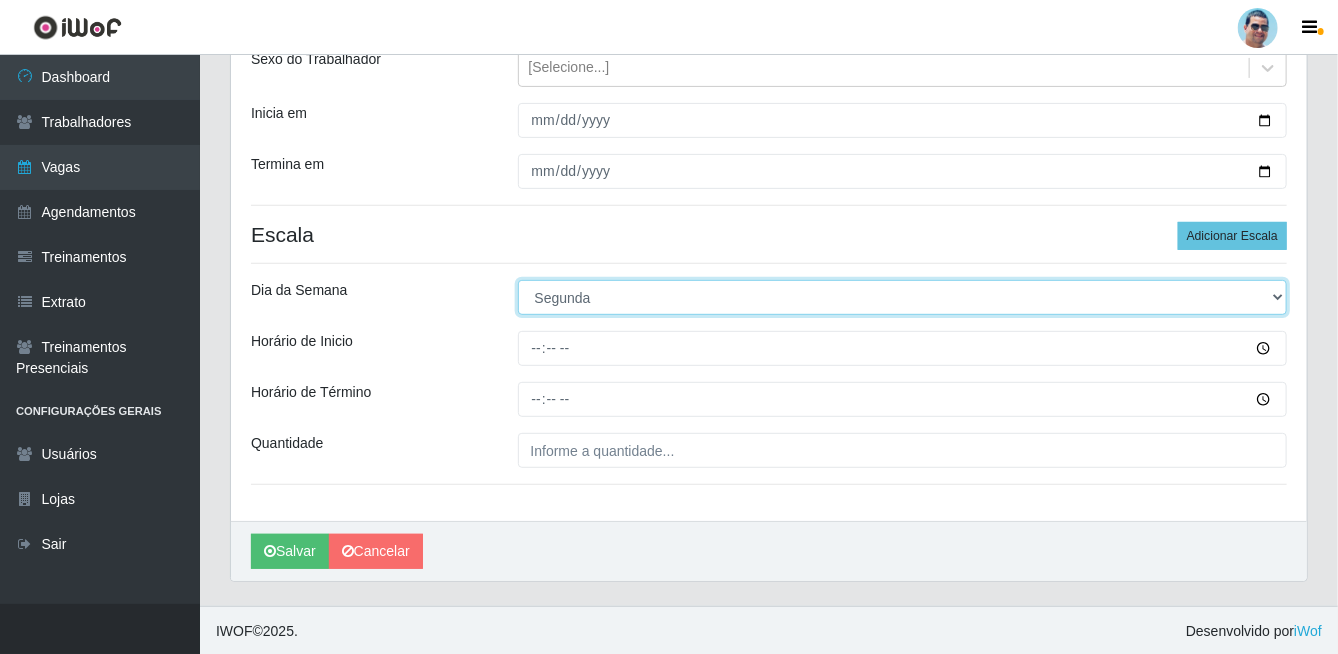 click on "[Selecione...] Segunda Terça Quarta Quinta Sexta Sábado Domingo" at bounding box center [903, 297] 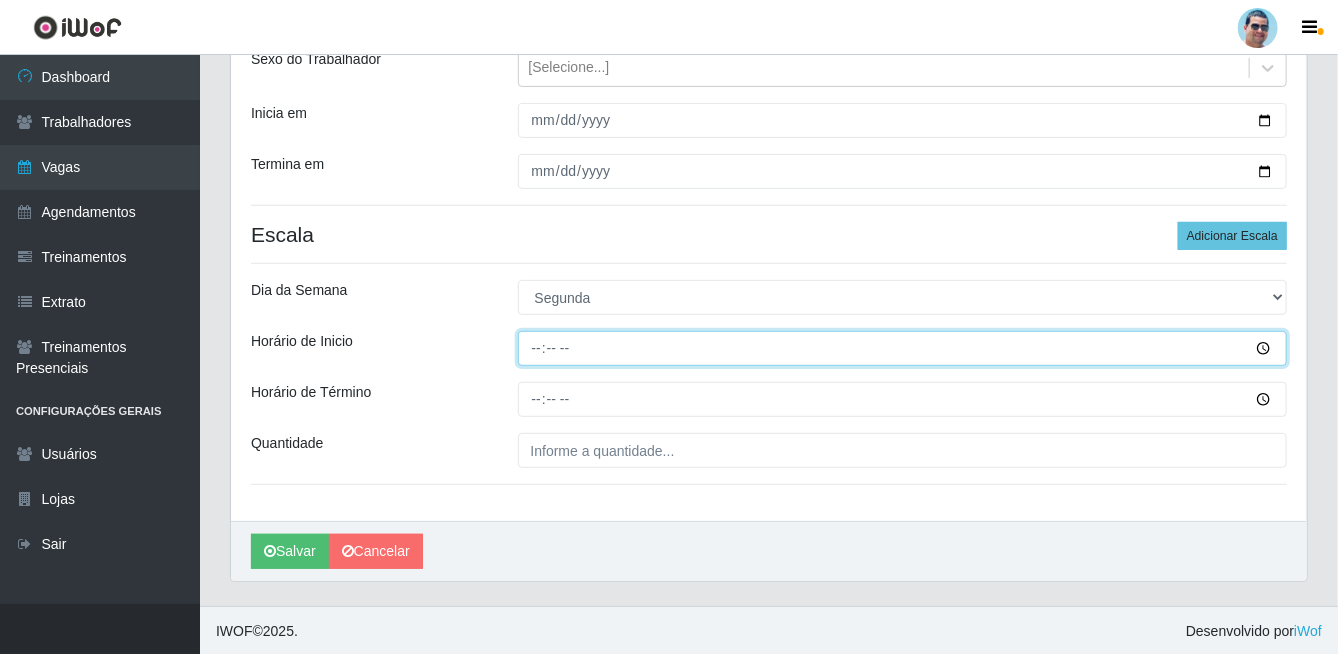 click on "Horário de Inicio" at bounding box center [903, 348] 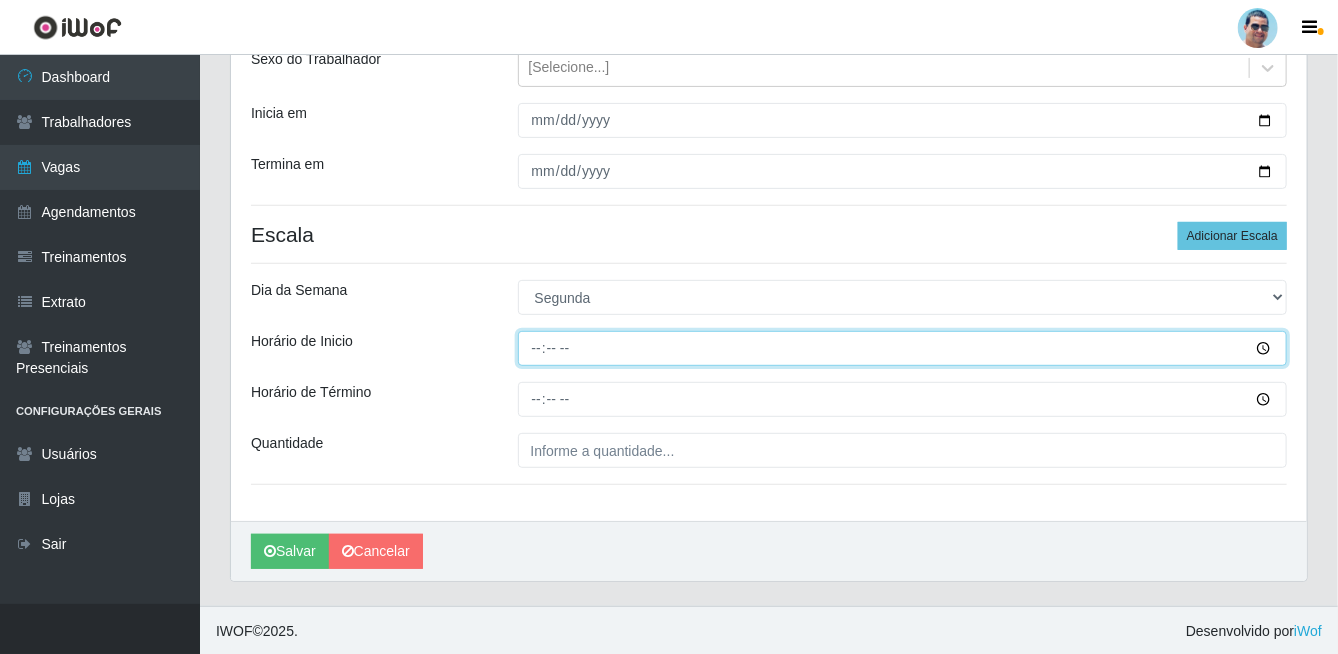 type on "15:00" 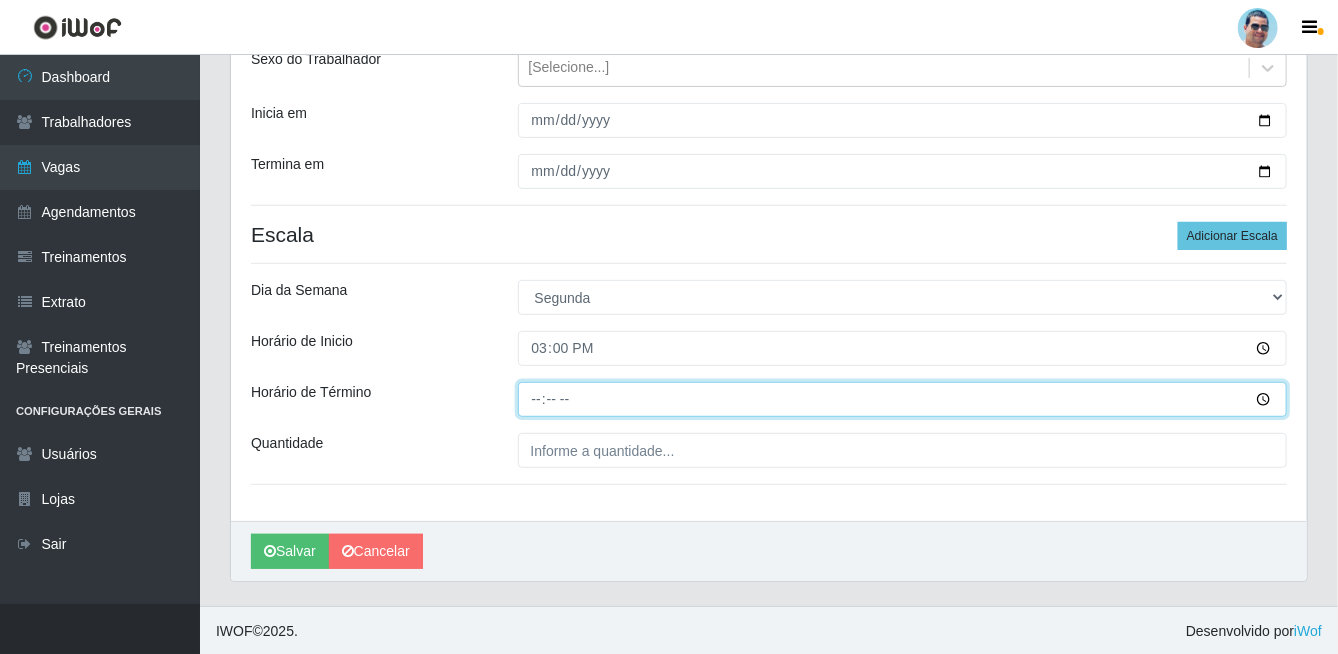 click on "Horário de Término" at bounding box center (903, 399) 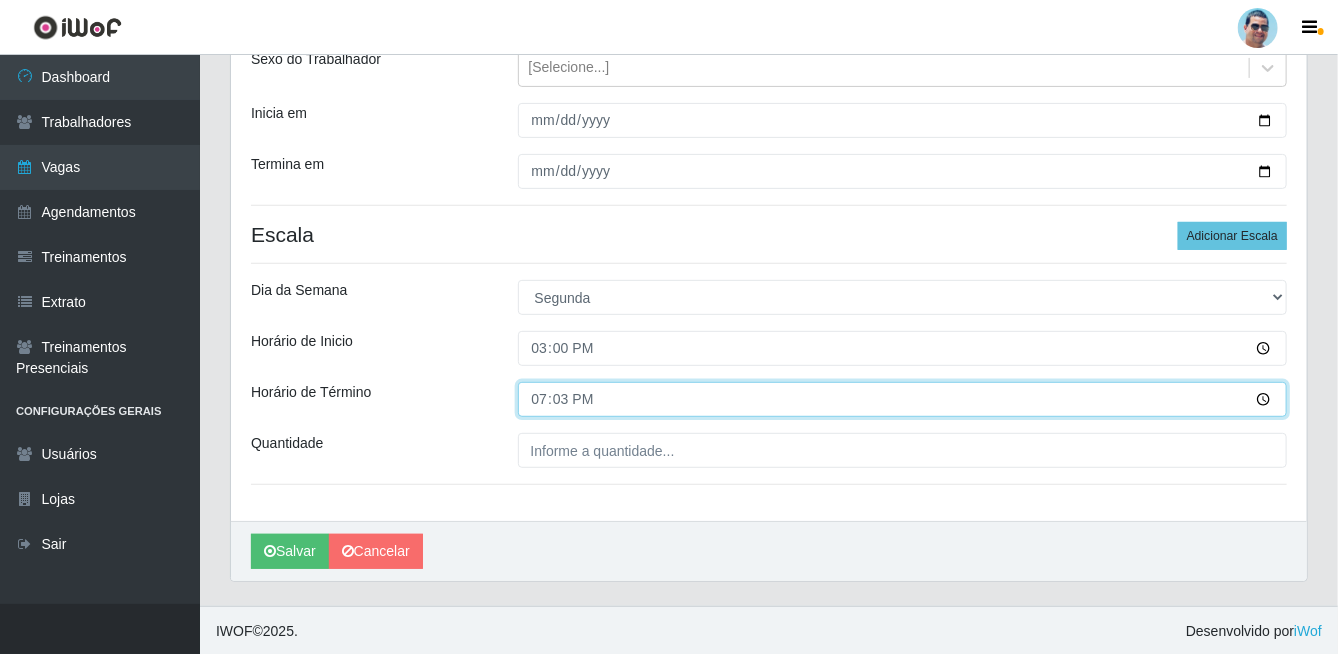 type on "19:30" 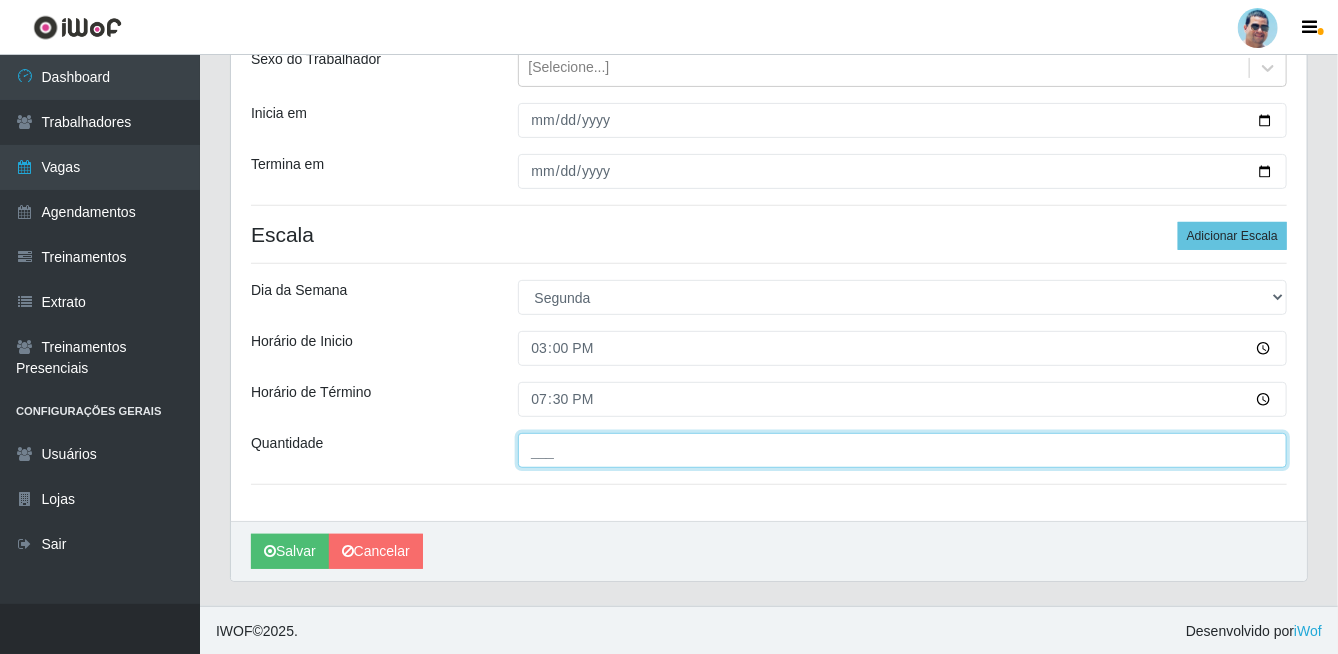 click on "___" at bounding box center [903, 450] 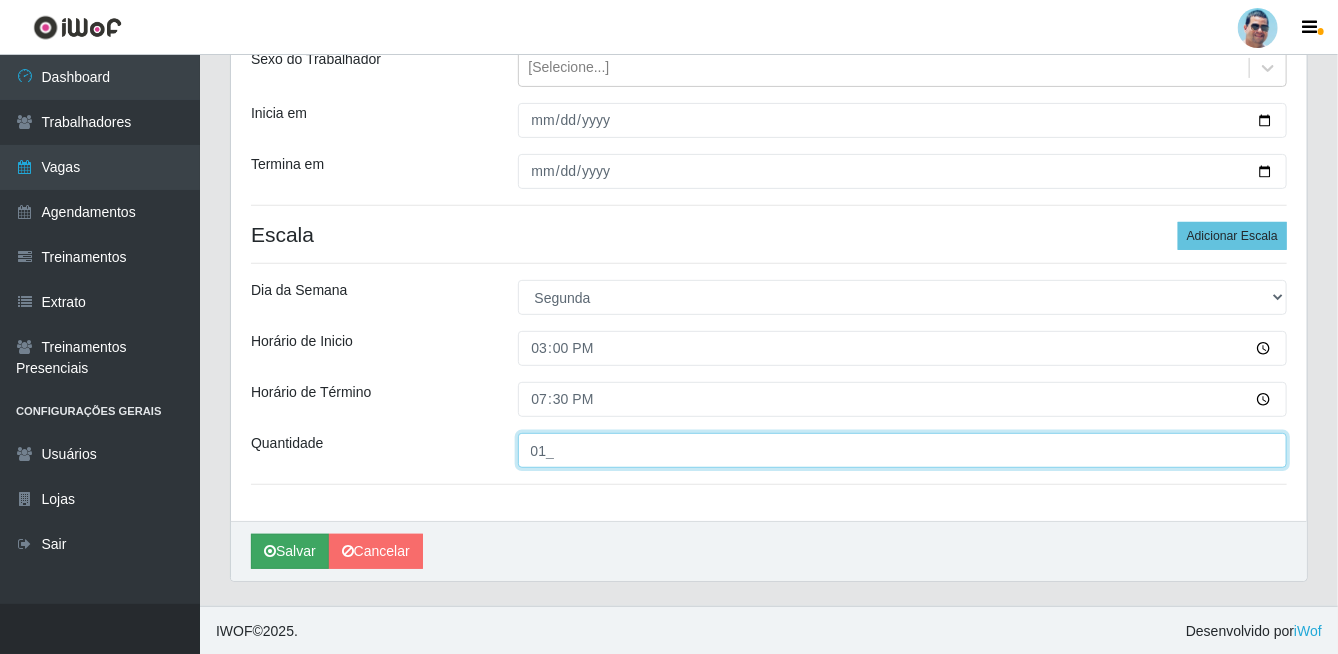 type on "01_" 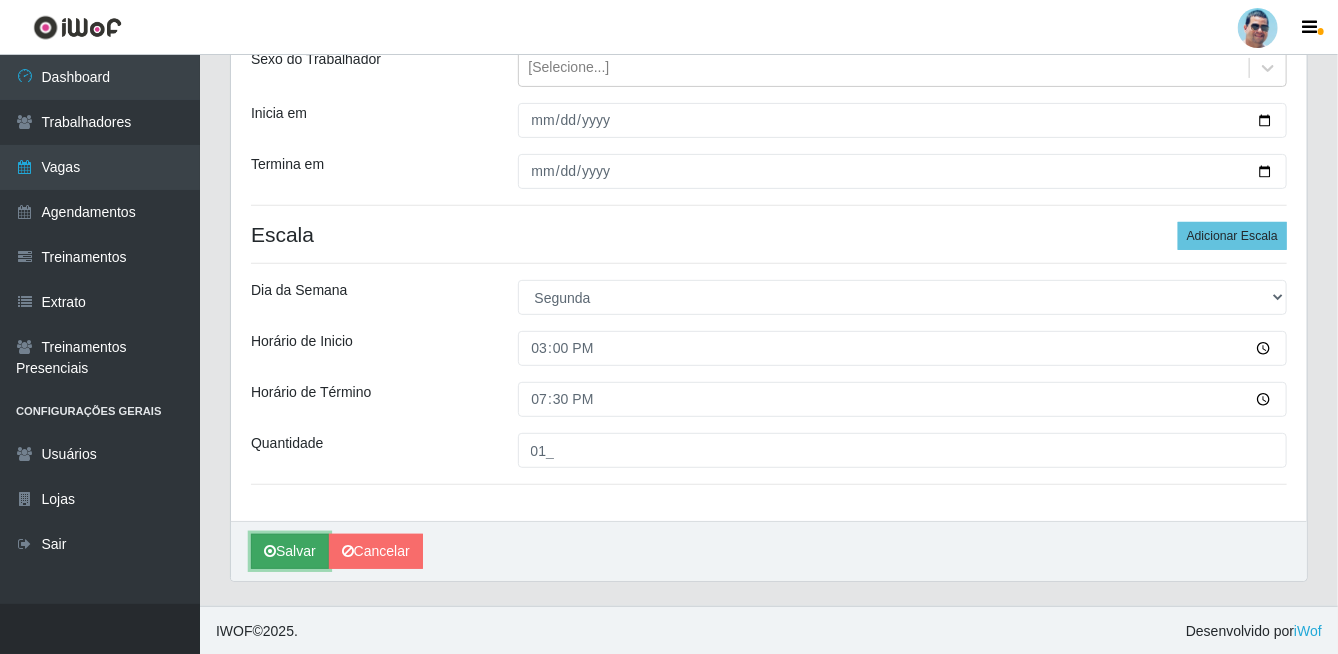 click at bounding box center (270, 551) 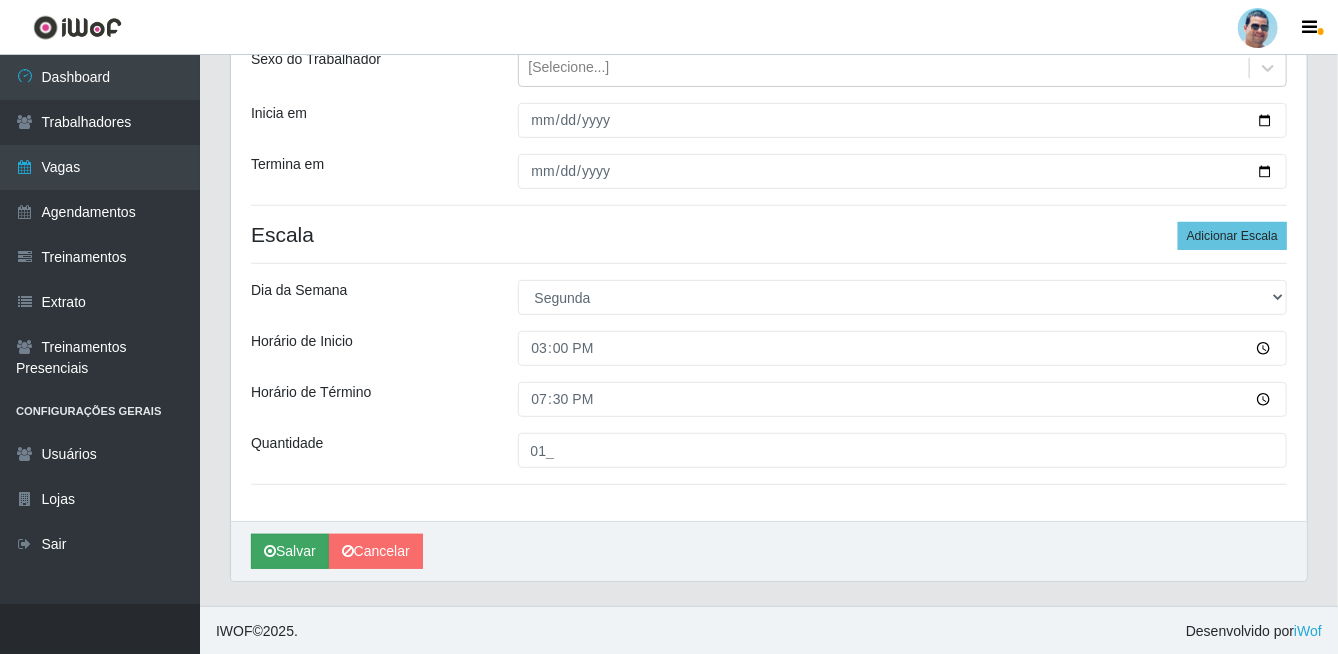 scroll, scrollTop: 0, scrollLeft: 0, axis: both 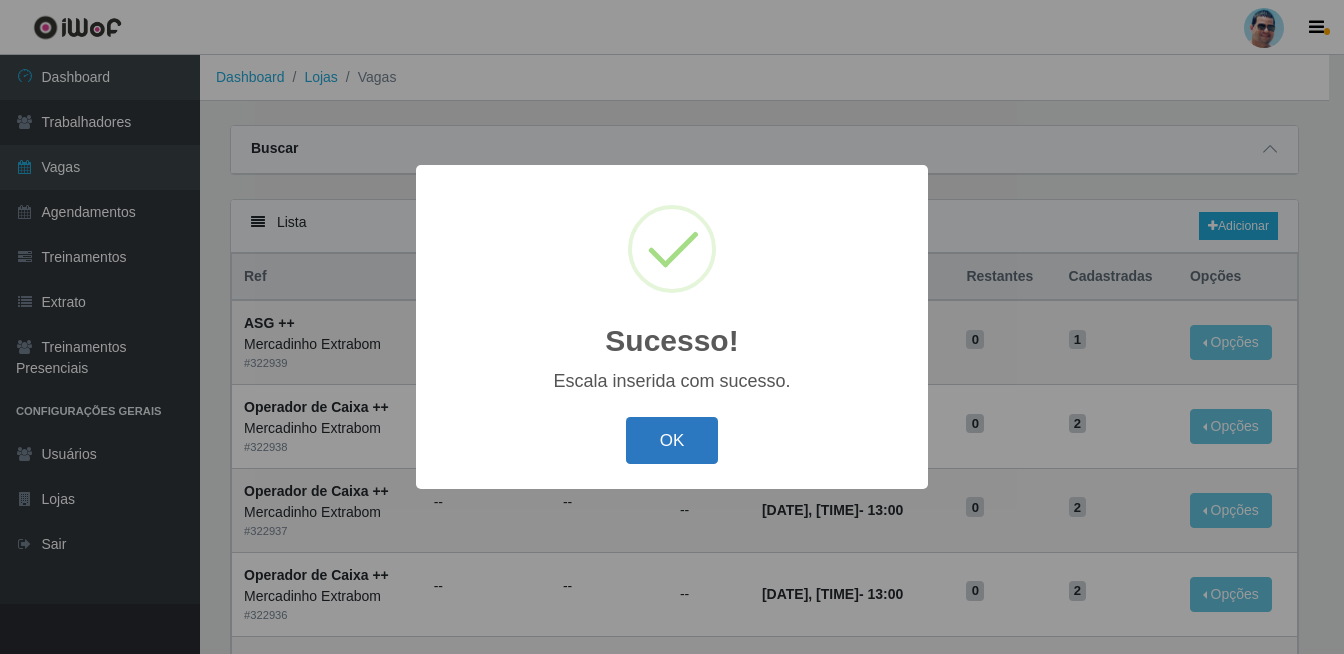 click on "OK" at bounding box center [672, 440] 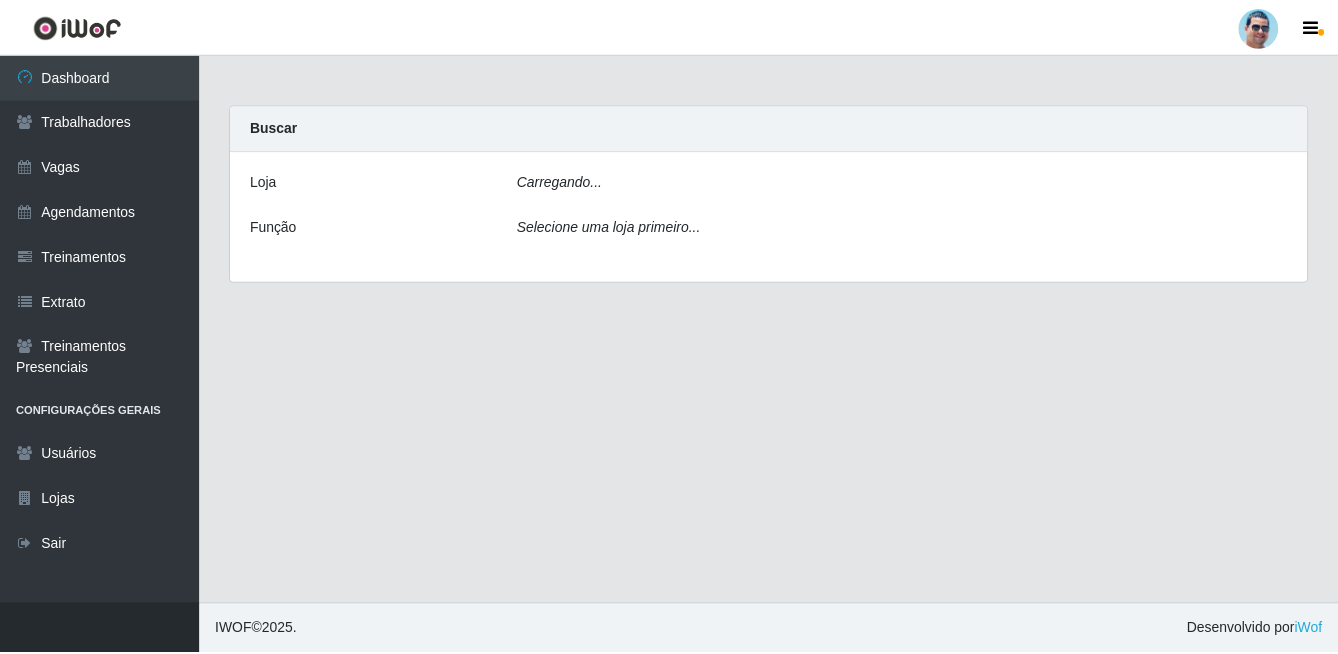 scroll, scrollTop: 0, scrollLeft: 0, axis: both 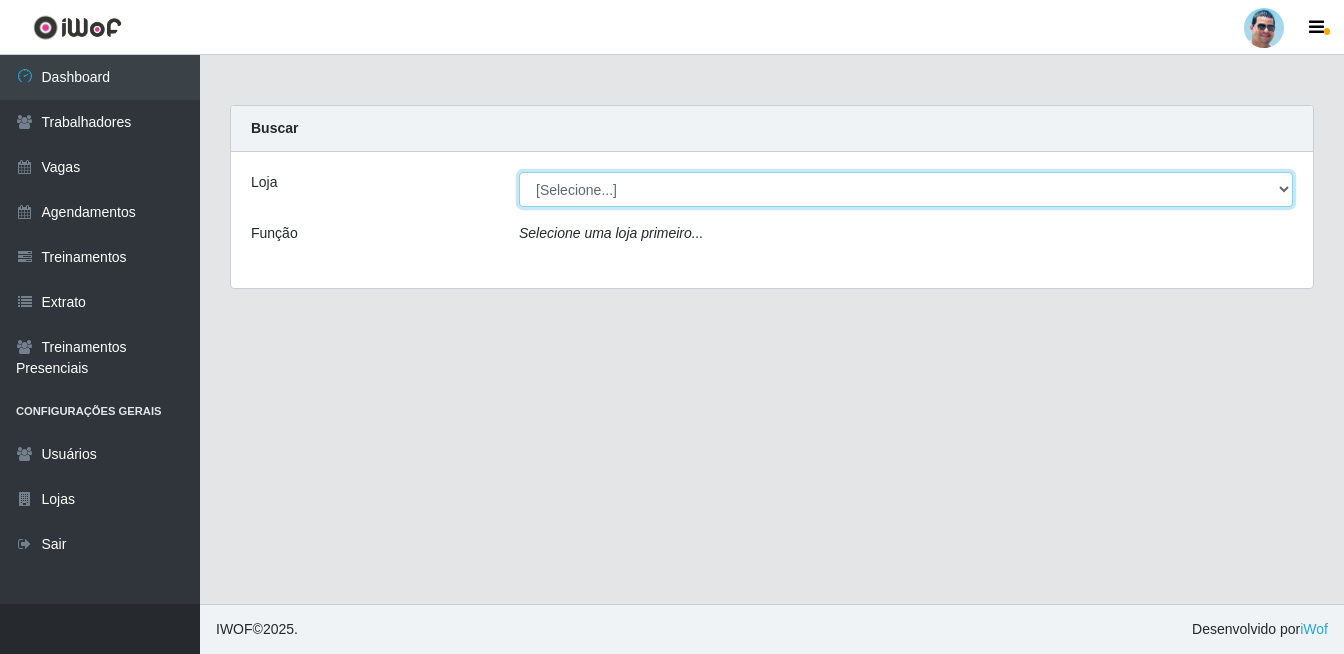 click on "[Selecione...] Mercadinho Extrabom" at bounding box center (906, 189) 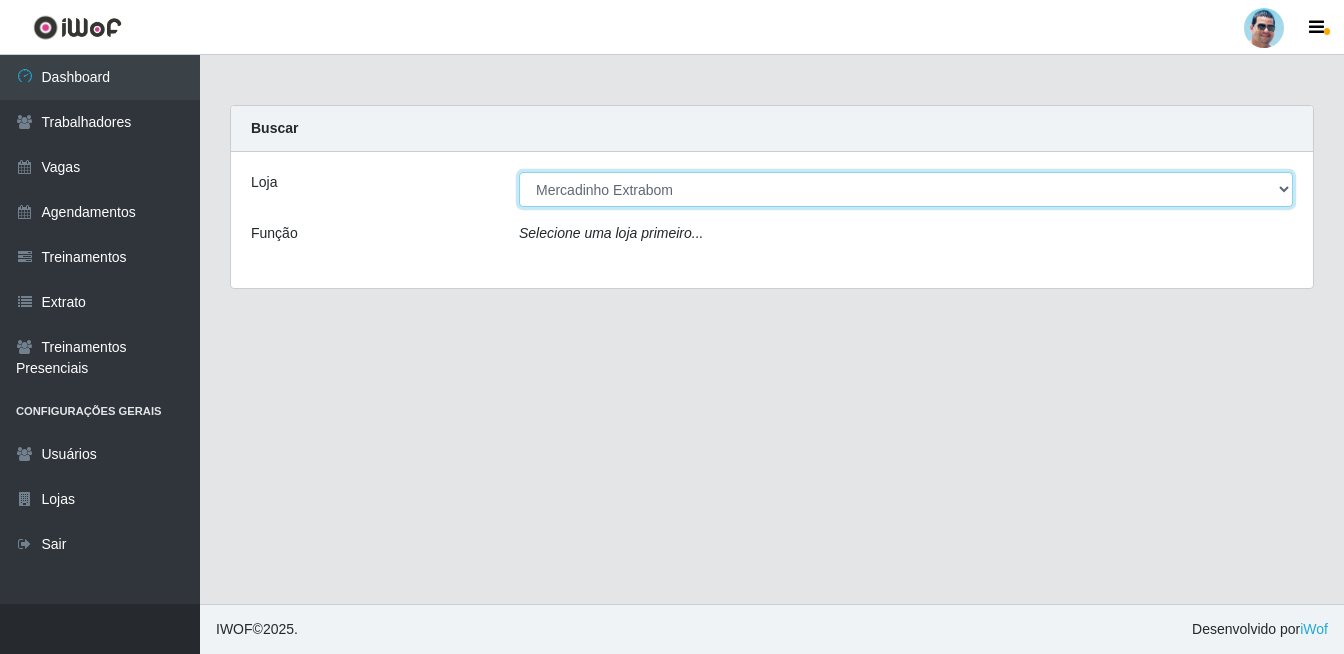 click on "[Selecione...] Mercadinho Extrabom" at bounding box center (906, 189) 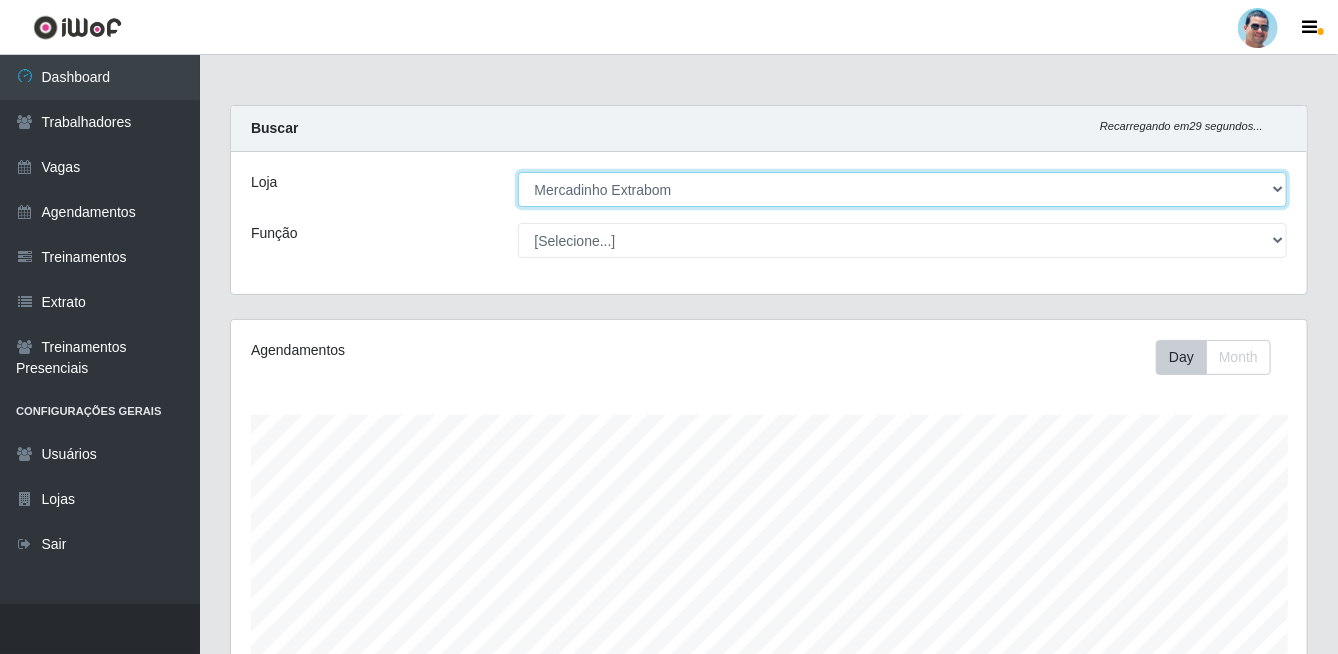 scroll, scrollTop: 999585, scrollLeft: 998923, axis: both 